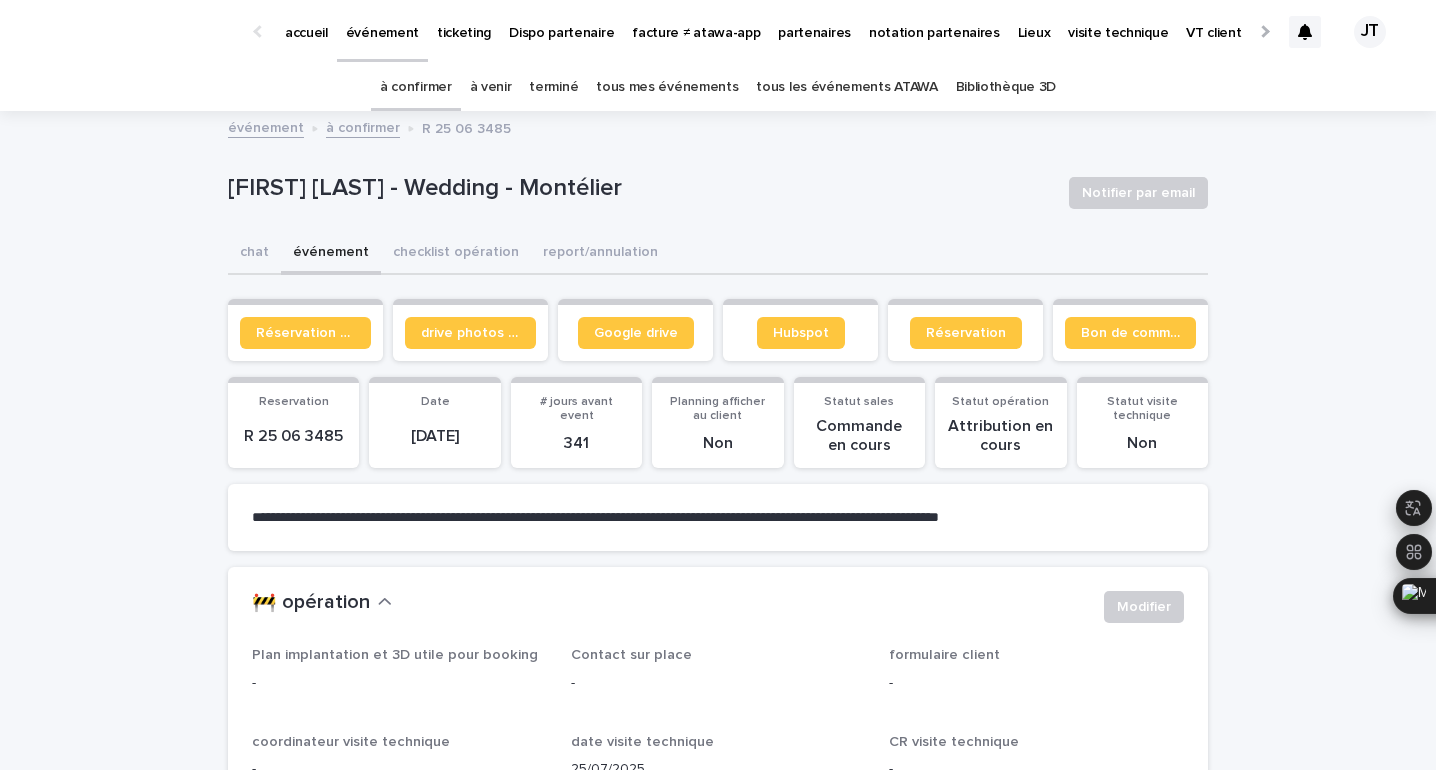 scroll, scrollTop: 0, scrollLeft: 0, axis: both 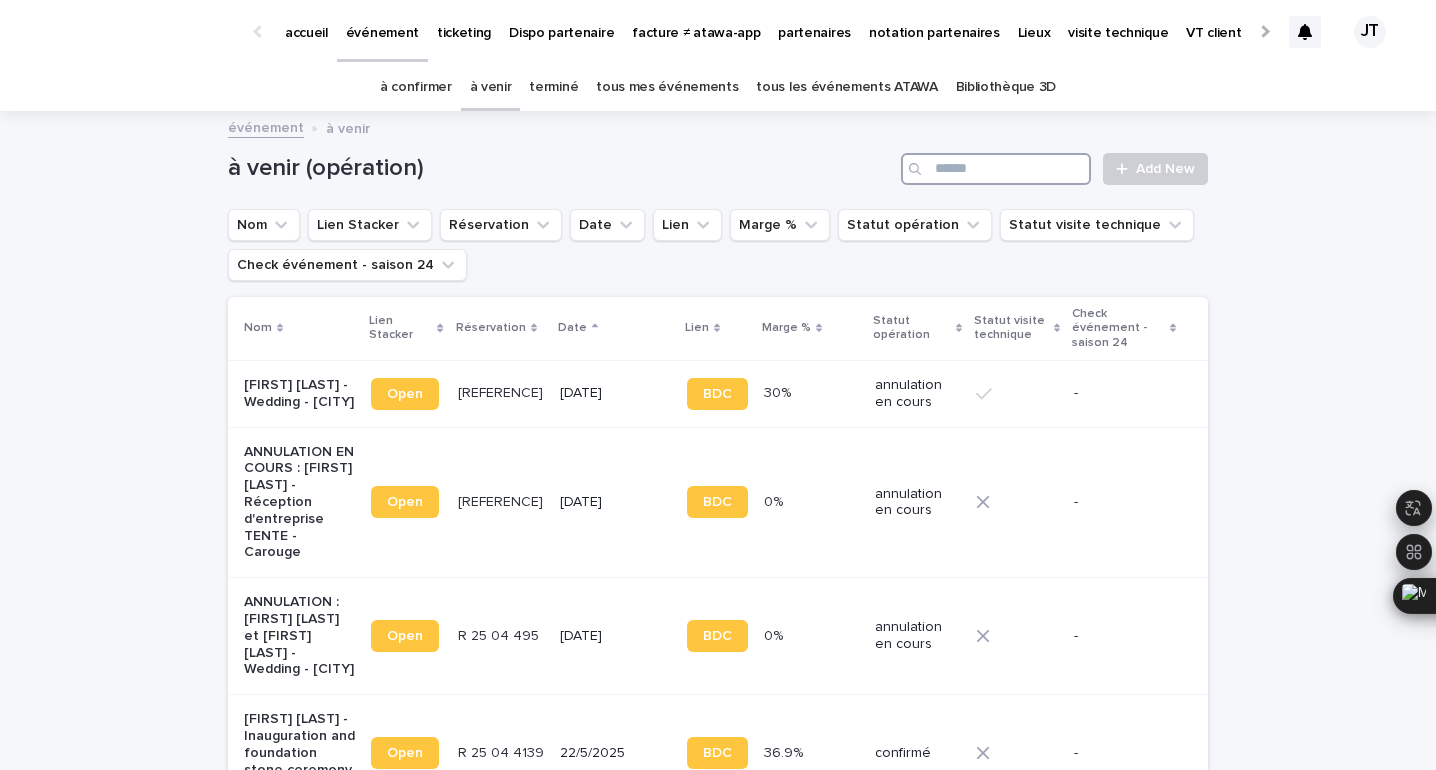 click at bounding box center (996, 169) 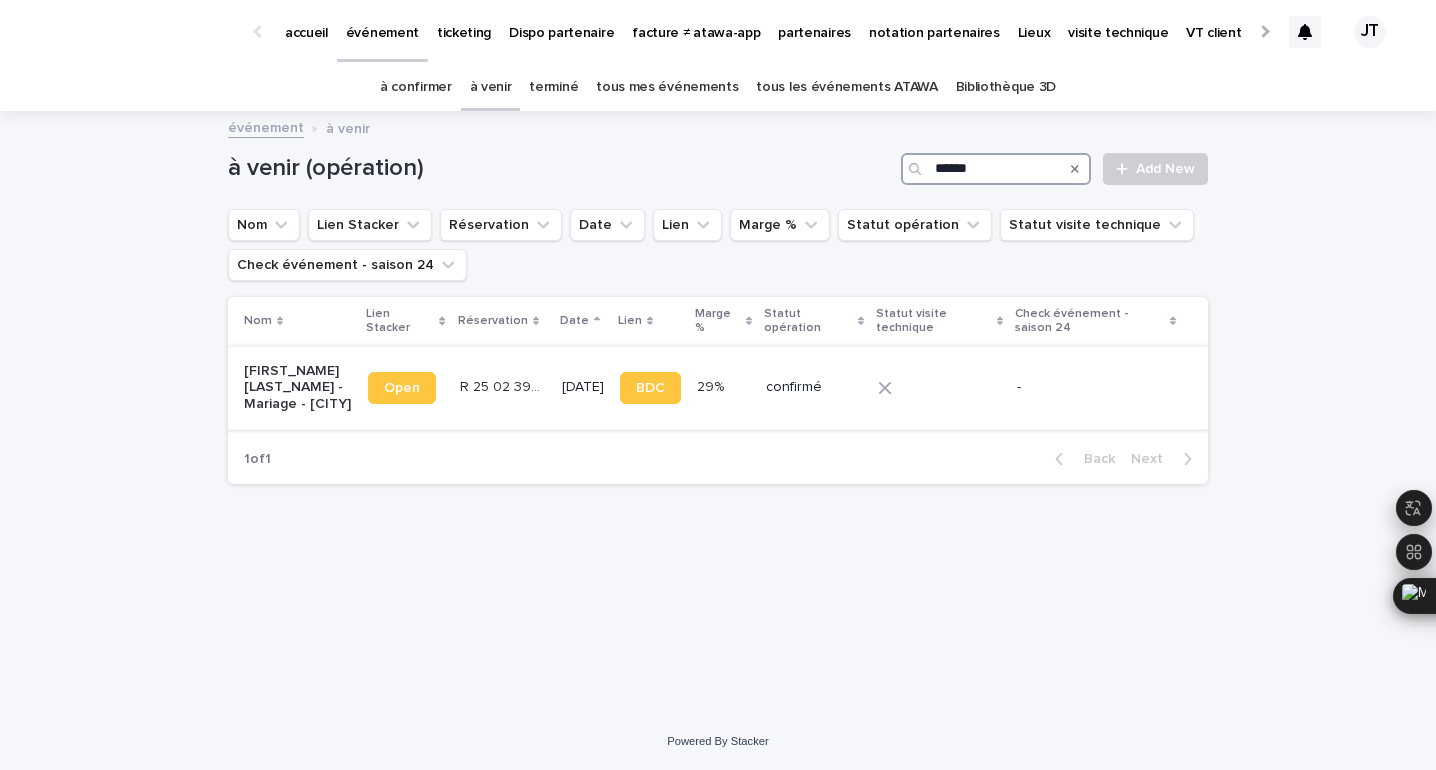 type on "******" 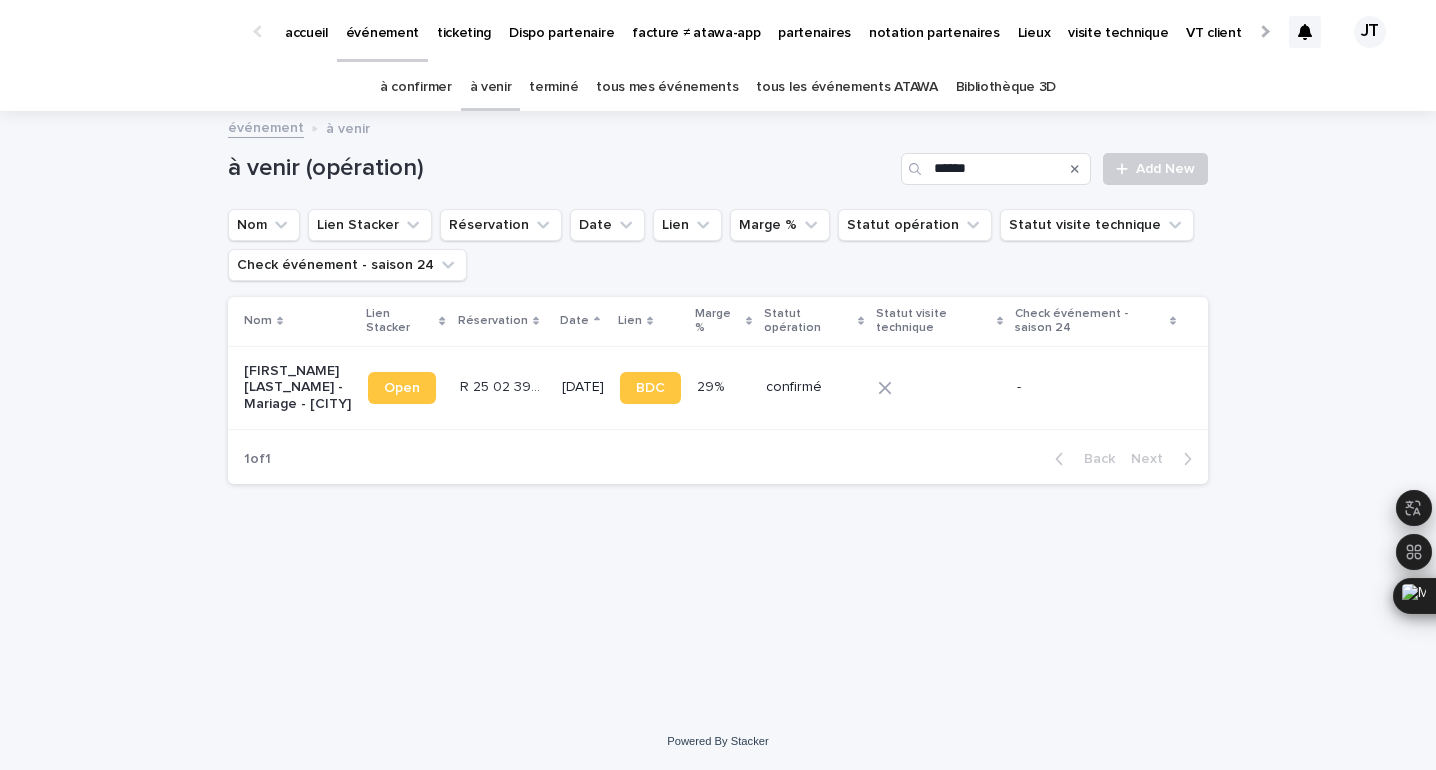 click on "[DATE]" at bounding box center [583, 387] 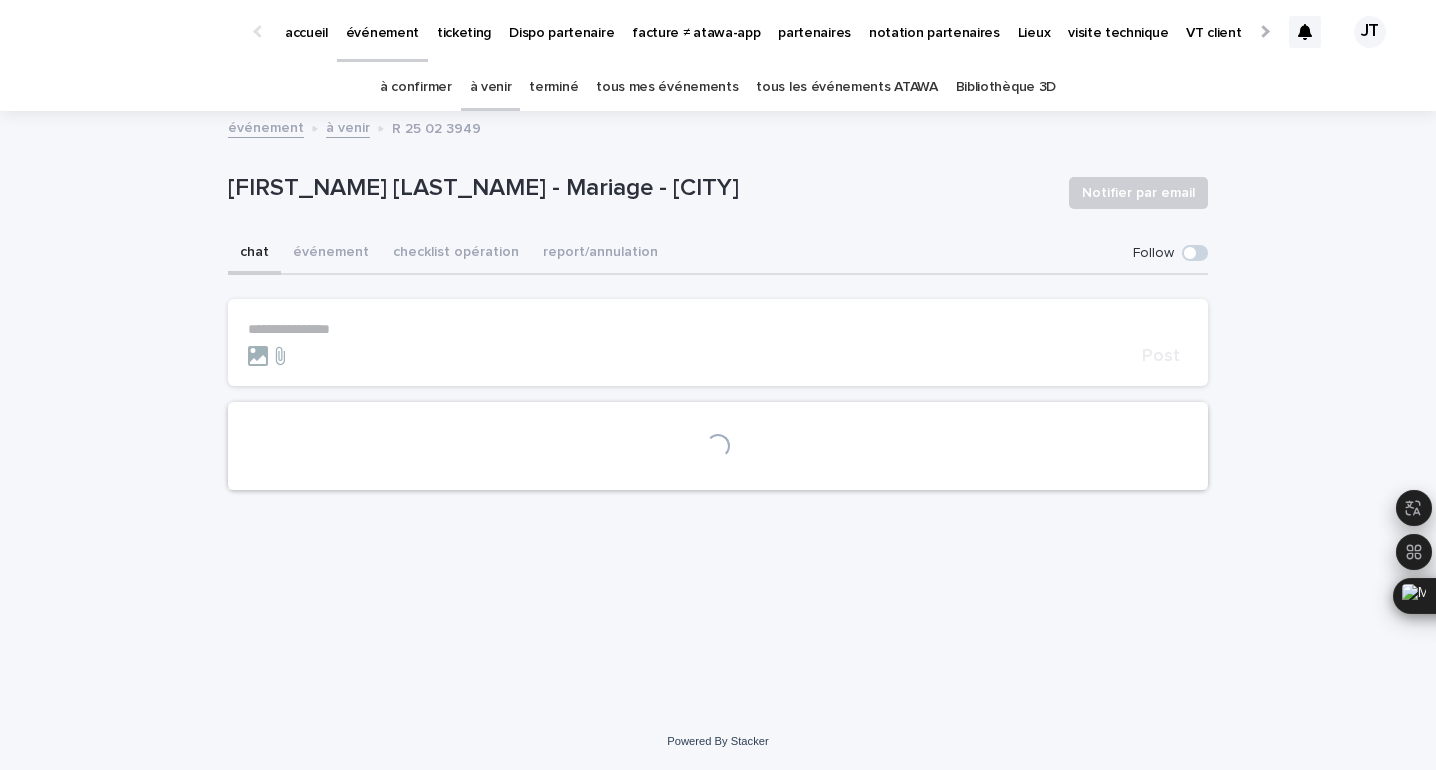 click on "[FIRST_NAME] [LAST_NAME] - Mariage - [CITY]" at bounding box center (640, 188) 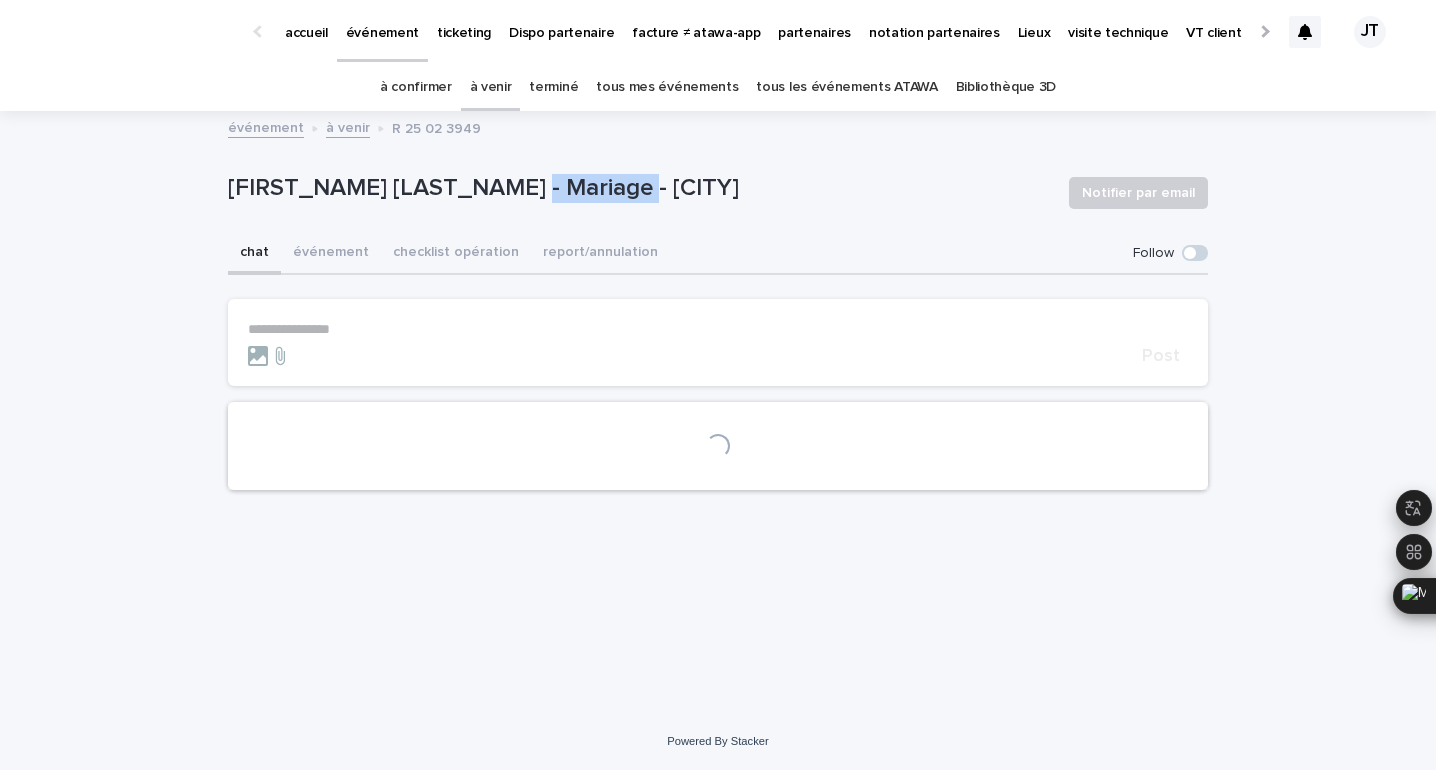 click on "[FIRST_NAME] [LAST_NAME] - Mariage - [CITY]" at bounding box center (640, 188) 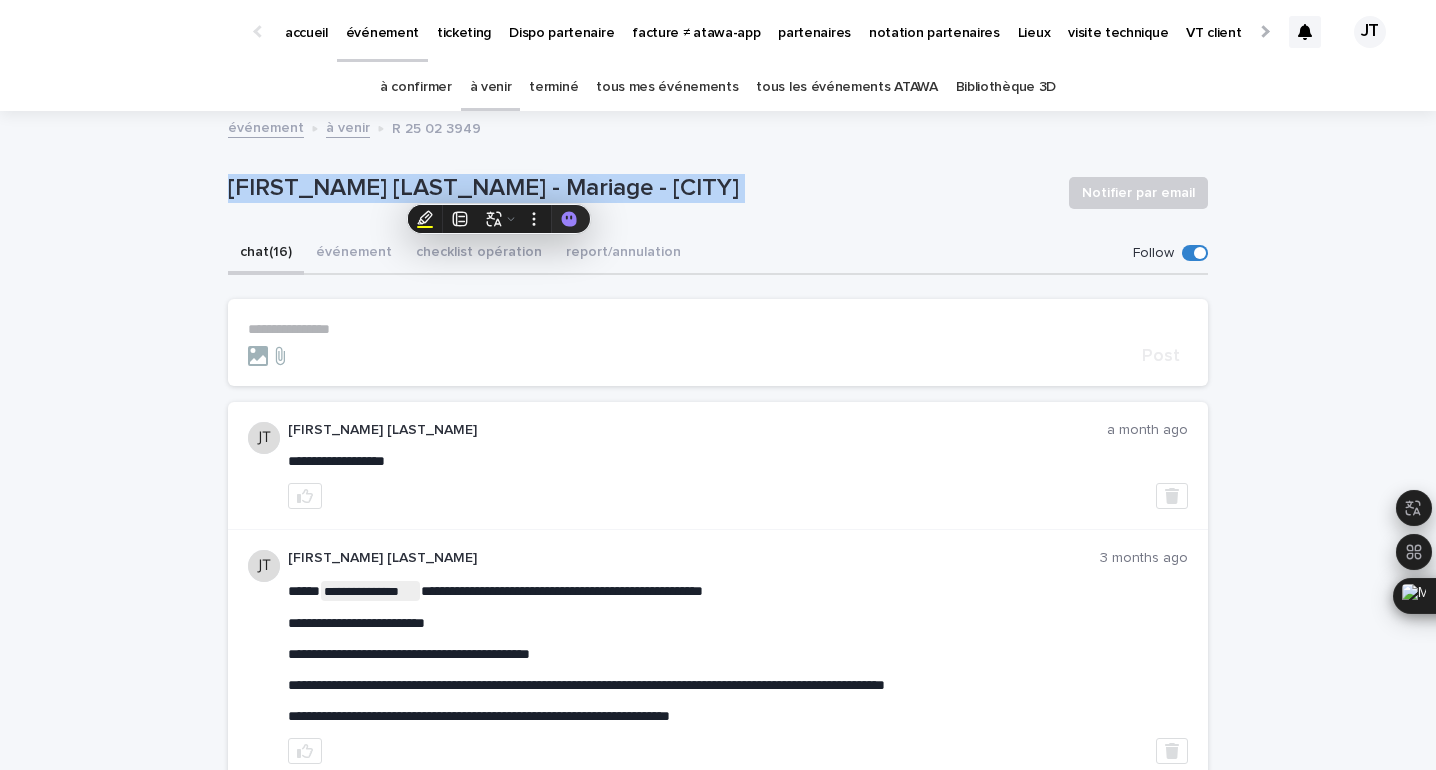copy on "[FIRST] [LAST] - Mariage - [CITY] Notifier par email Sorry, there was an error saving your record. Please try again. Please fill out the required fields below." 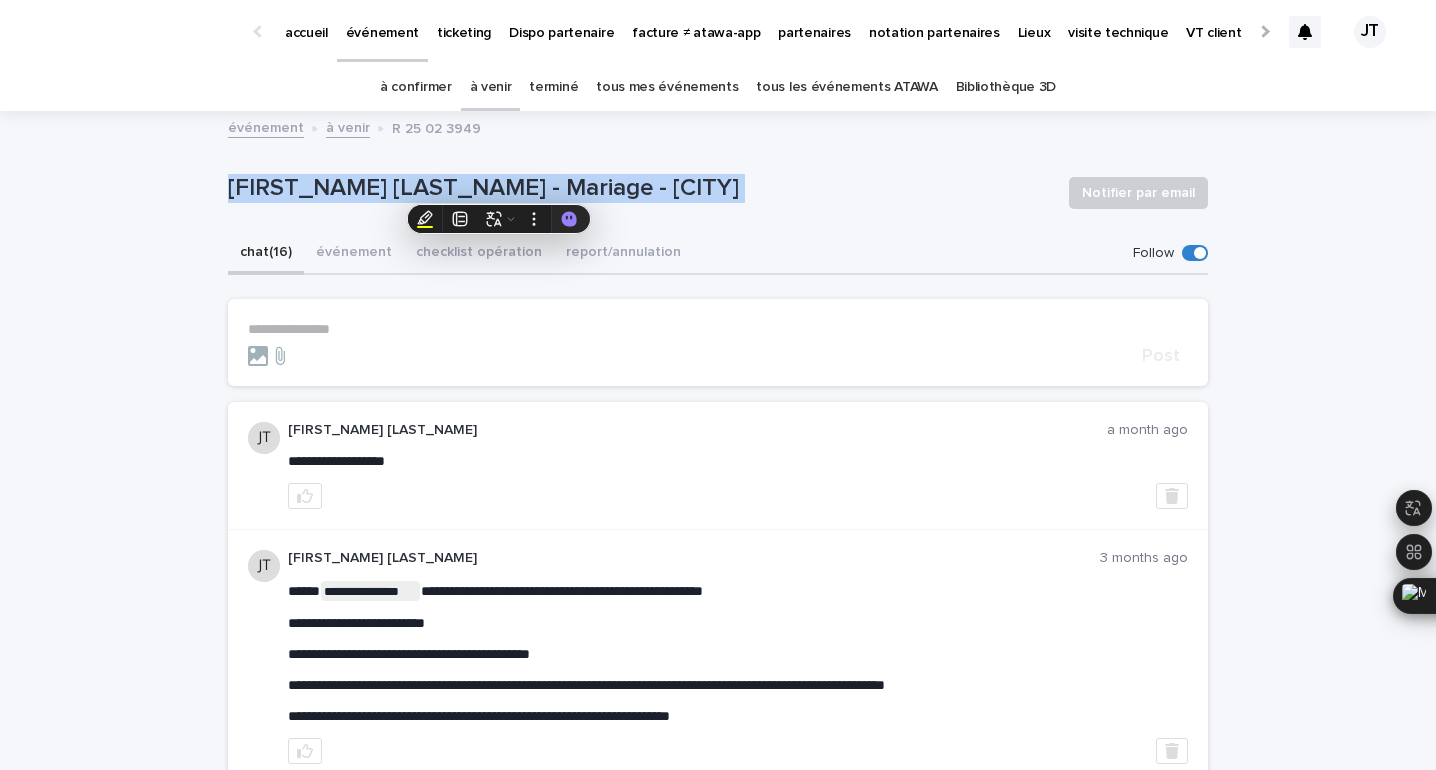 click on "à venir" at bounding box center (491, 87) 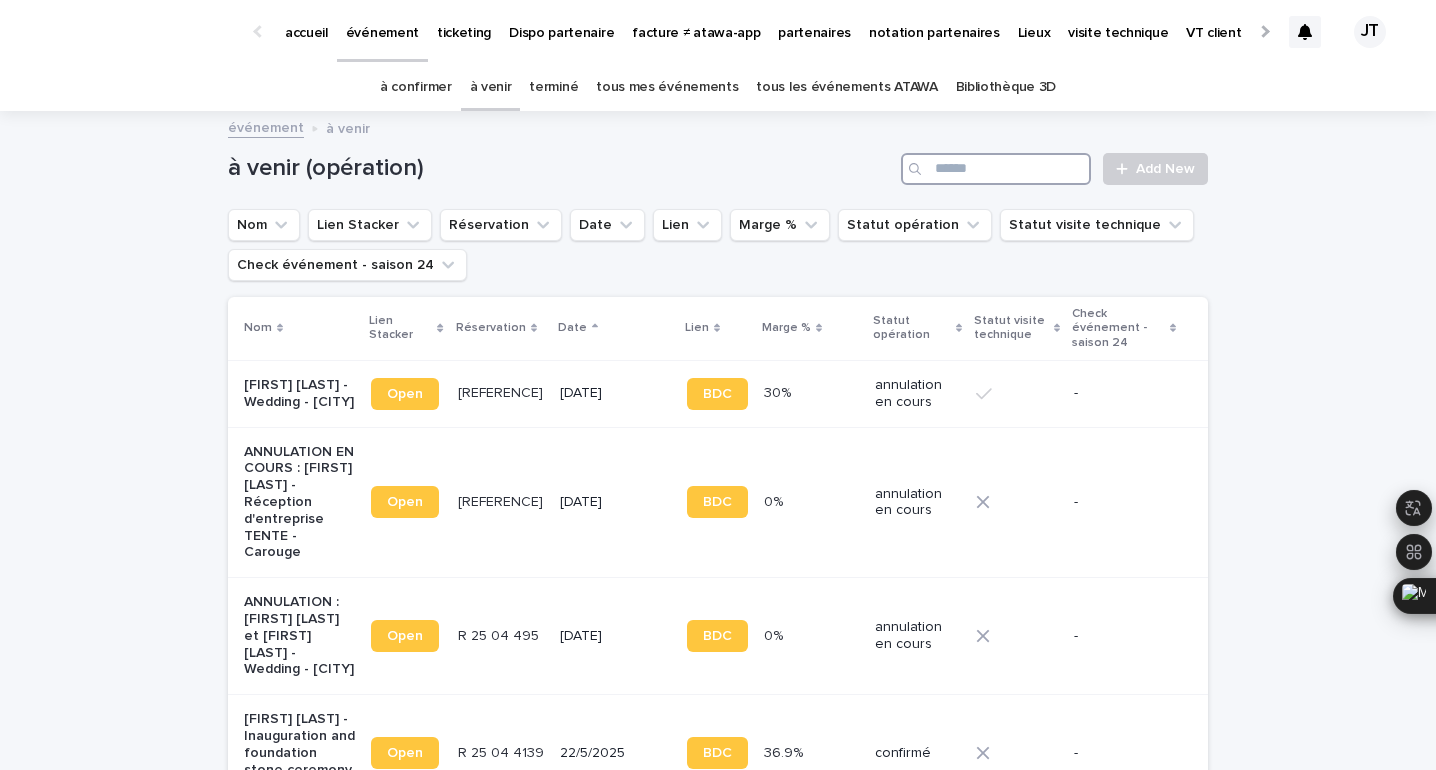 click at bounding box center (996, 169) 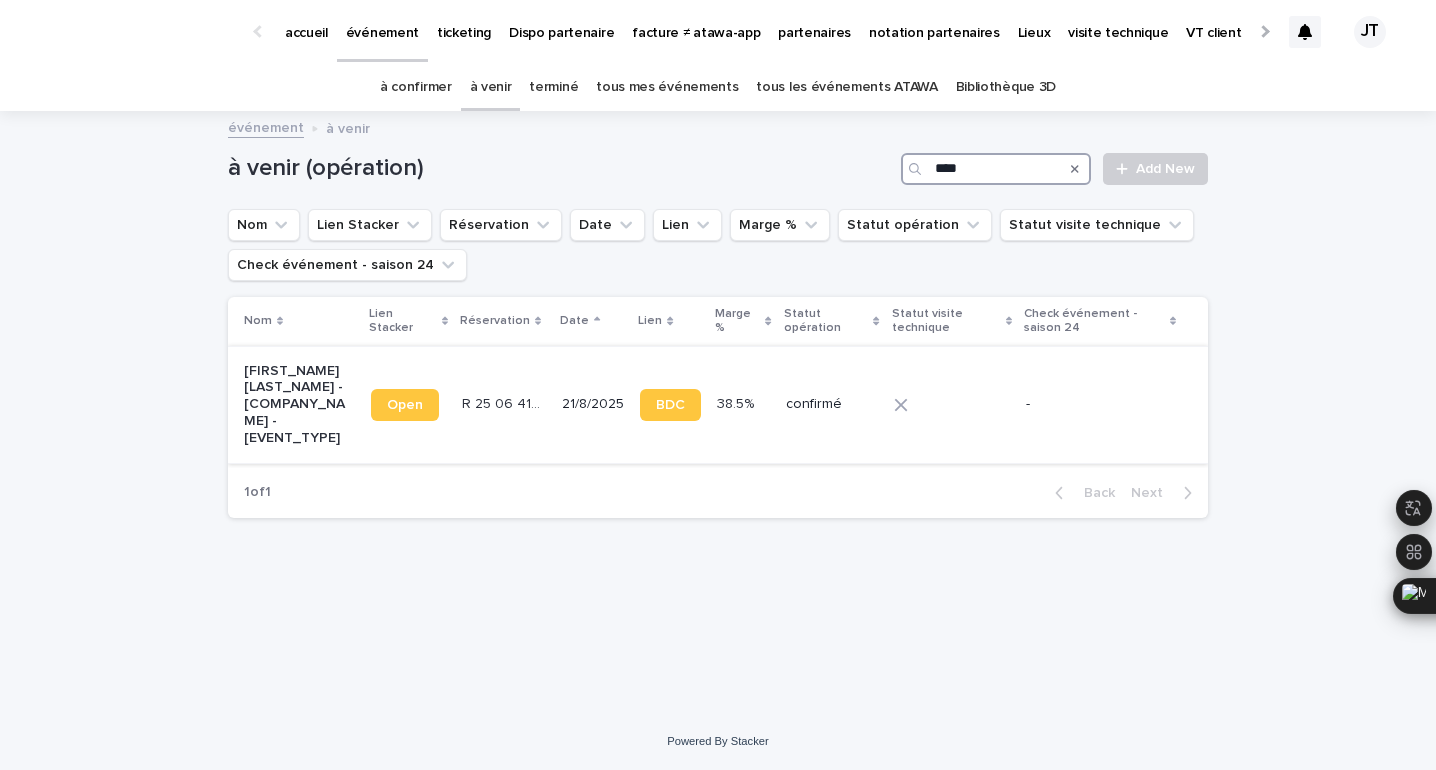 type on "****" 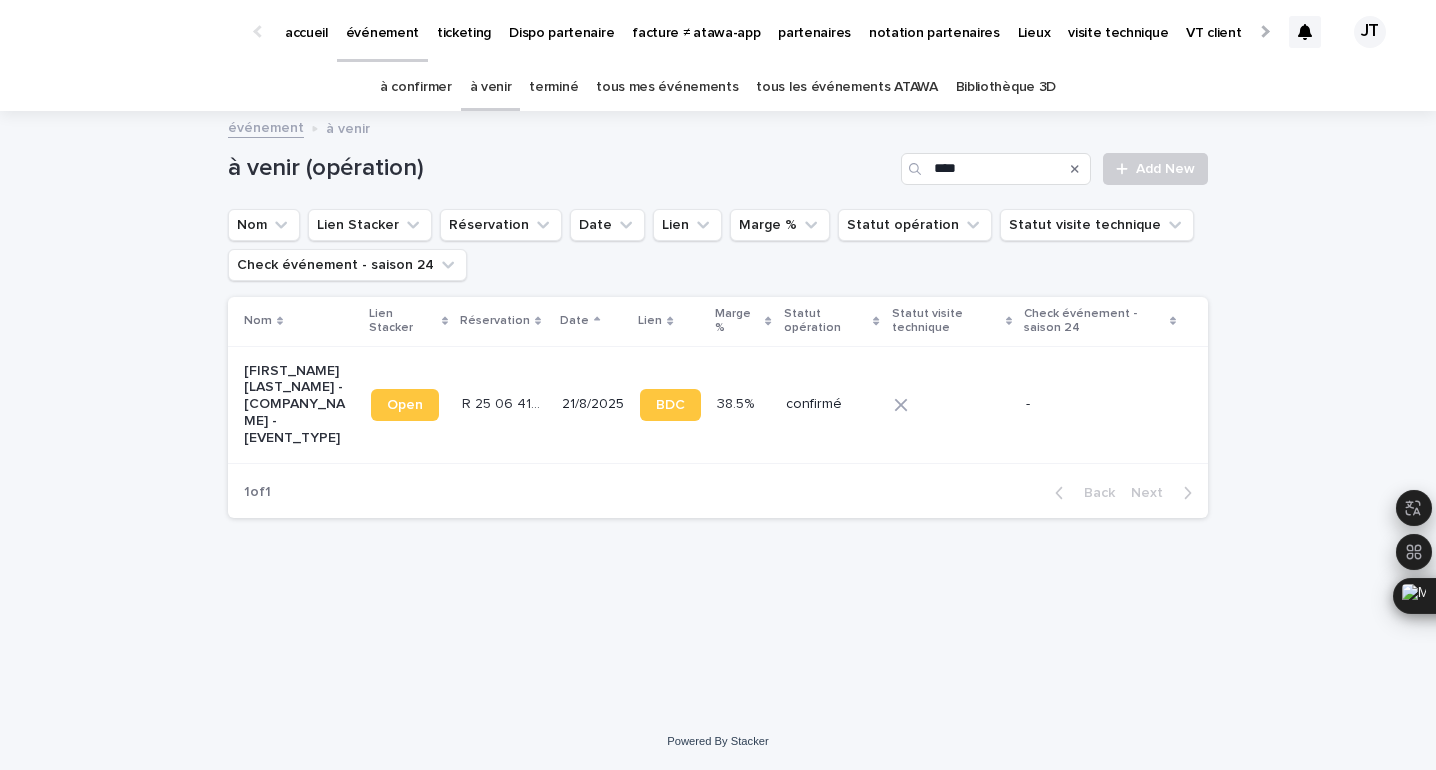 click on "confirmé" at bounding box center (832, 404) 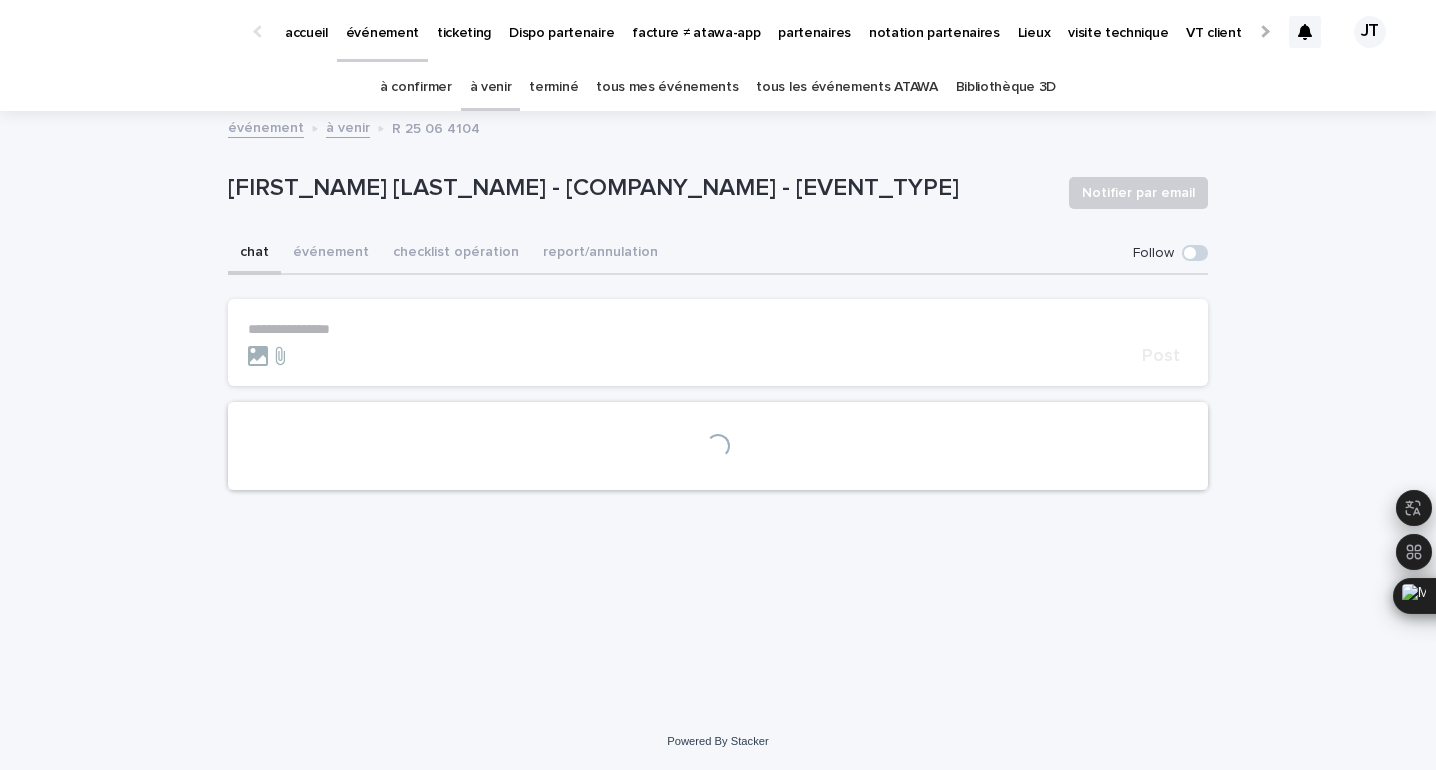 click on "événement" at bounding box center [331, 254] 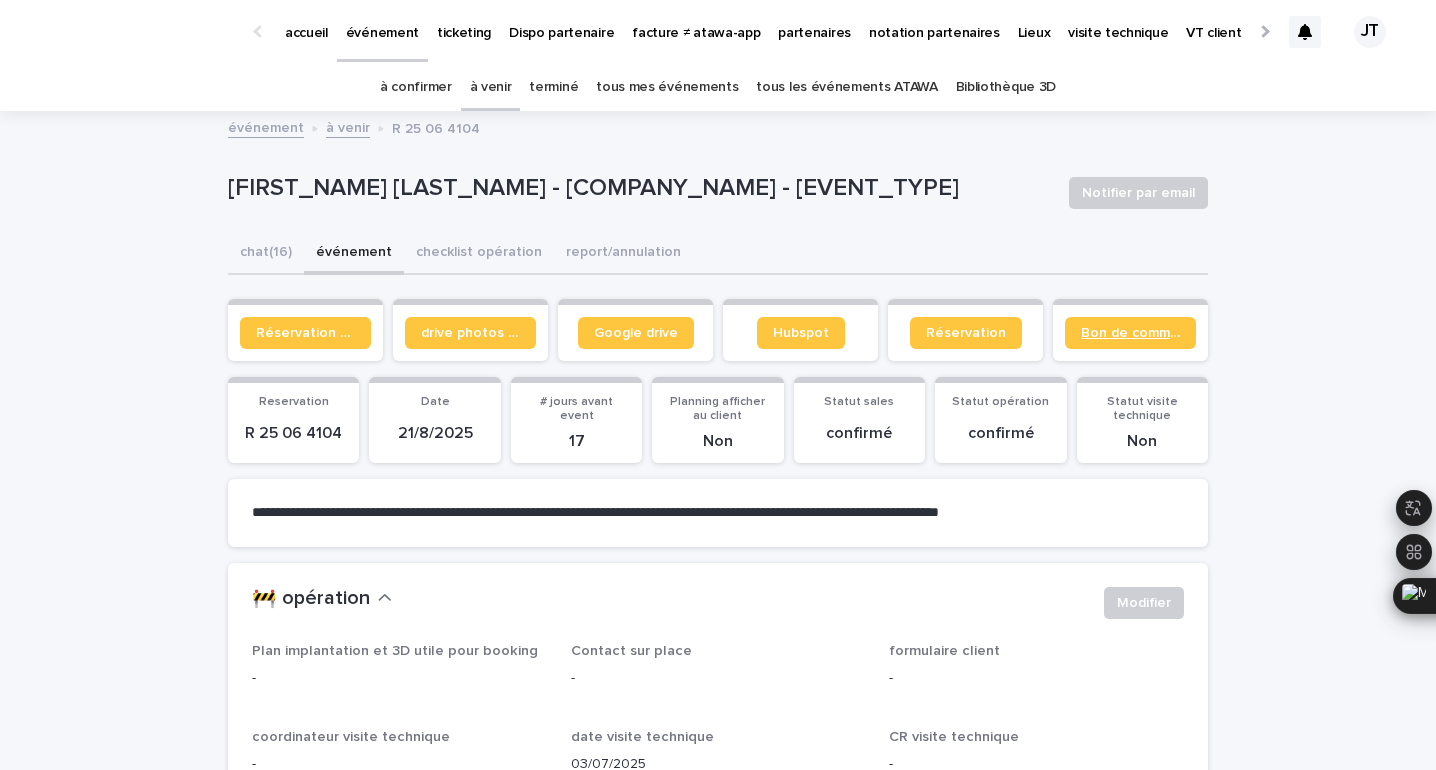 click on "Bon de commande" at bounding box center (1130, 333) 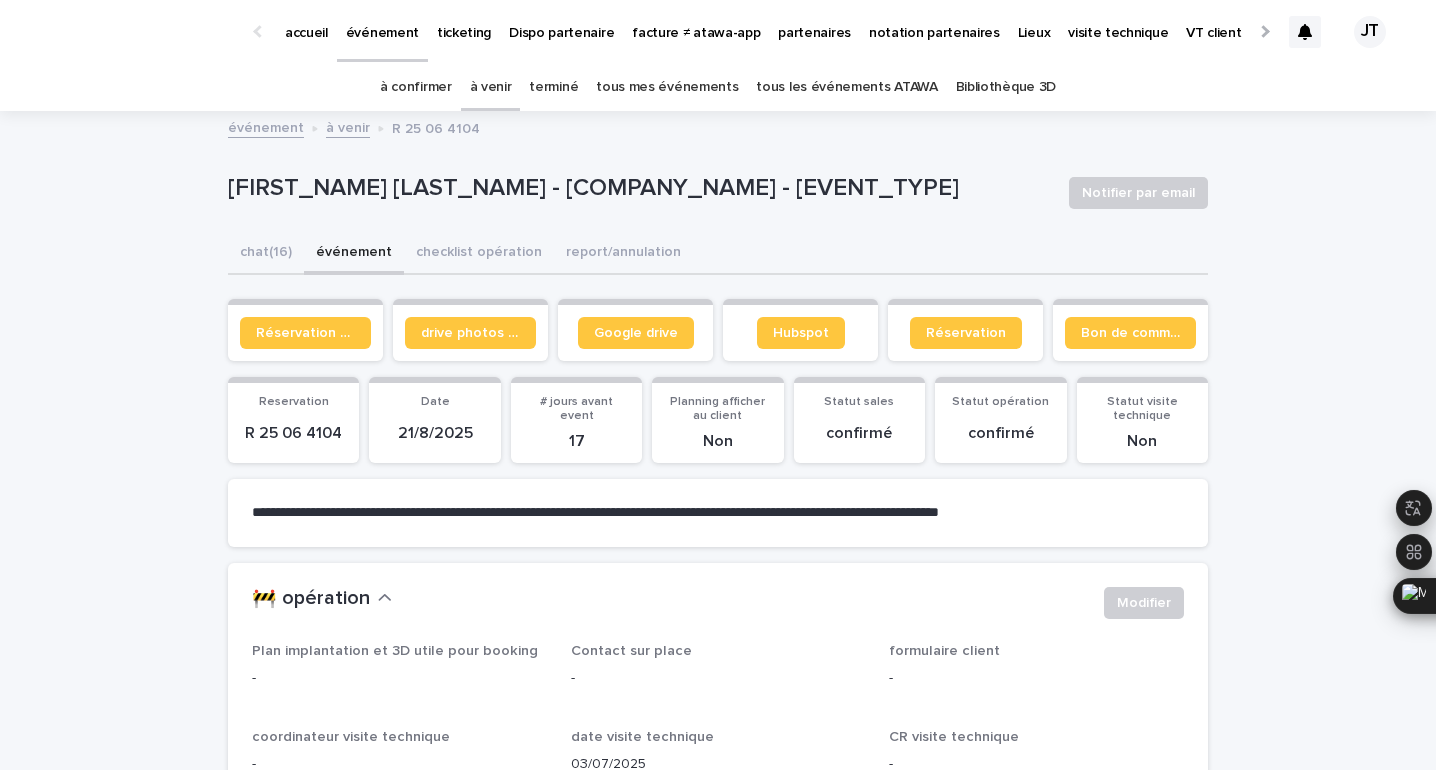 click on "à venir" at bounding box center [491, 87] 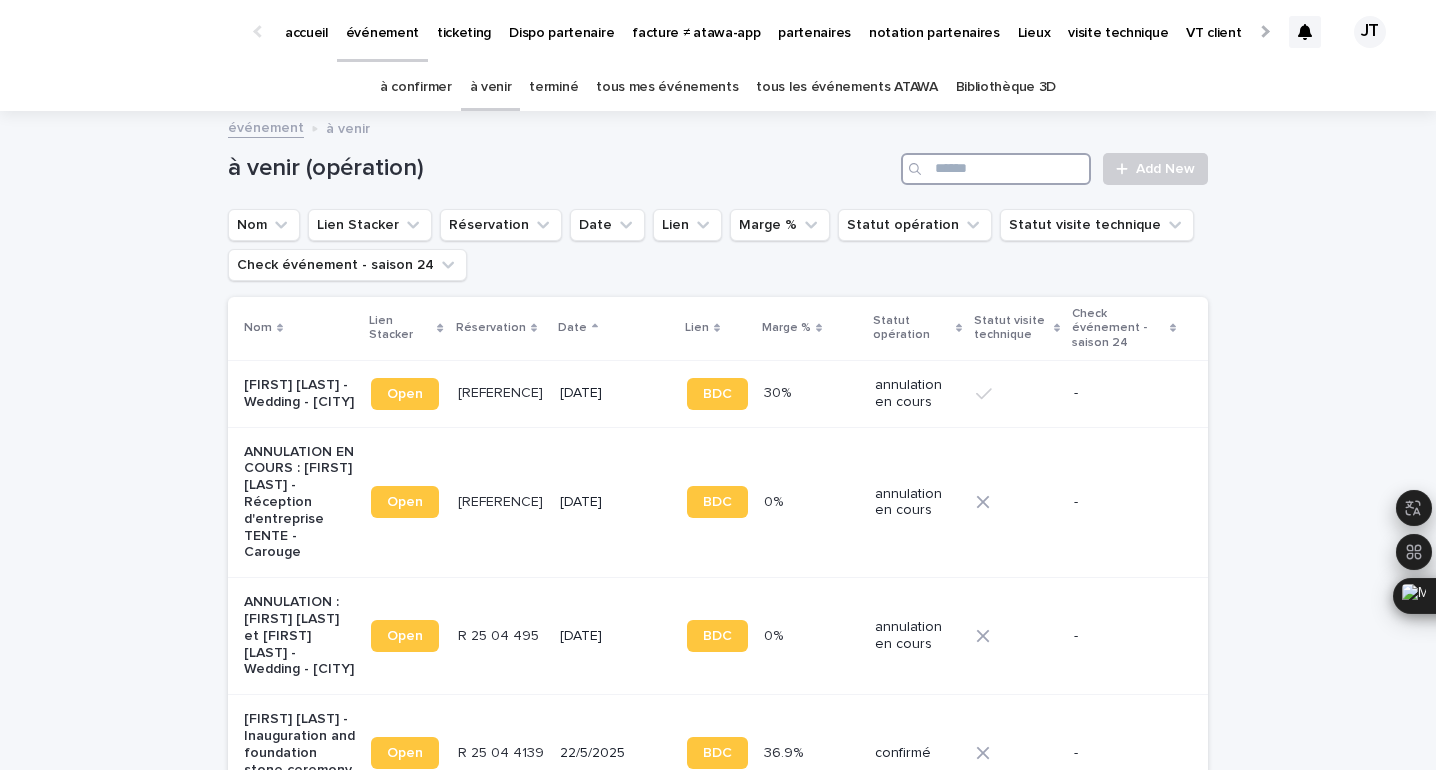 click at bounding box center [996, 169] 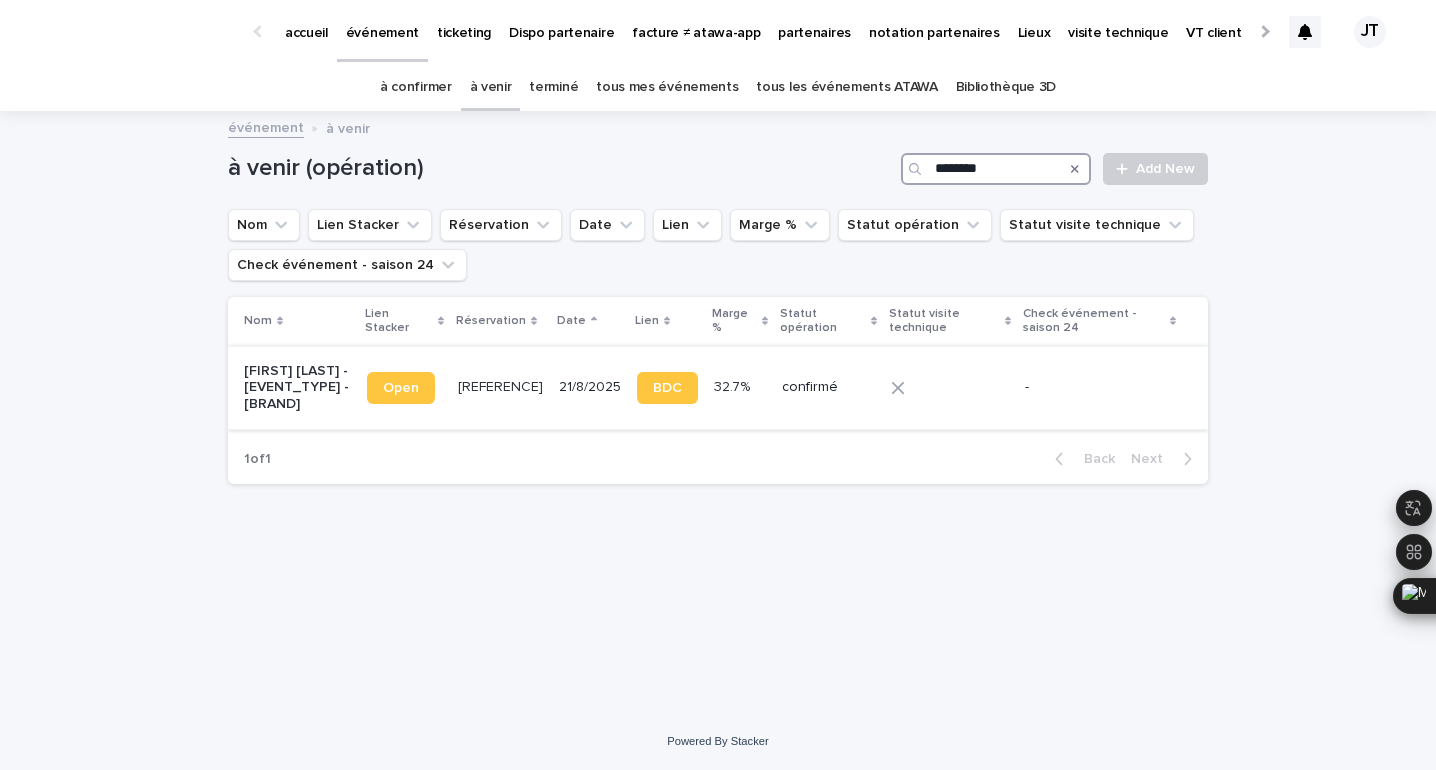 type on "********" 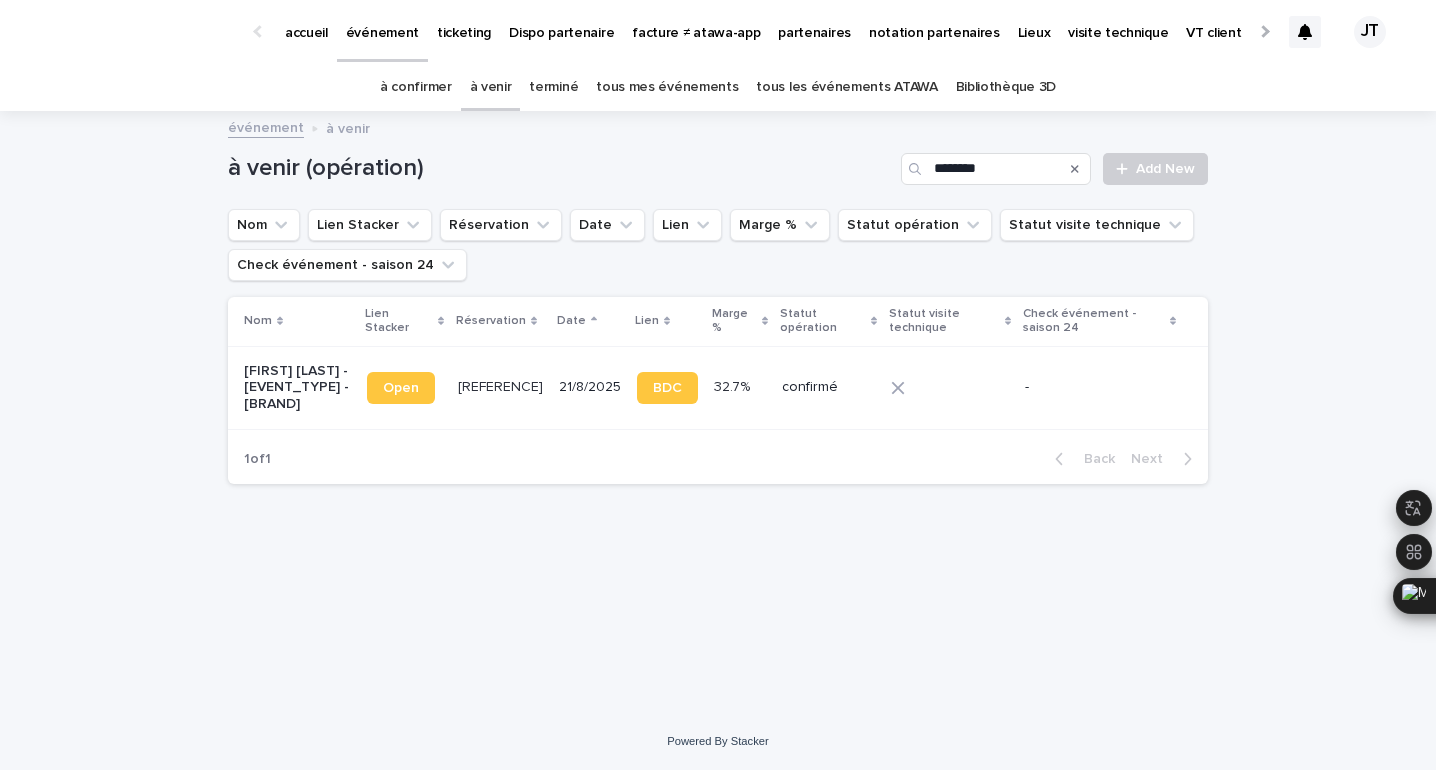 click on "[REFERENCE]" at bounding box center (502, 385) 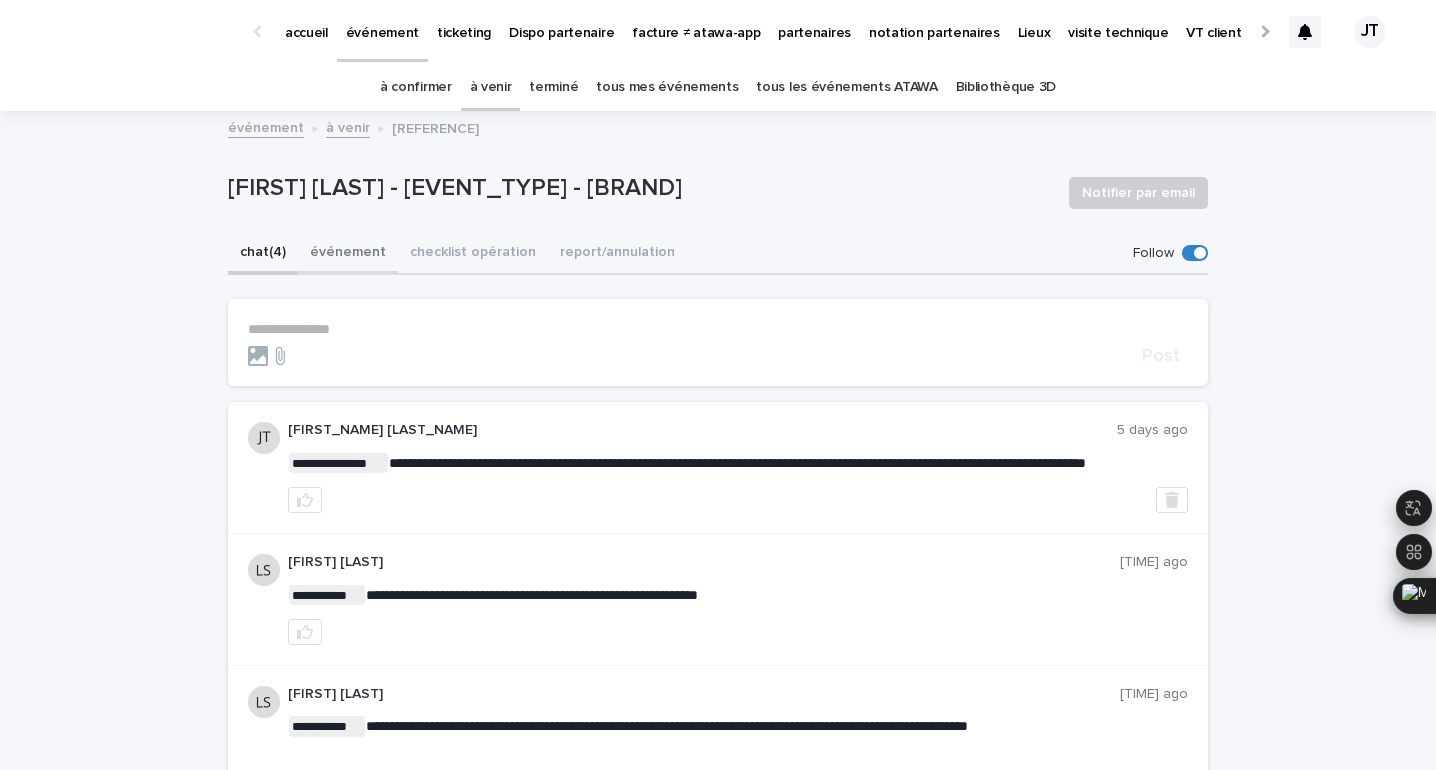 click on "événement" at bounding box center (348, 254) 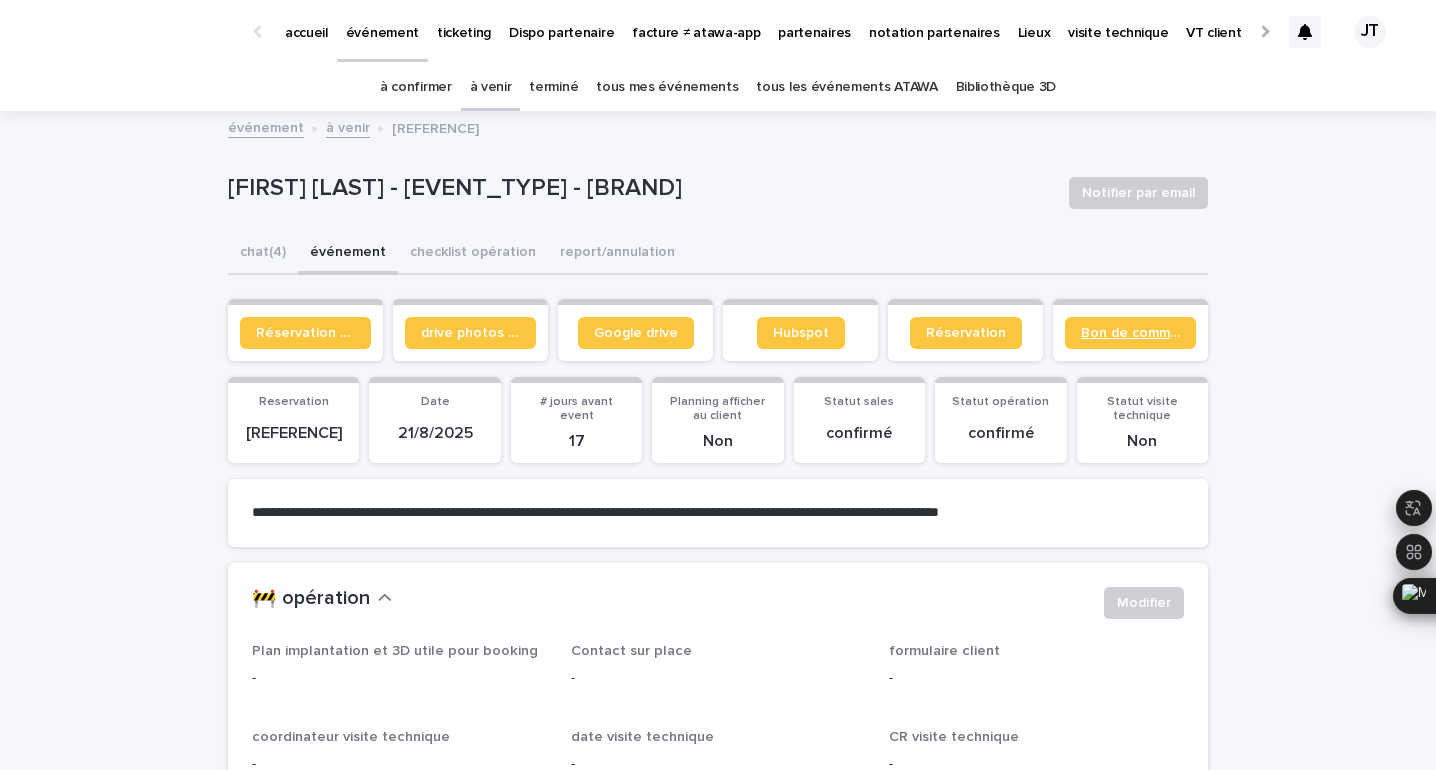 click on "Bon de commande" at bounding box center (1130, 333) 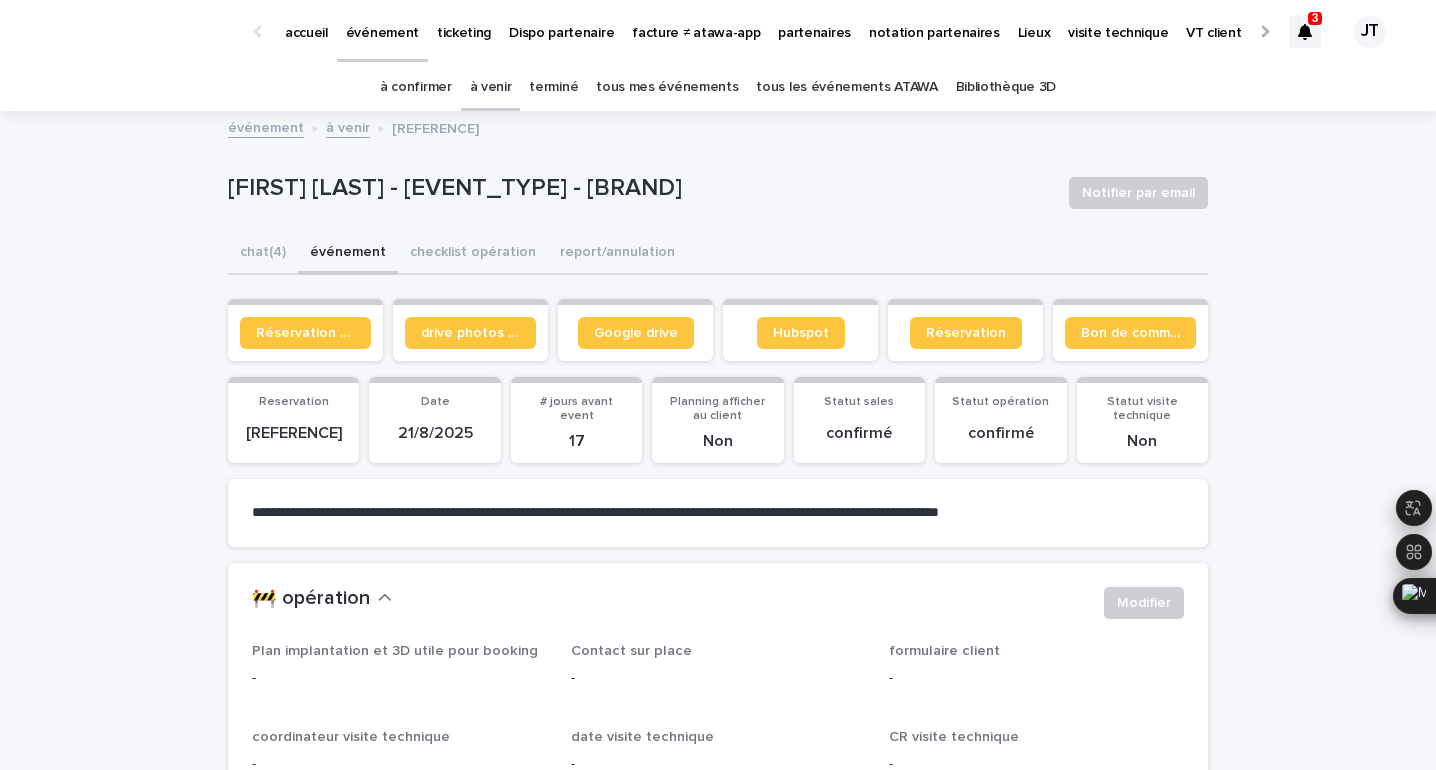 click on "partenaires" at bounding box center [814, 21] 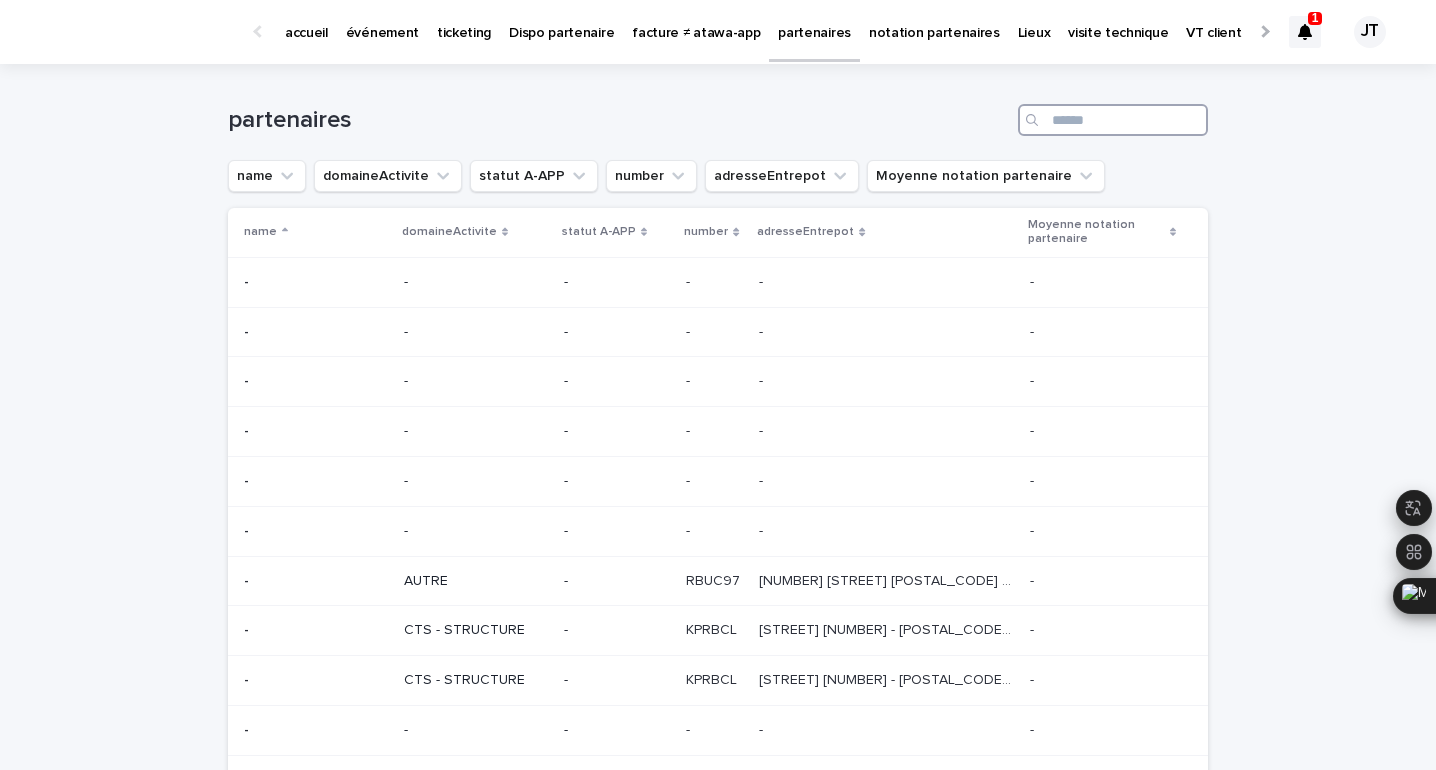 click at bounding box center [1113, 120] 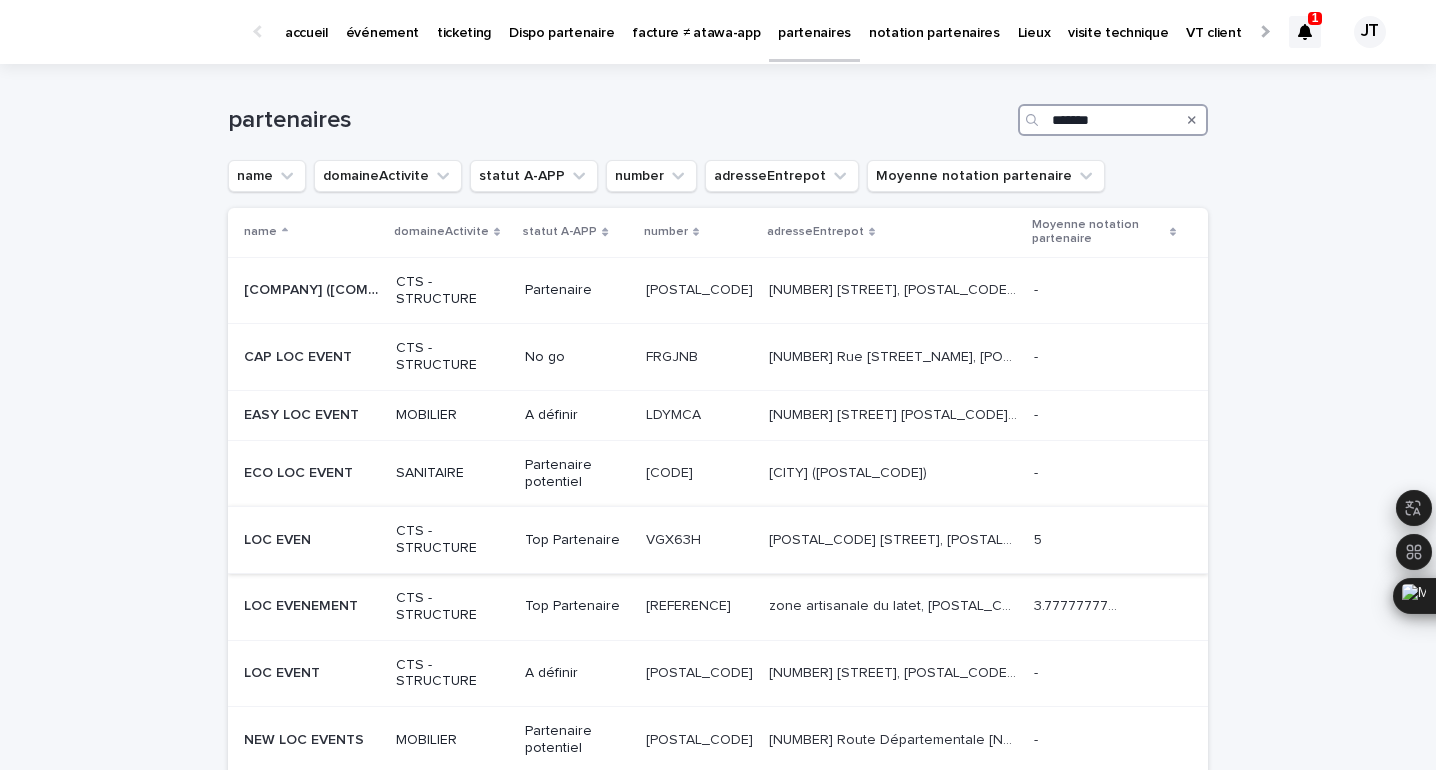 scroll, scrollTop: 38, scrollLeft: 0, axis: vertical 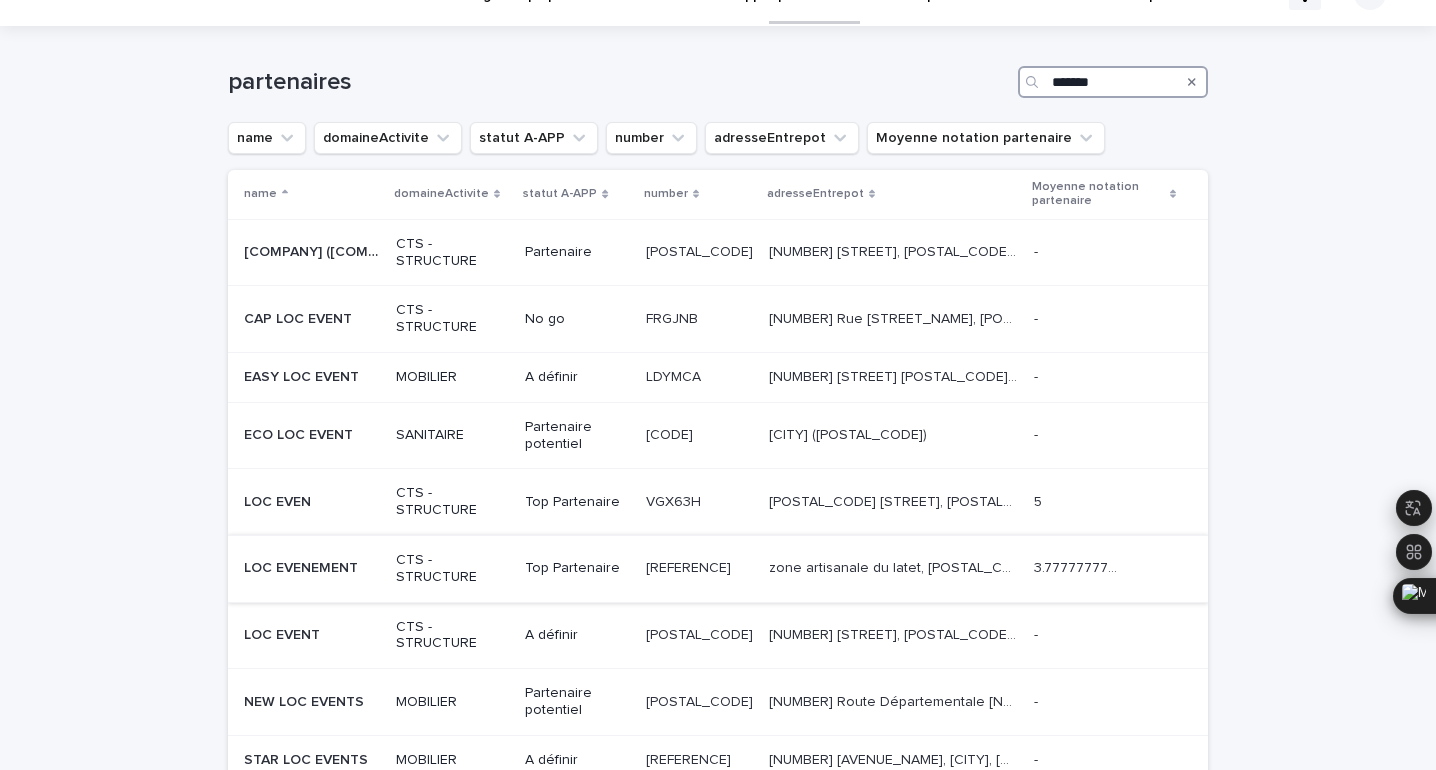 type on "*******" 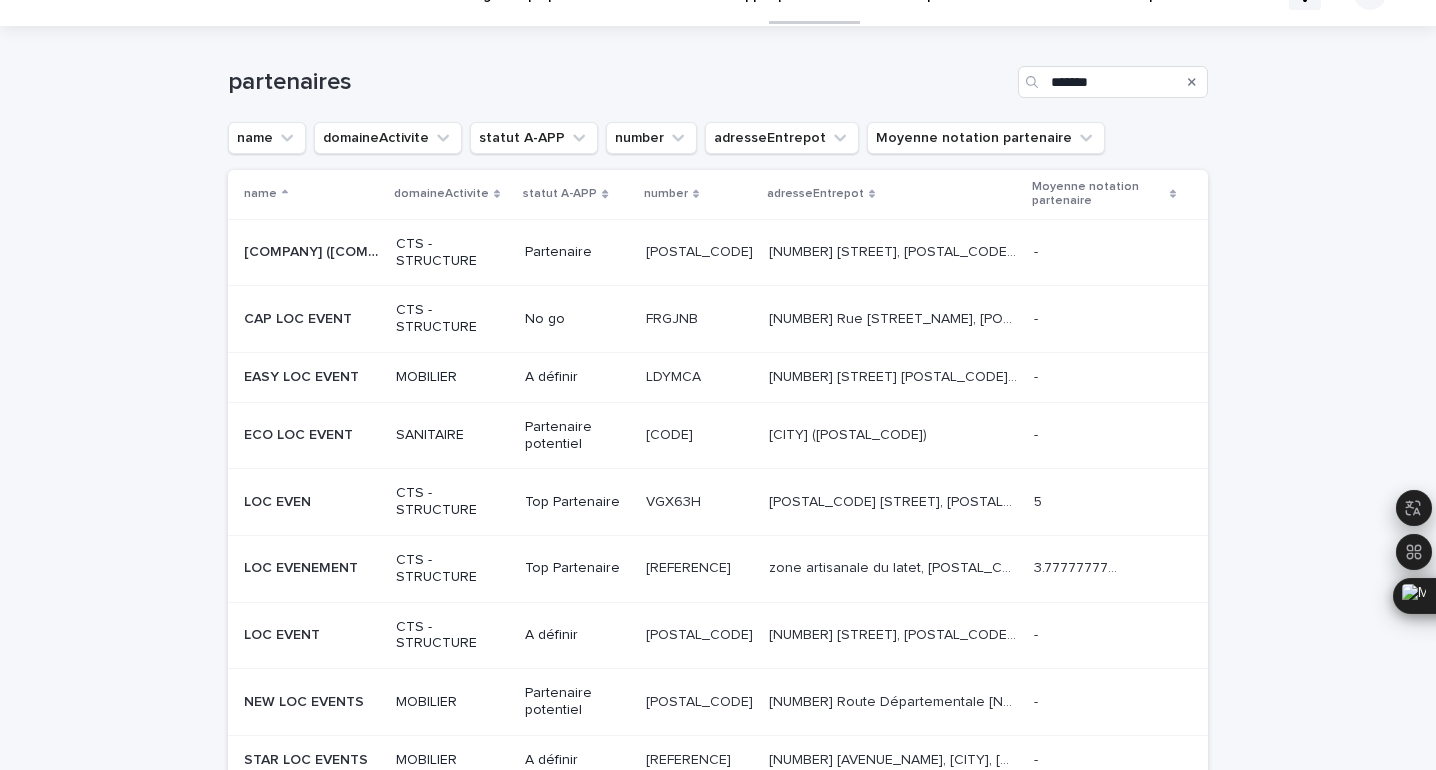 click on "CTS - STRUCTURE" at bounding box center [453, 569] 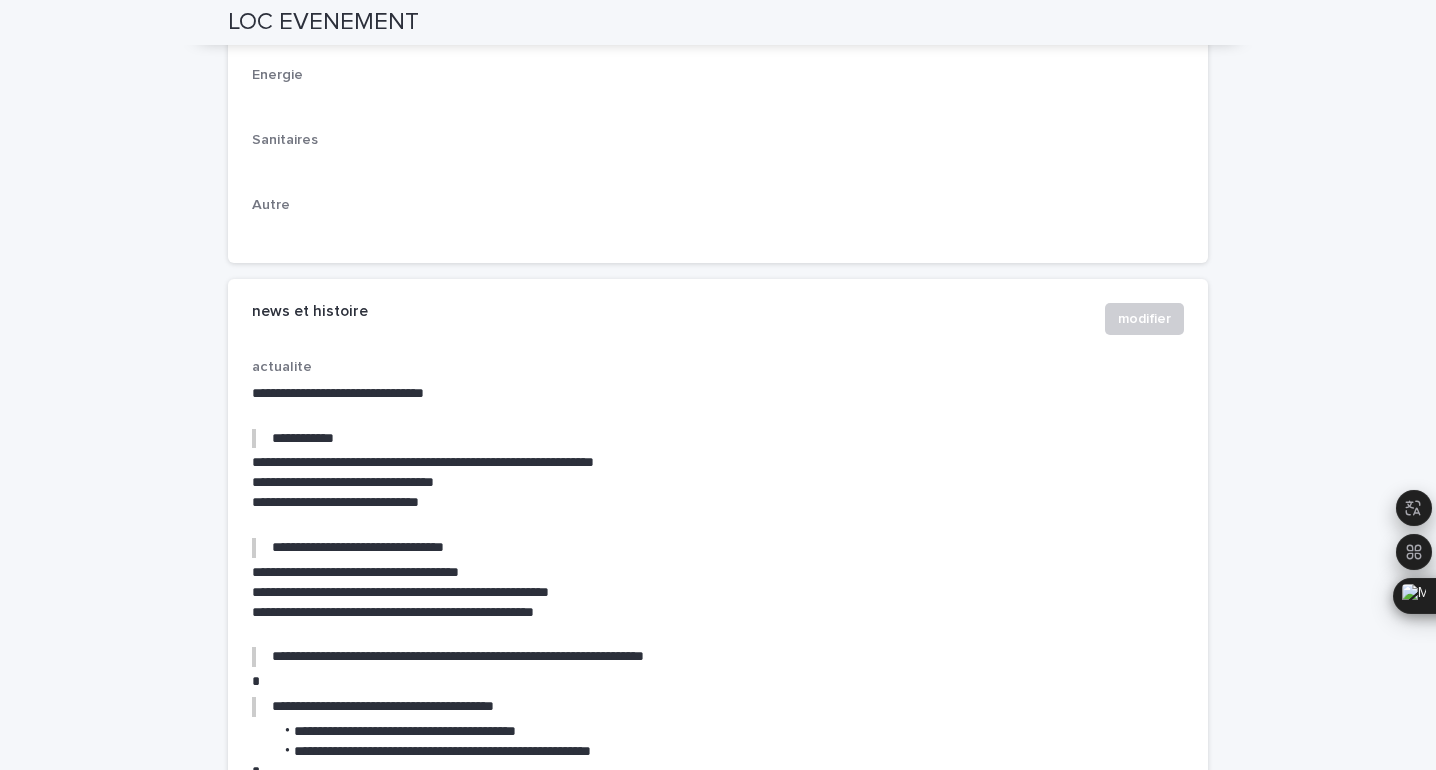 scroll, scrollTop: 4651, scrollLeft: 0, axis: vertical 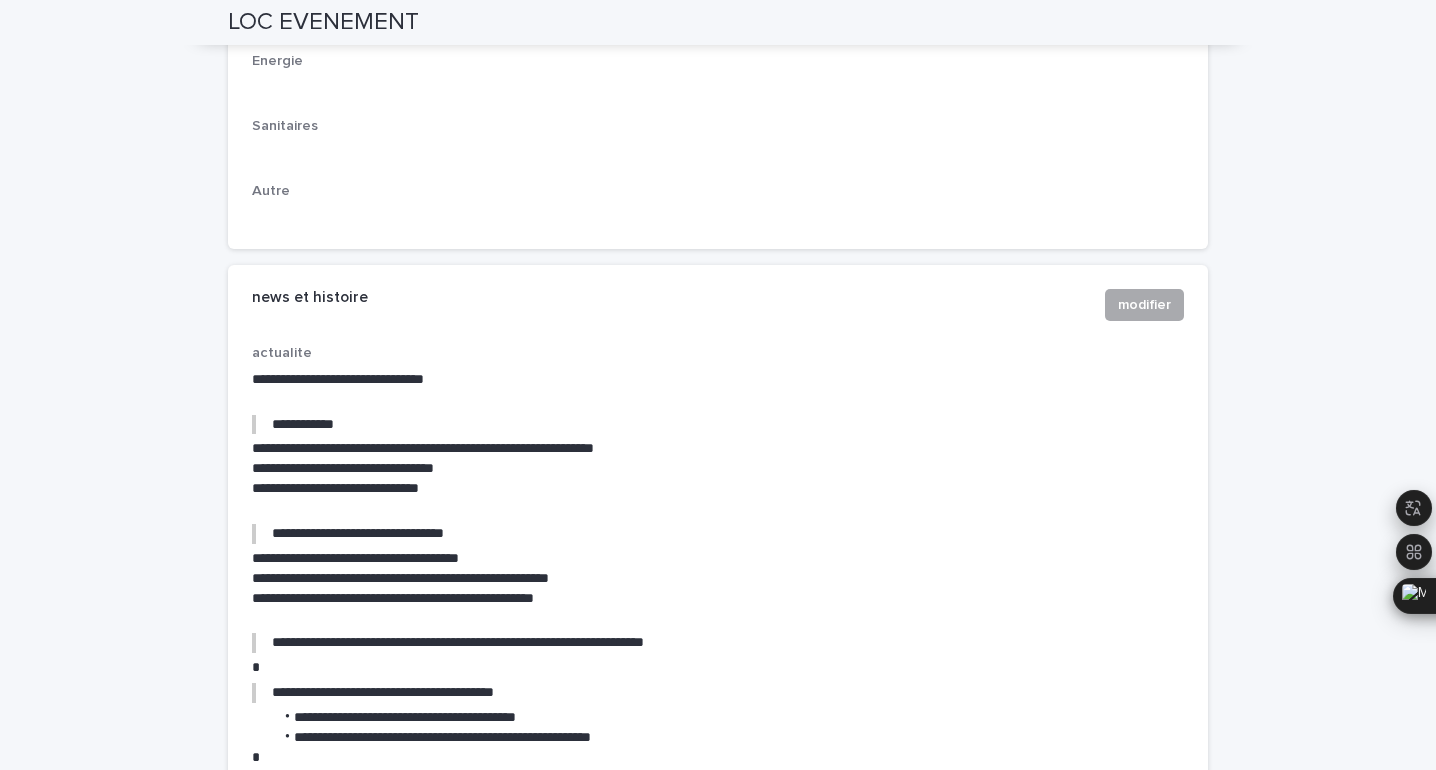 click on "modifier" at bounding box center (1144, 305) 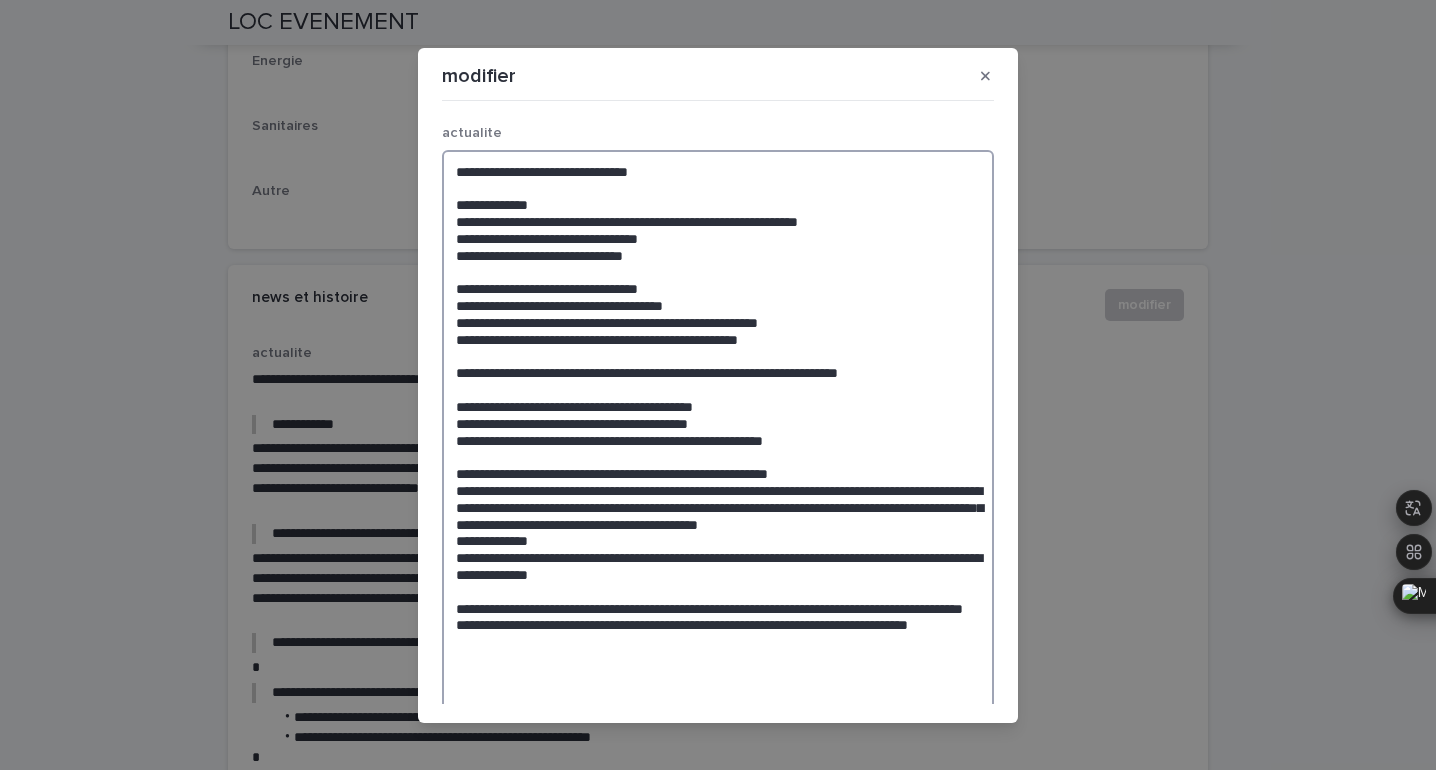 click at bounding box center (718, 591) 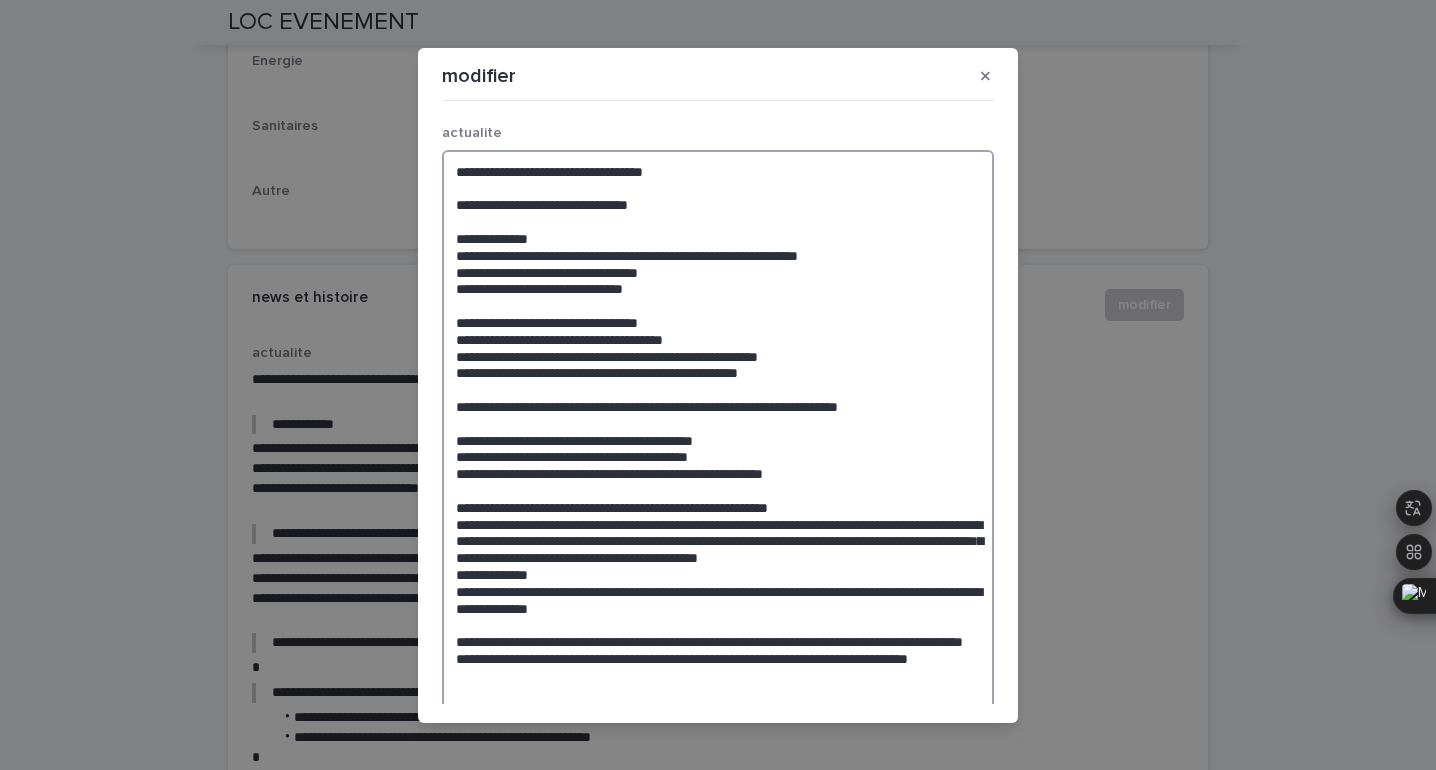 click at bounding box center [718, 608] 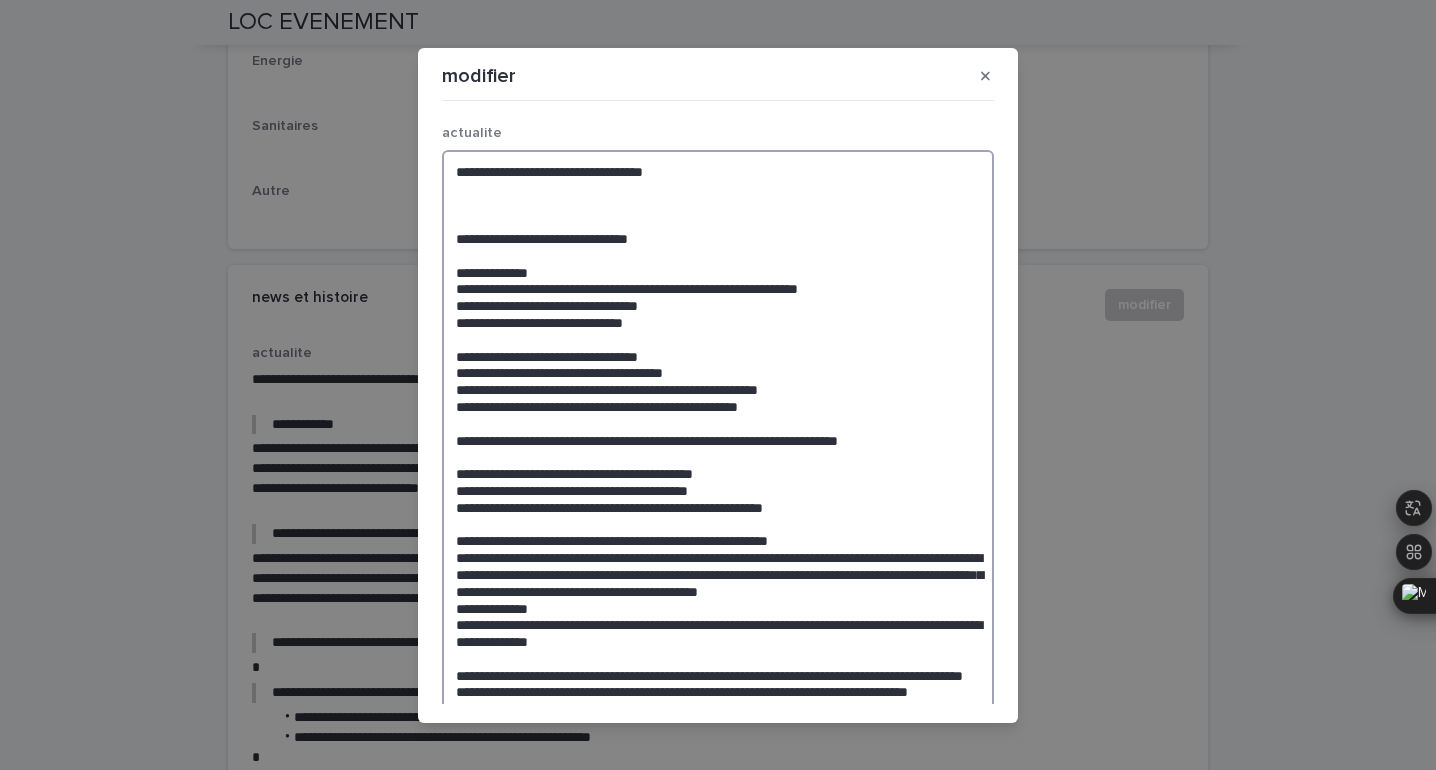 paste on "**********" 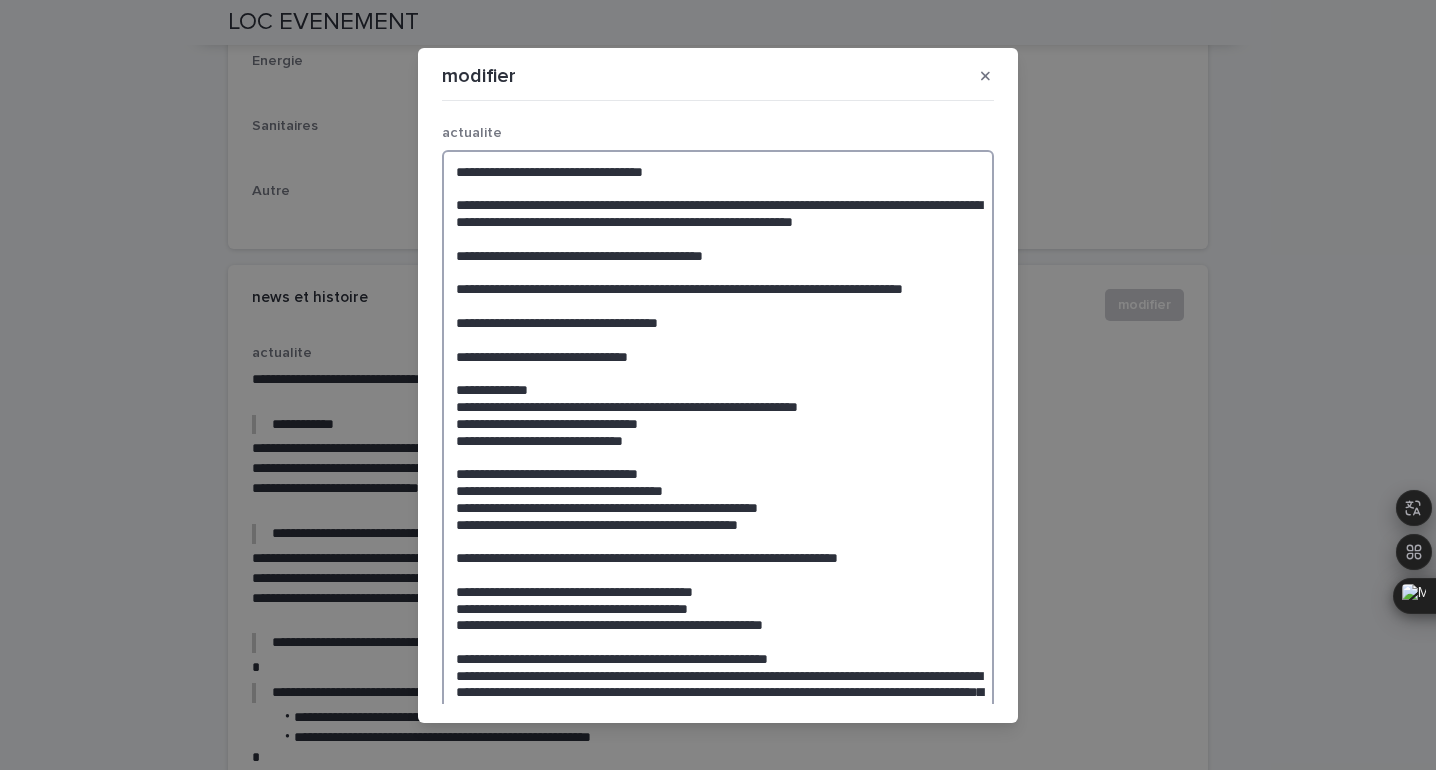 click at bounding box center [718, 700] 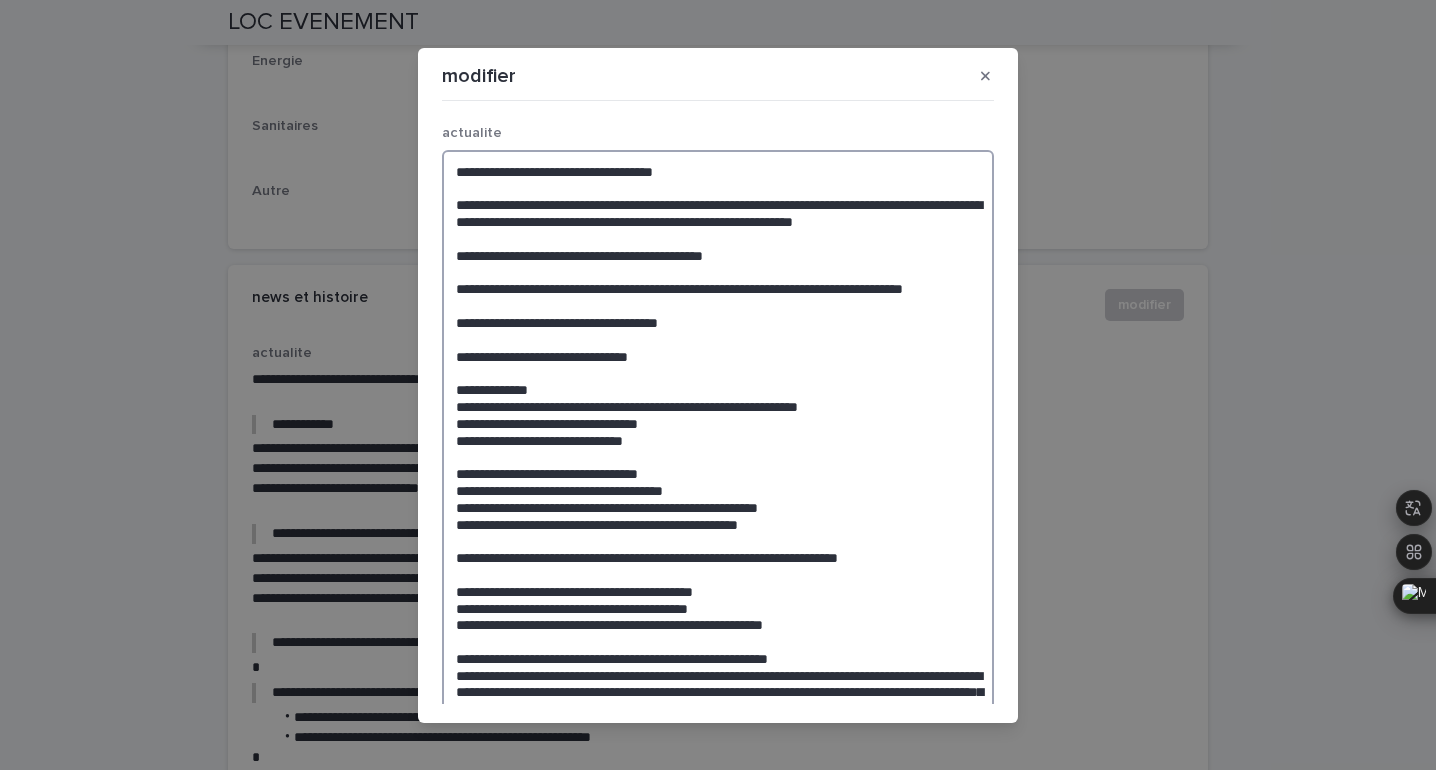 click at bounding box center (718, 700) 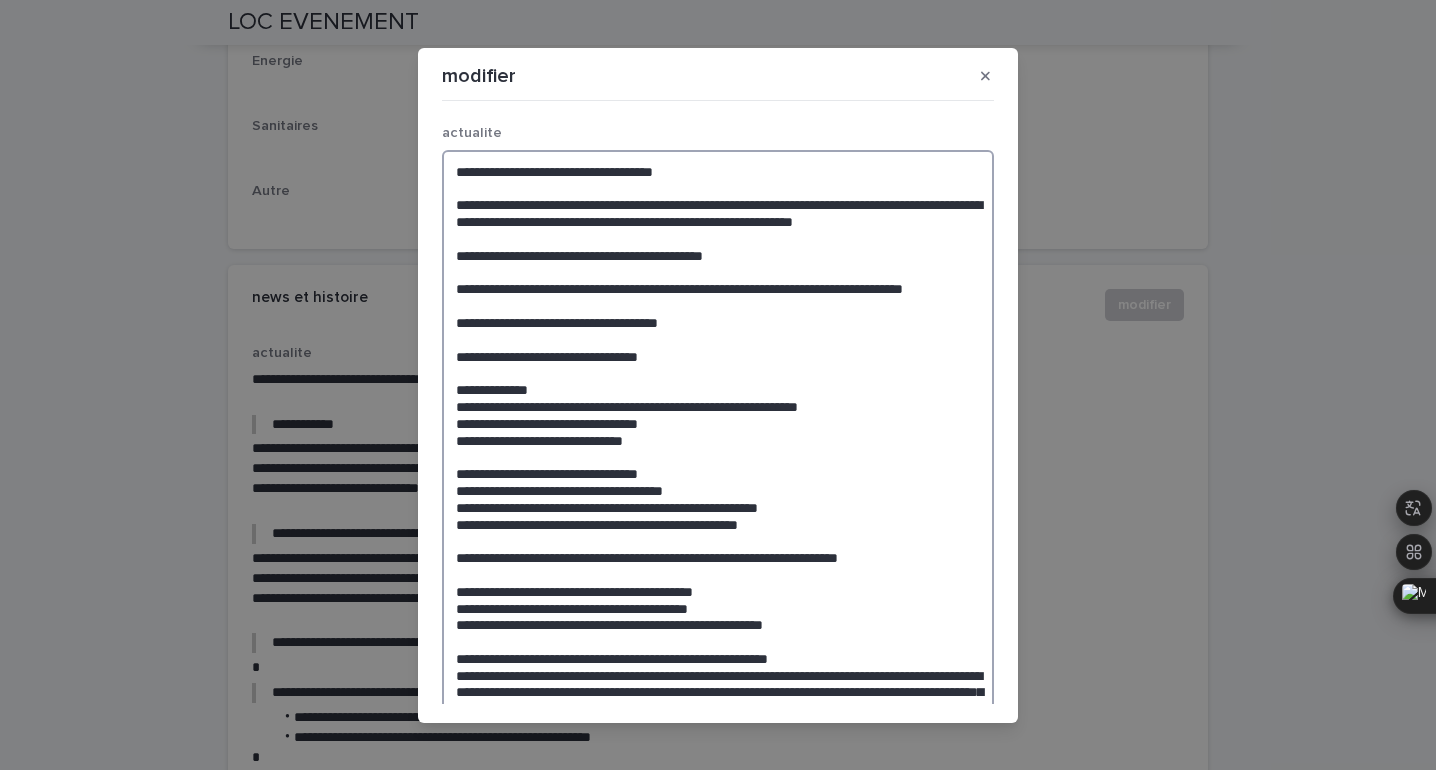 click at bounding box center (718, 700) 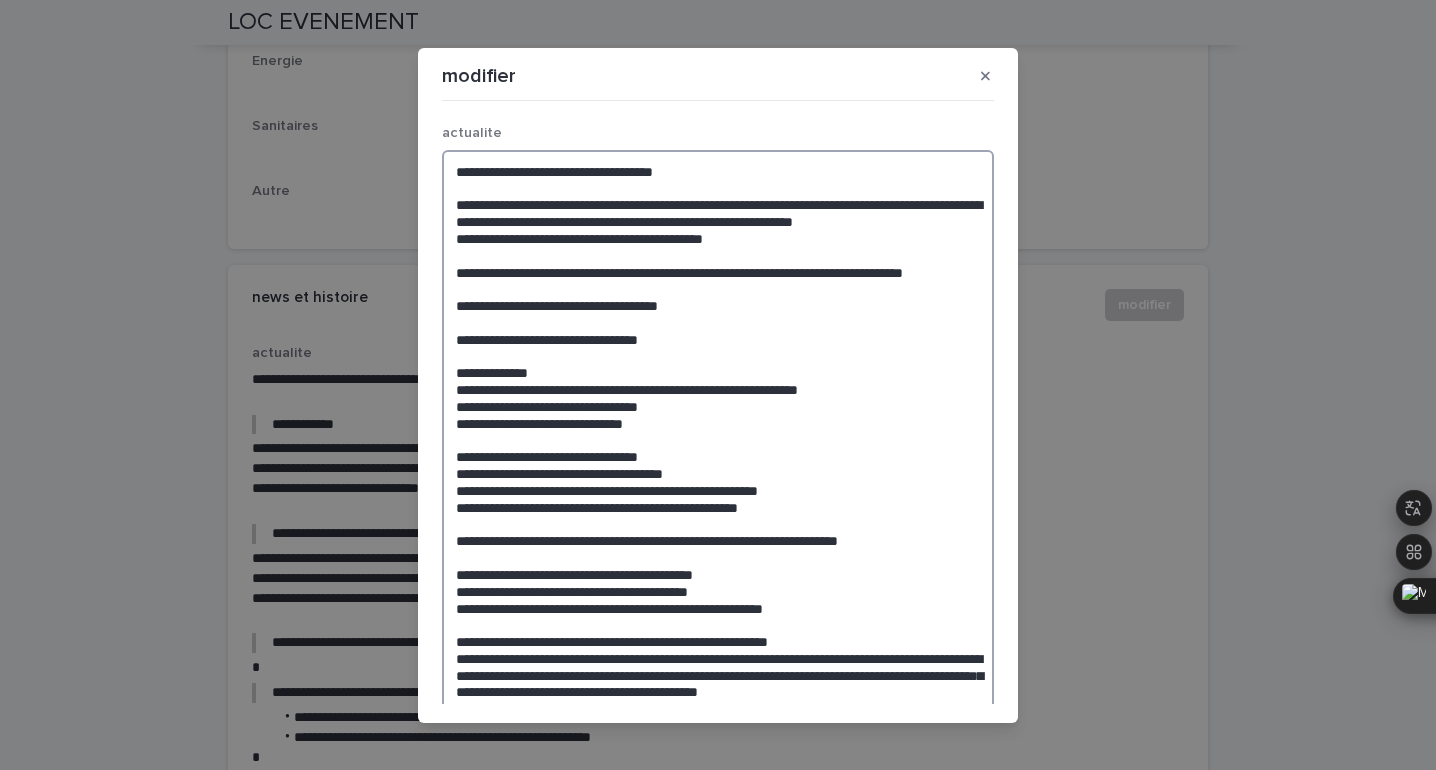 click at bounding box center (718, 692) 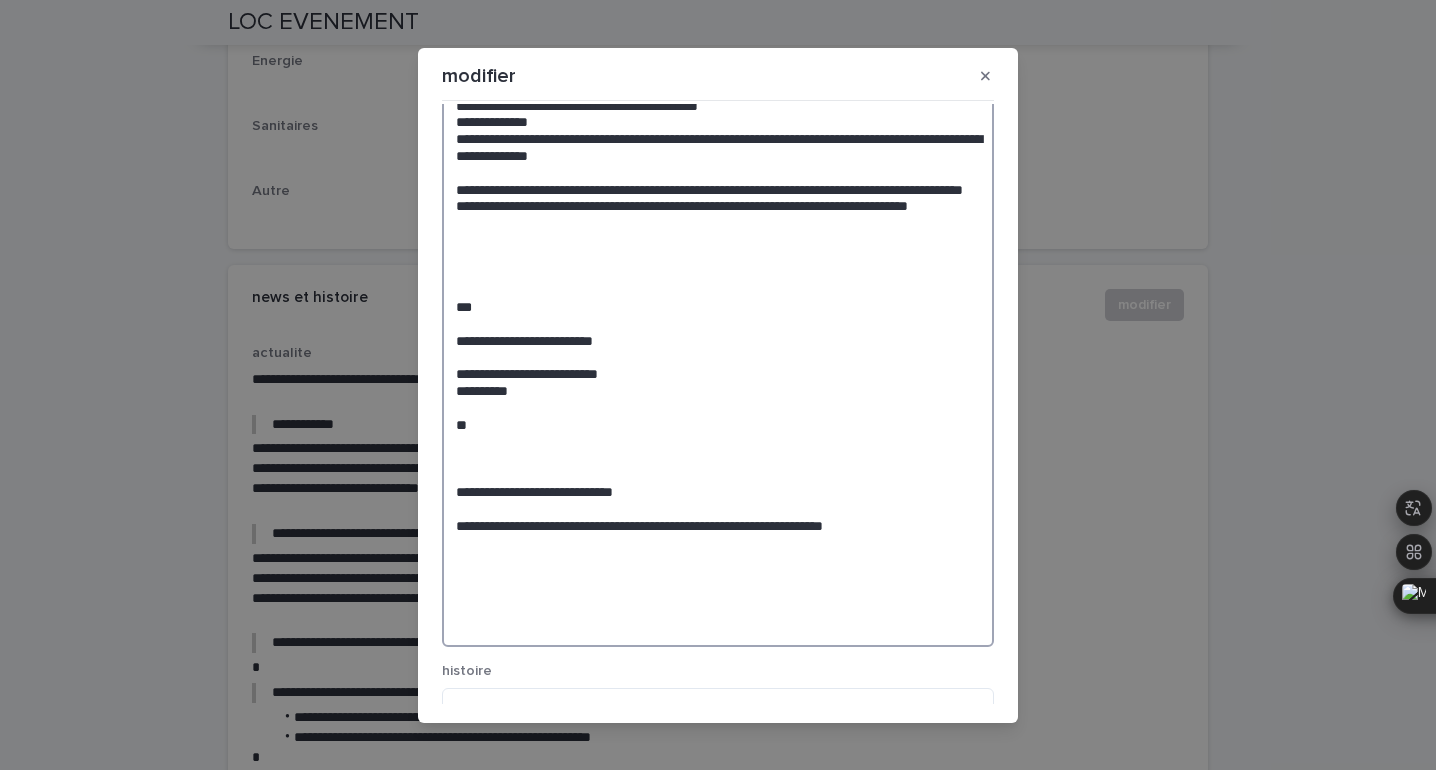 scroll, scrollTop: 728, scrollLeft: 0, axis: vertical 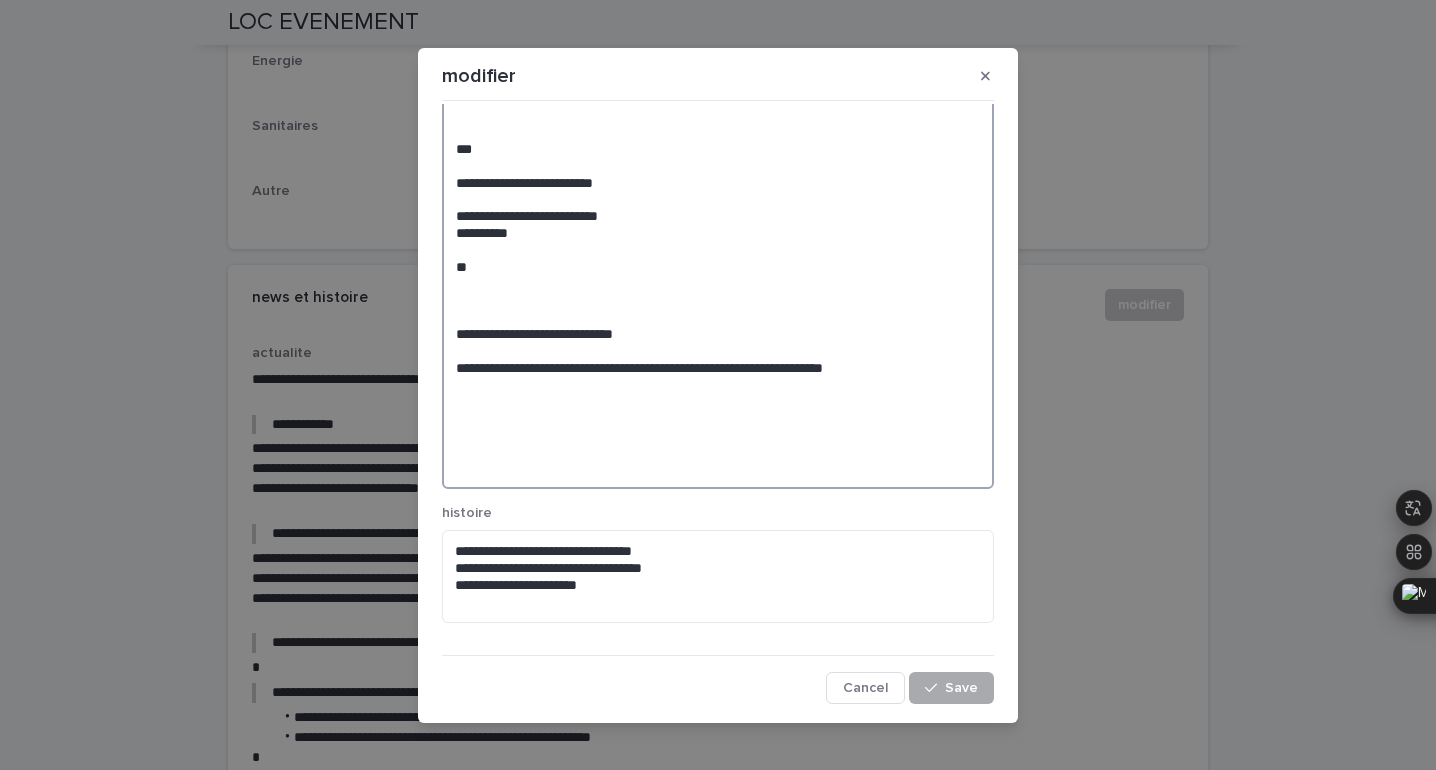 type on "**********" 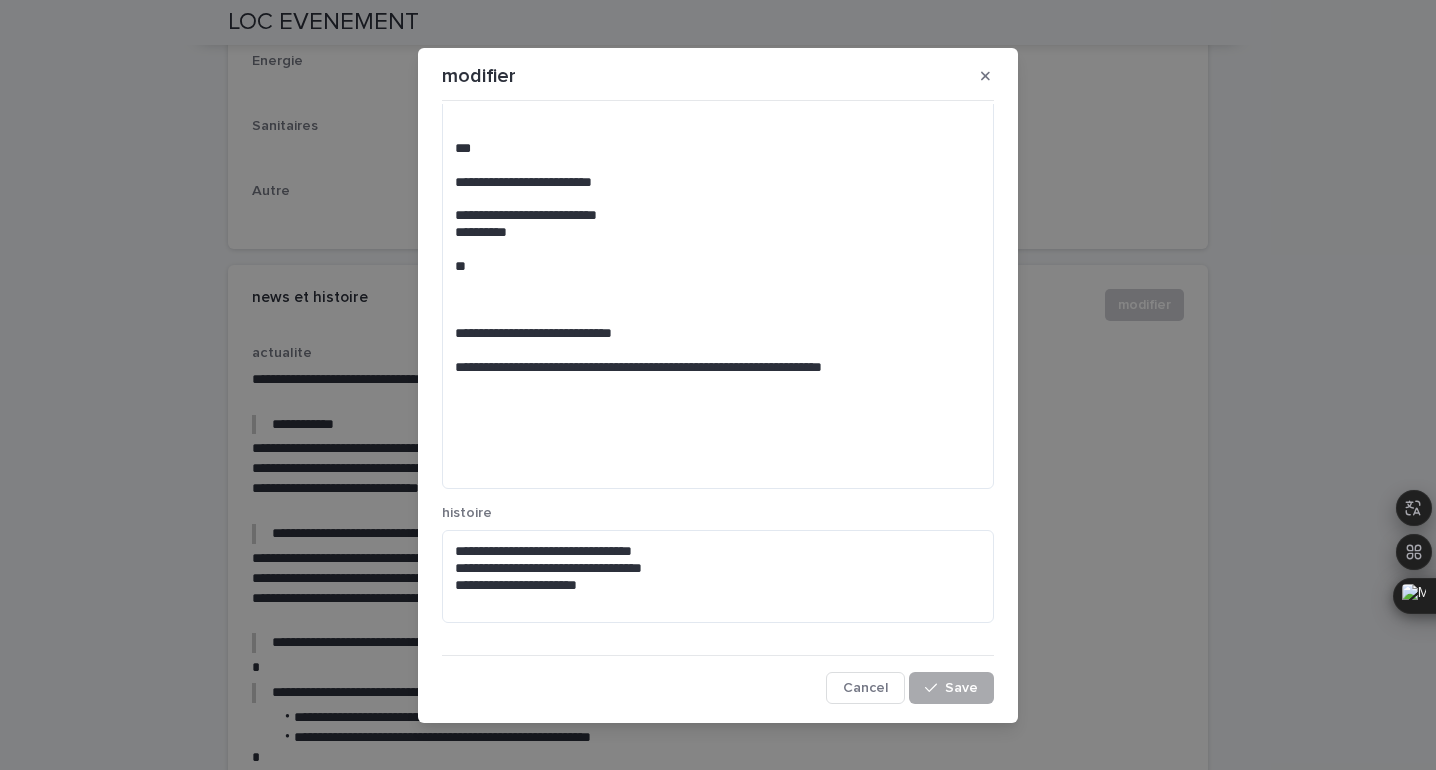 click on "Save" at bounding box center [961, 688] 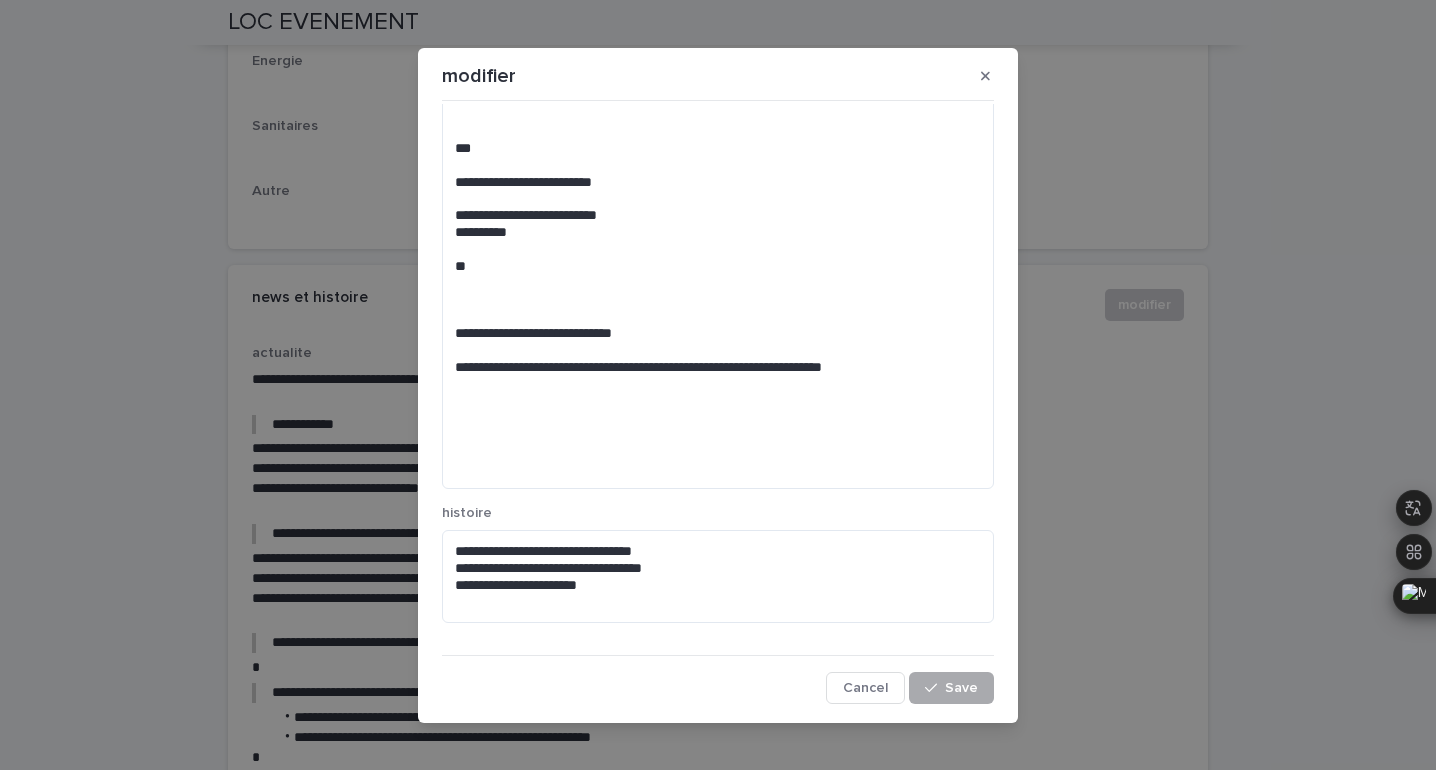 scroll, scrollTop: 727, scrollLeft: 0, axis: vertical 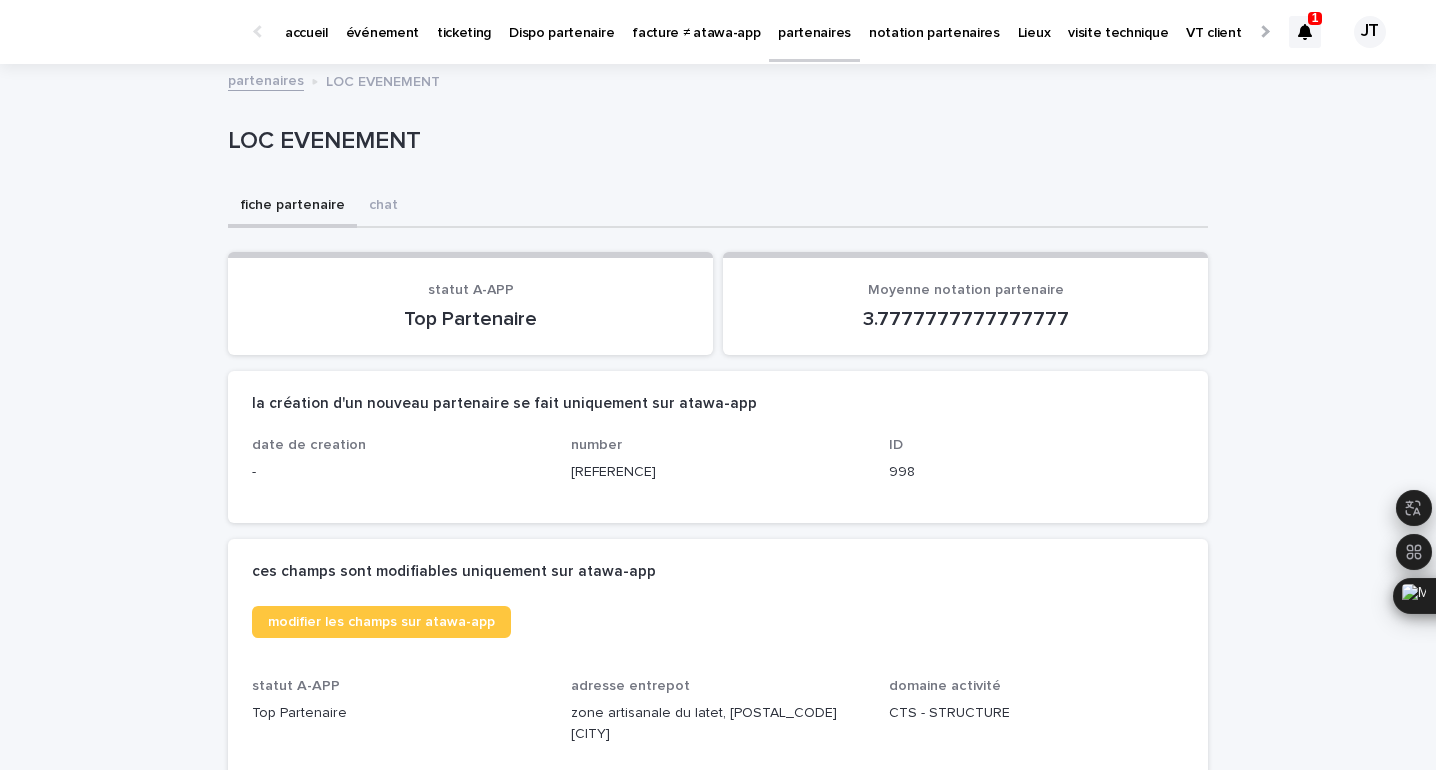 click at bounding box center (1305, 32) 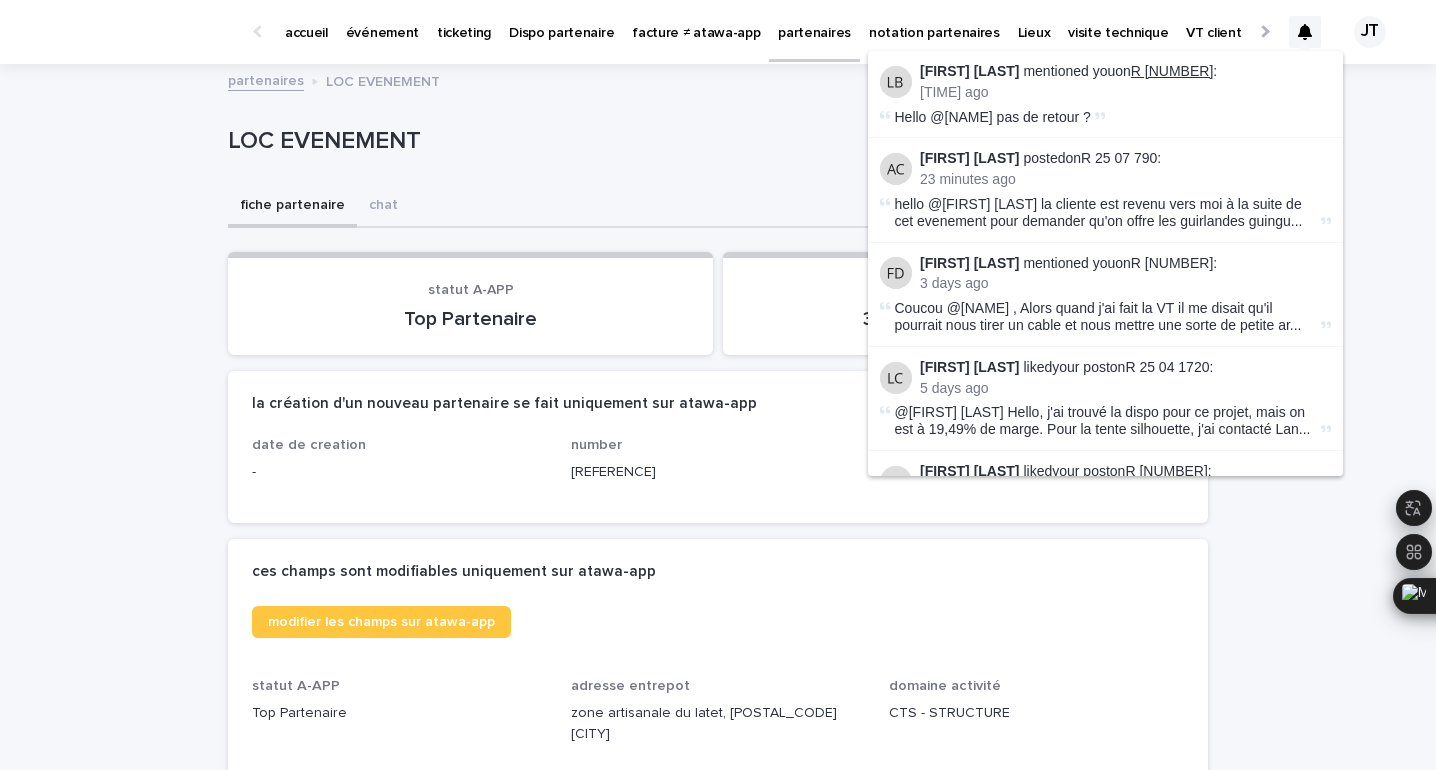 click on "R [NUMBER]" at bounding box center [1172, 71] 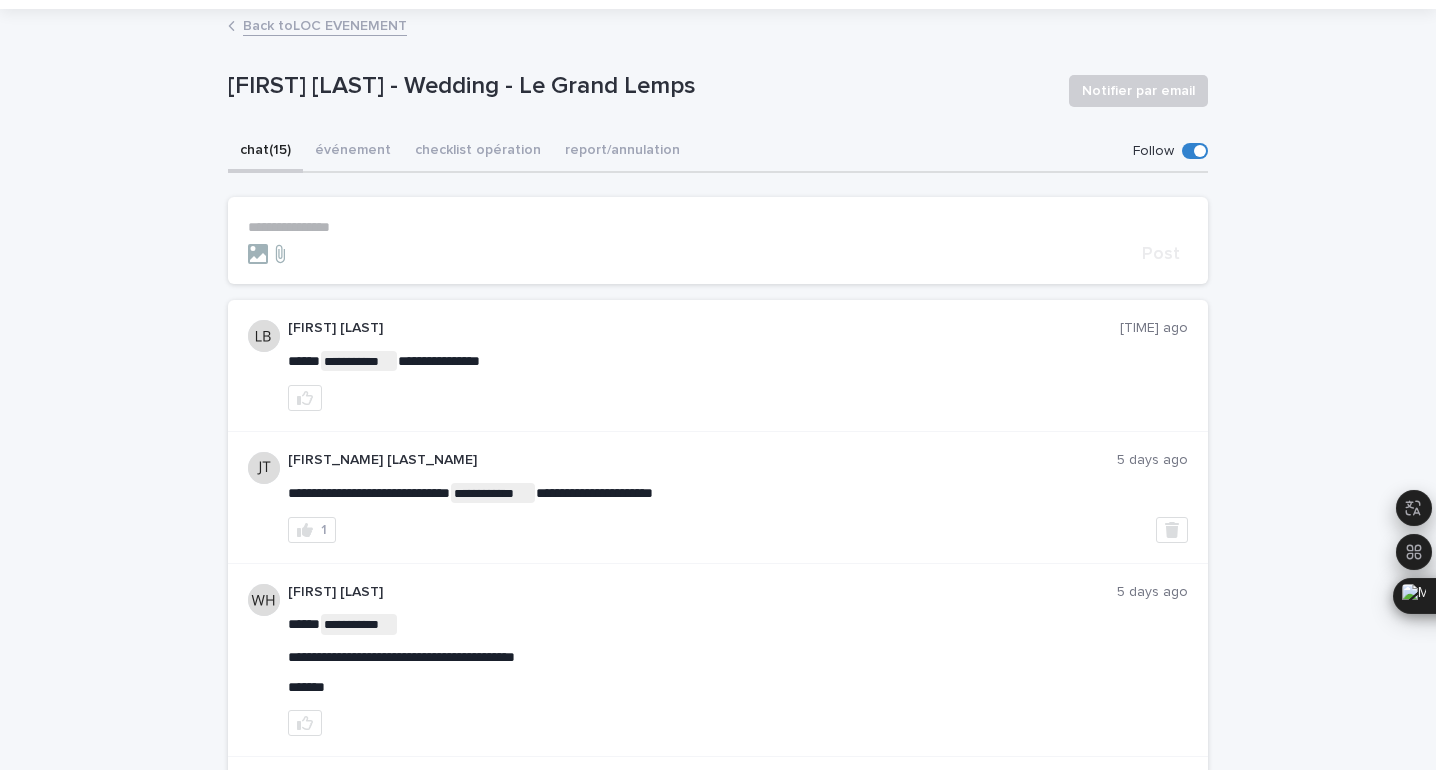 scroll, scrollTop: 60, scrollLeft: 0, axis: vertical 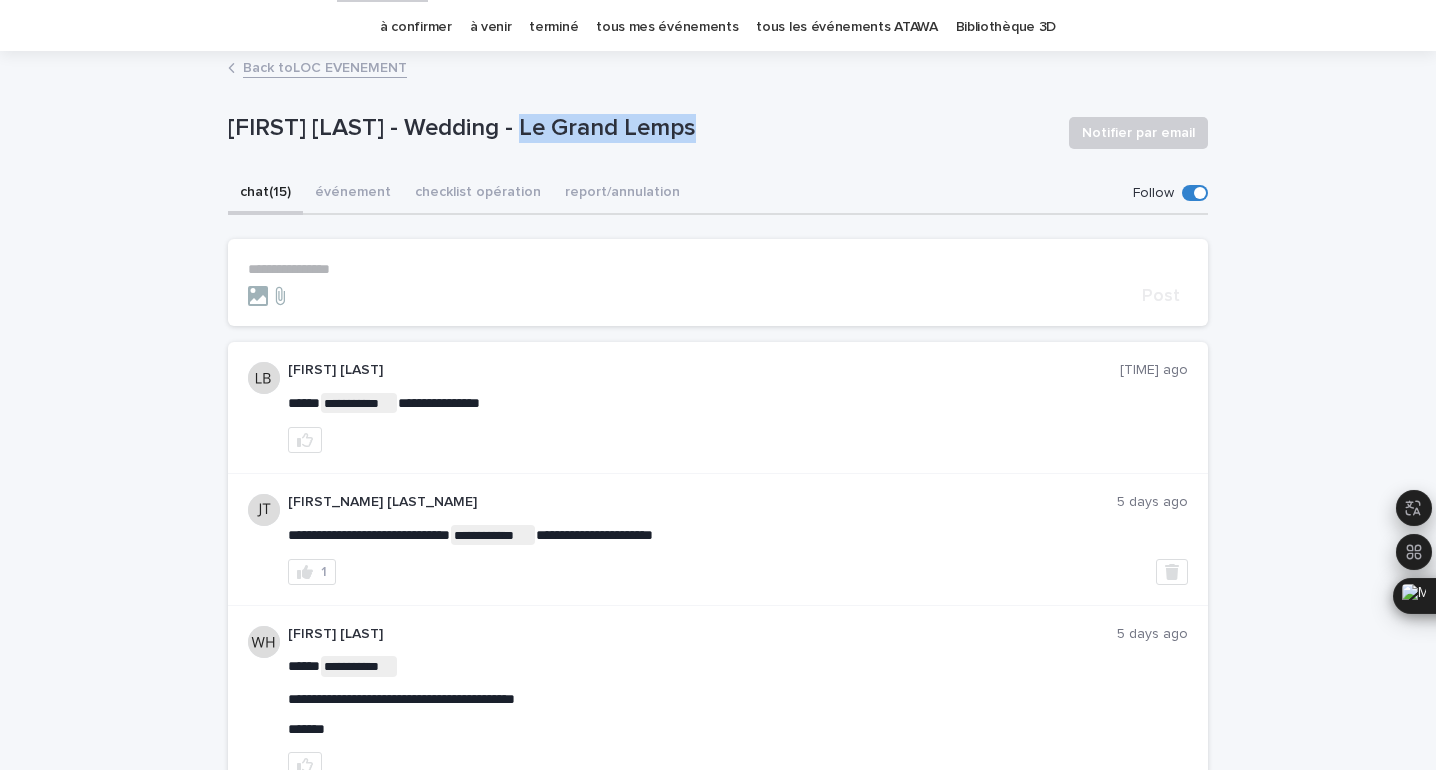 drag, startPoint x: 532, startPoint y: 125, endPoint x: 696, endPoint y: 140, distance: 164.68454 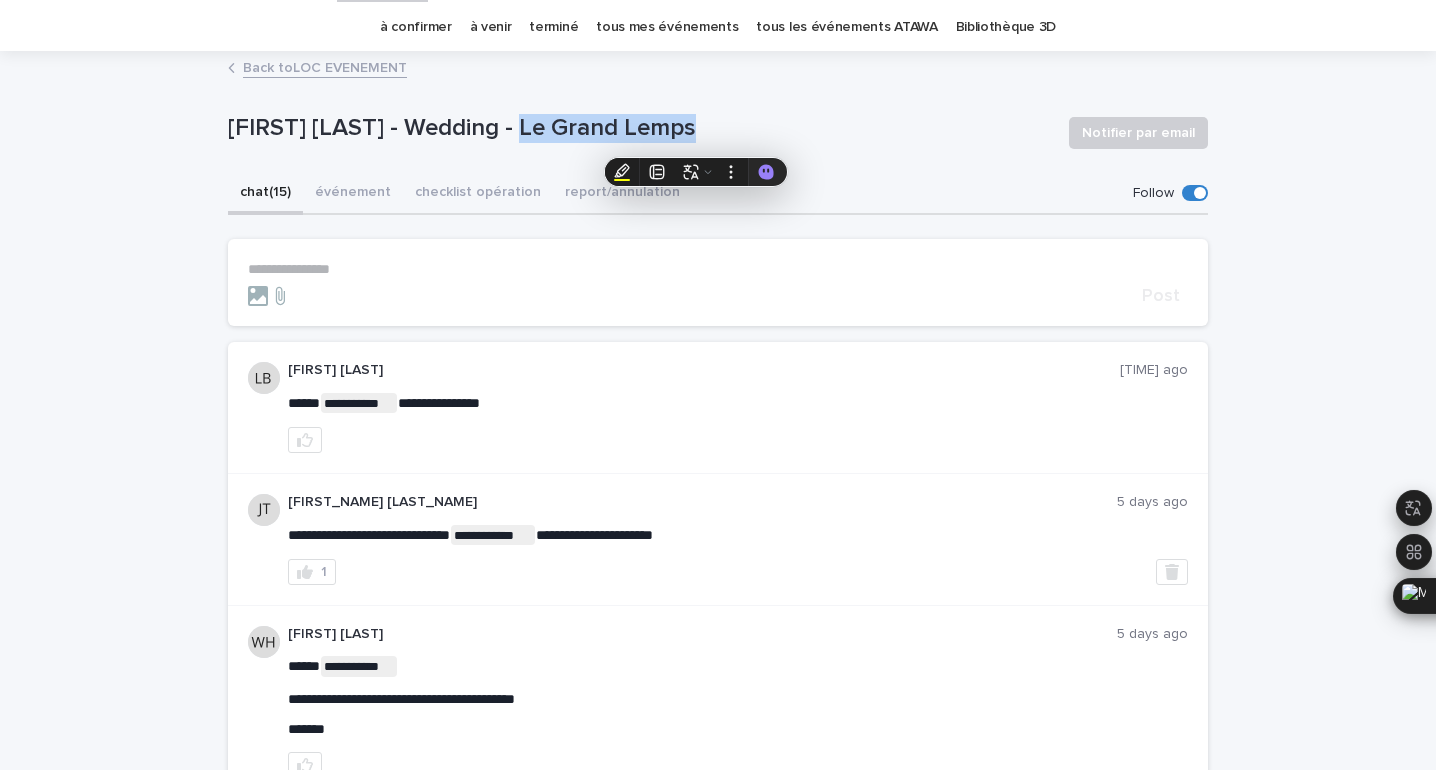 copy on "[CITY]" 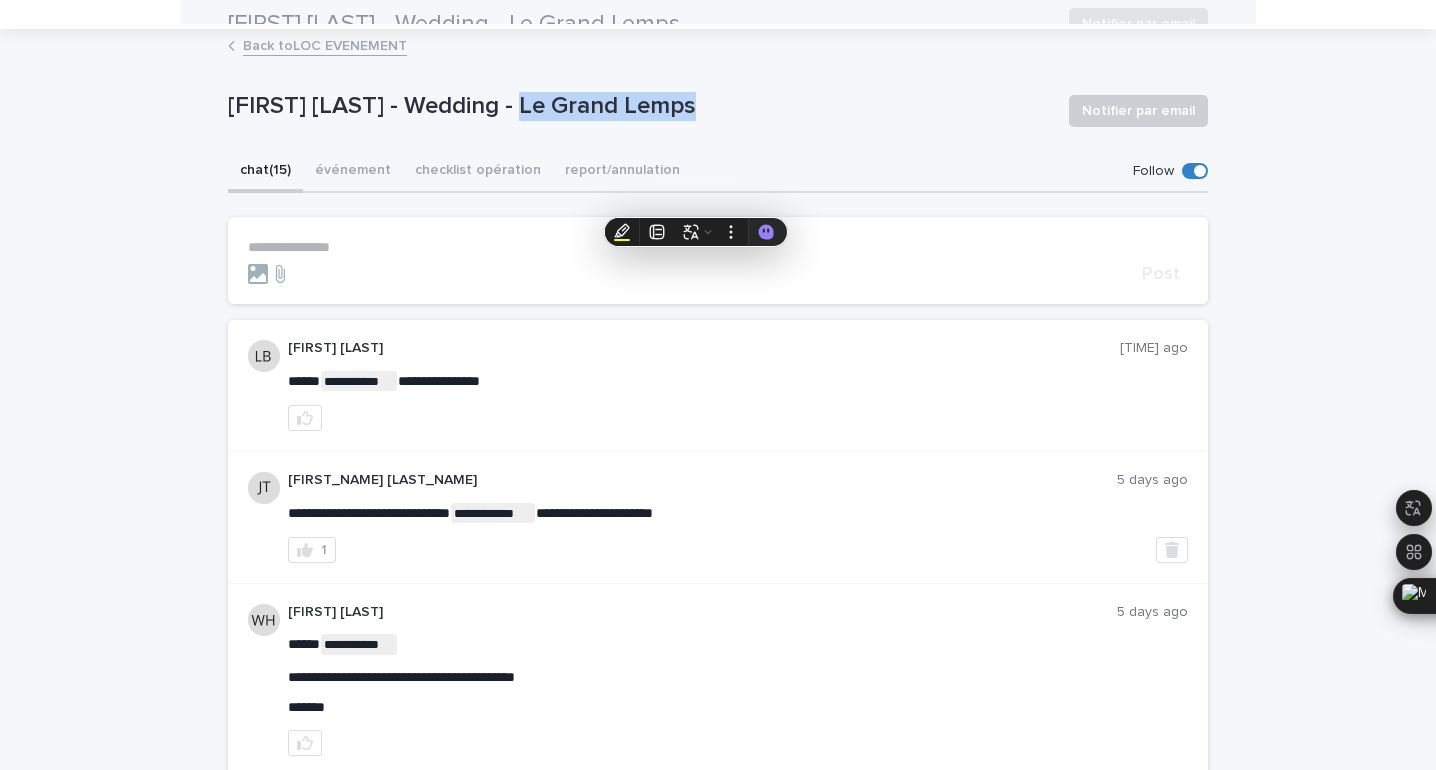 scroll, scrollTop: 0, scrollLeft: 0, axis: both 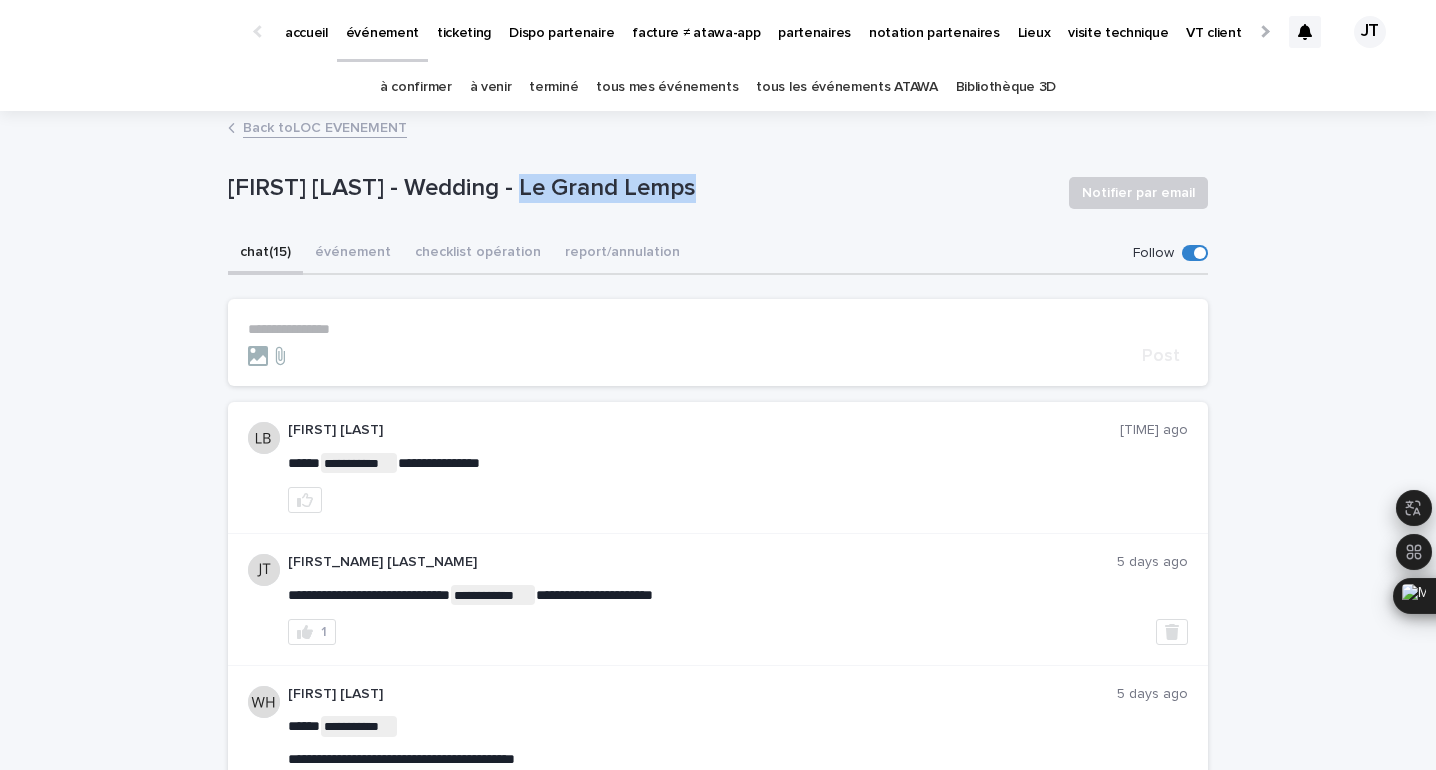 drag, startPoint x: 716, startPoint y: 184, endPoint x: 535, endPoint y: 183, distance: 181.00276 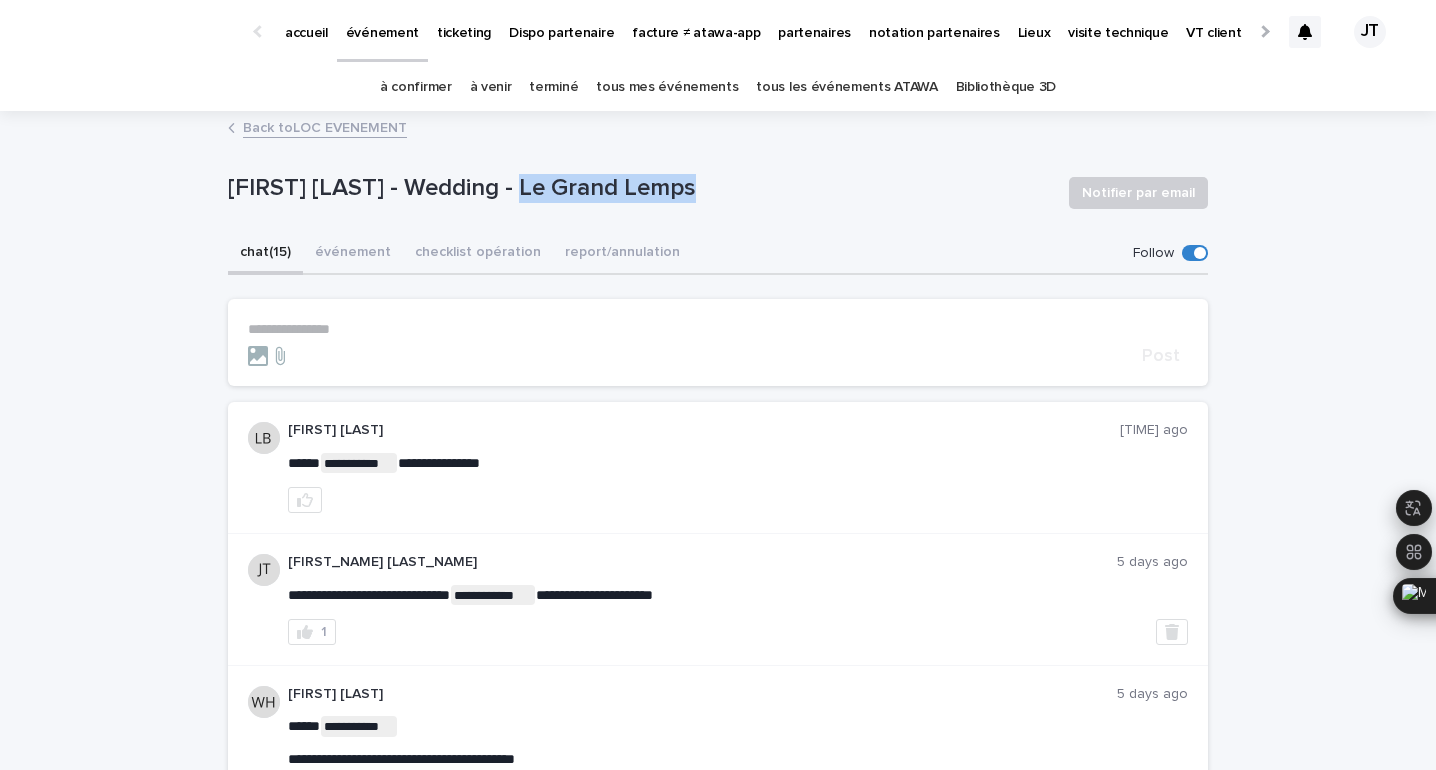 click on "[FIRST] [LAST] - Wedding - Le Grand Lemps" at bounding box center (640, 188) 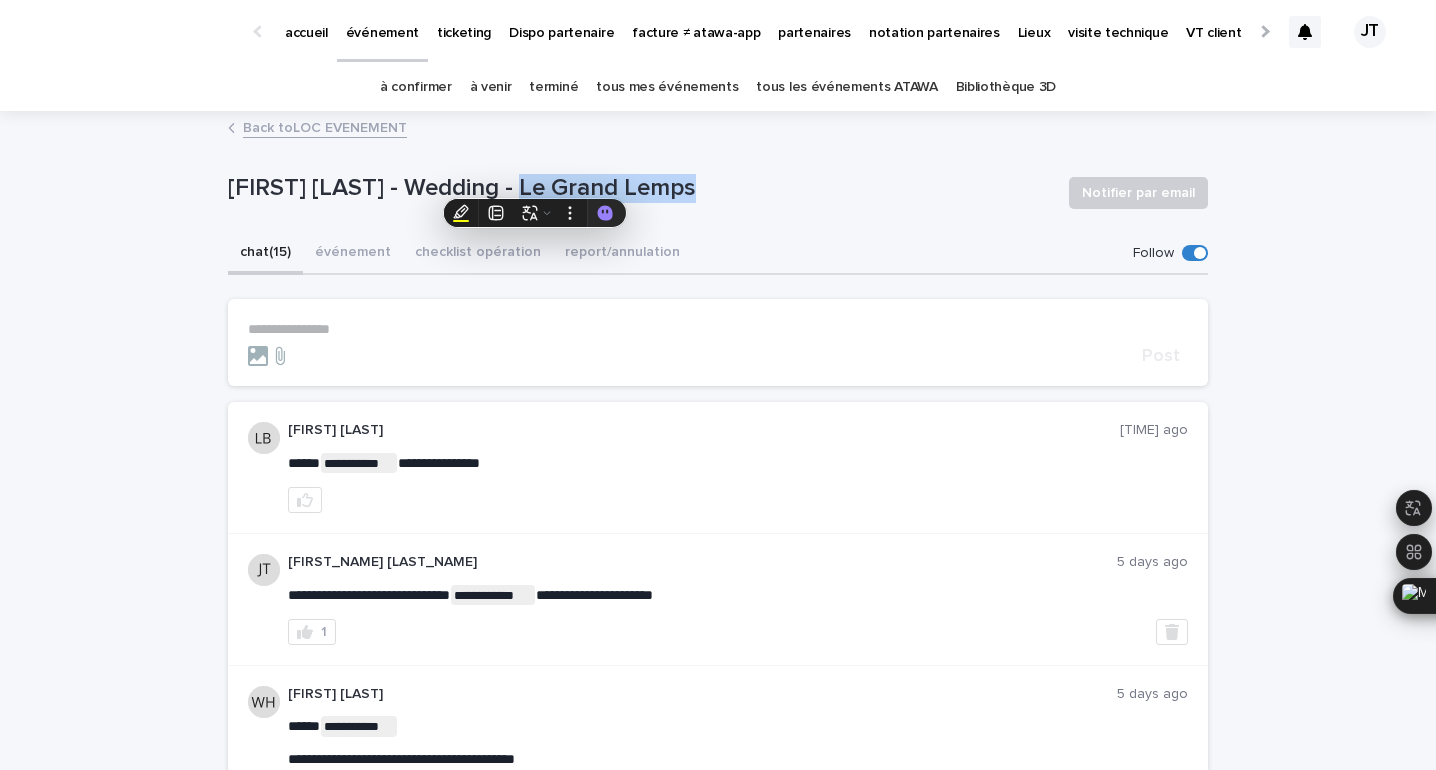 copy on "[CITY]" 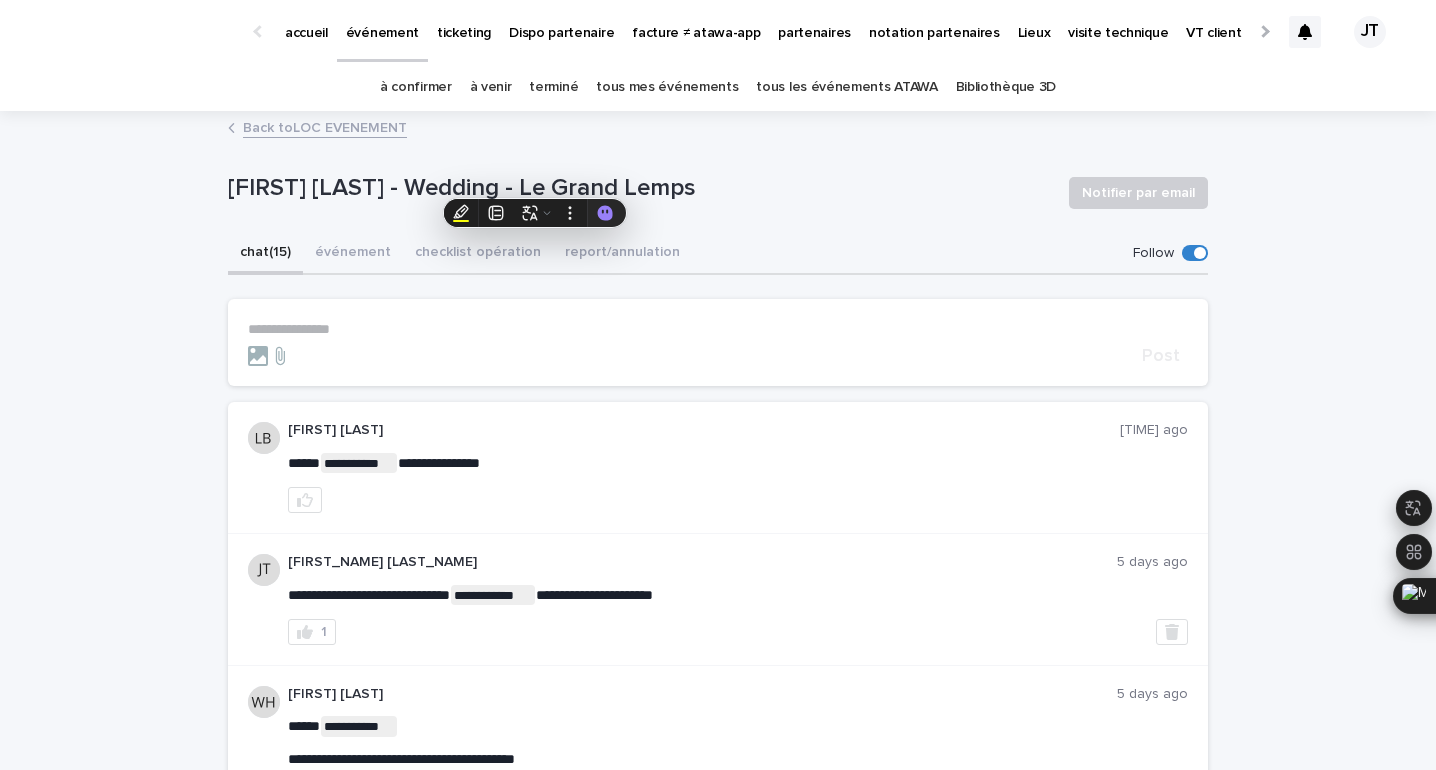click on "**********" at bounding box center (718, 329) 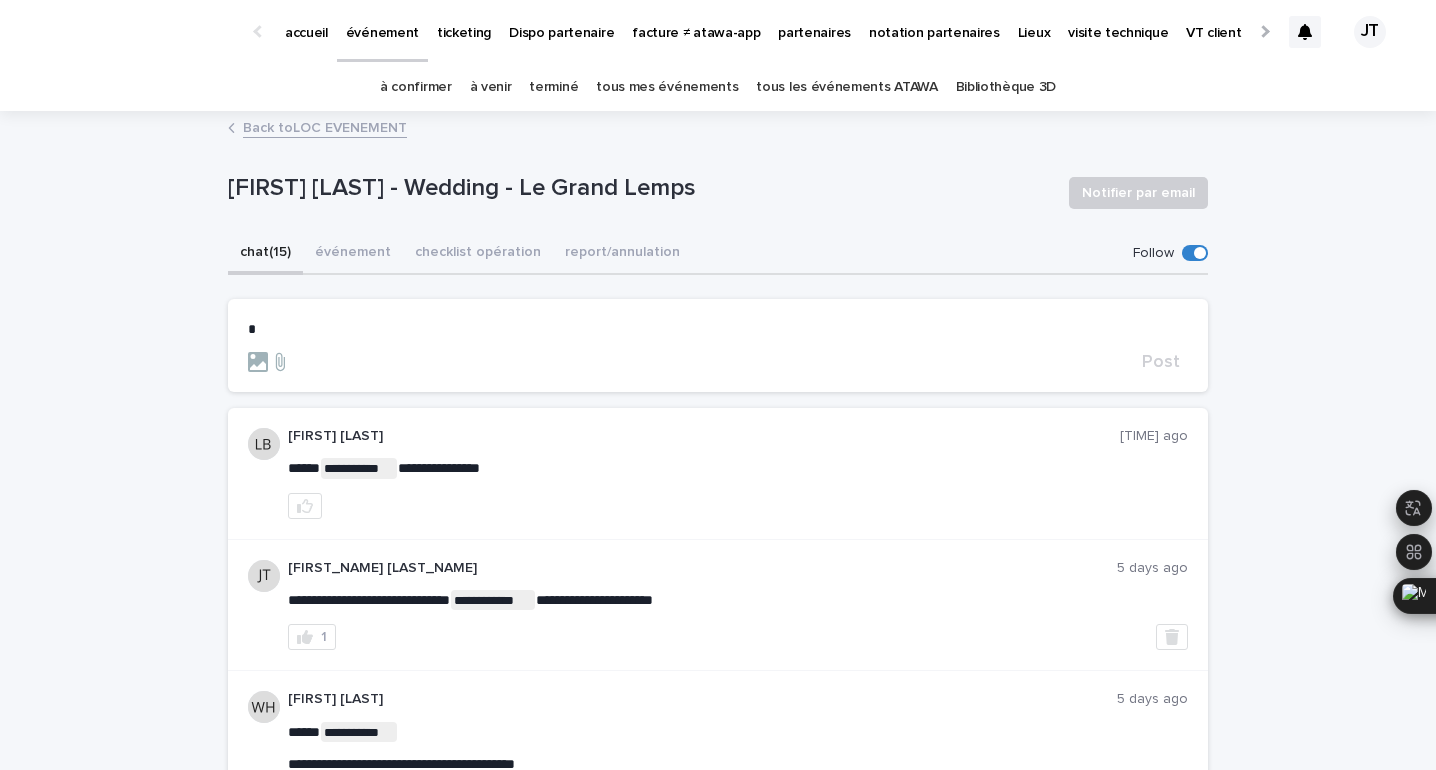 type 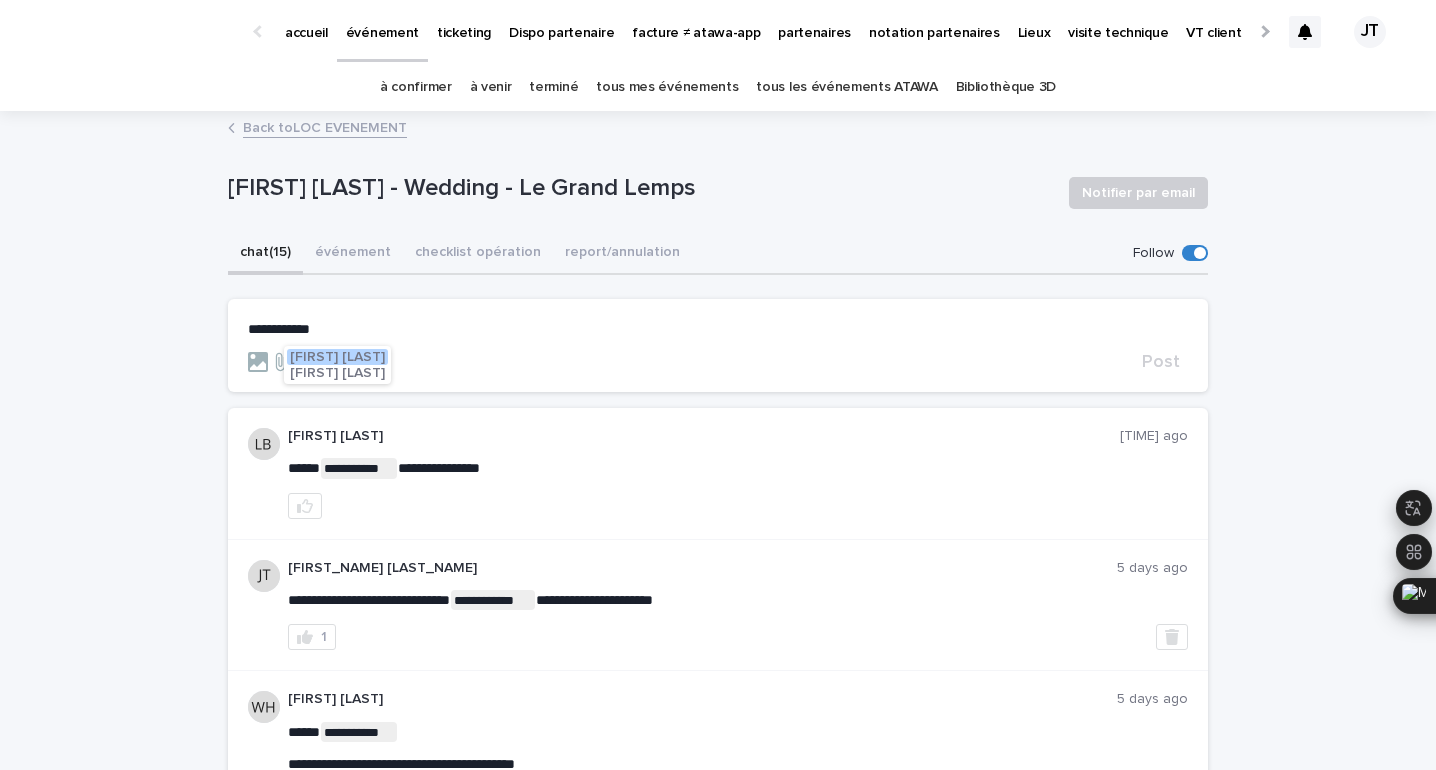 click on "[FIRST] [LAST]" at bounding box center (337, 357) 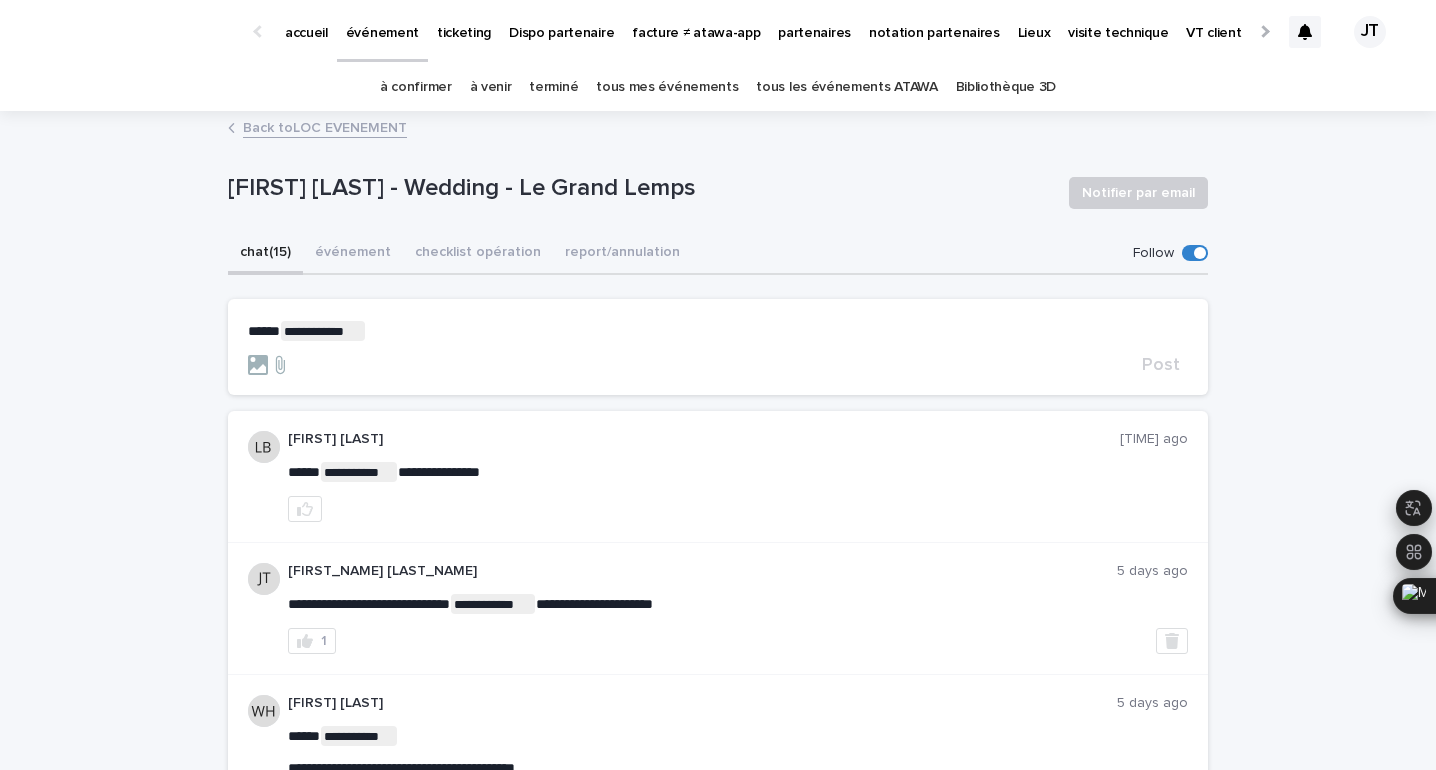 click on "**********" at bounding box center (718, 331) 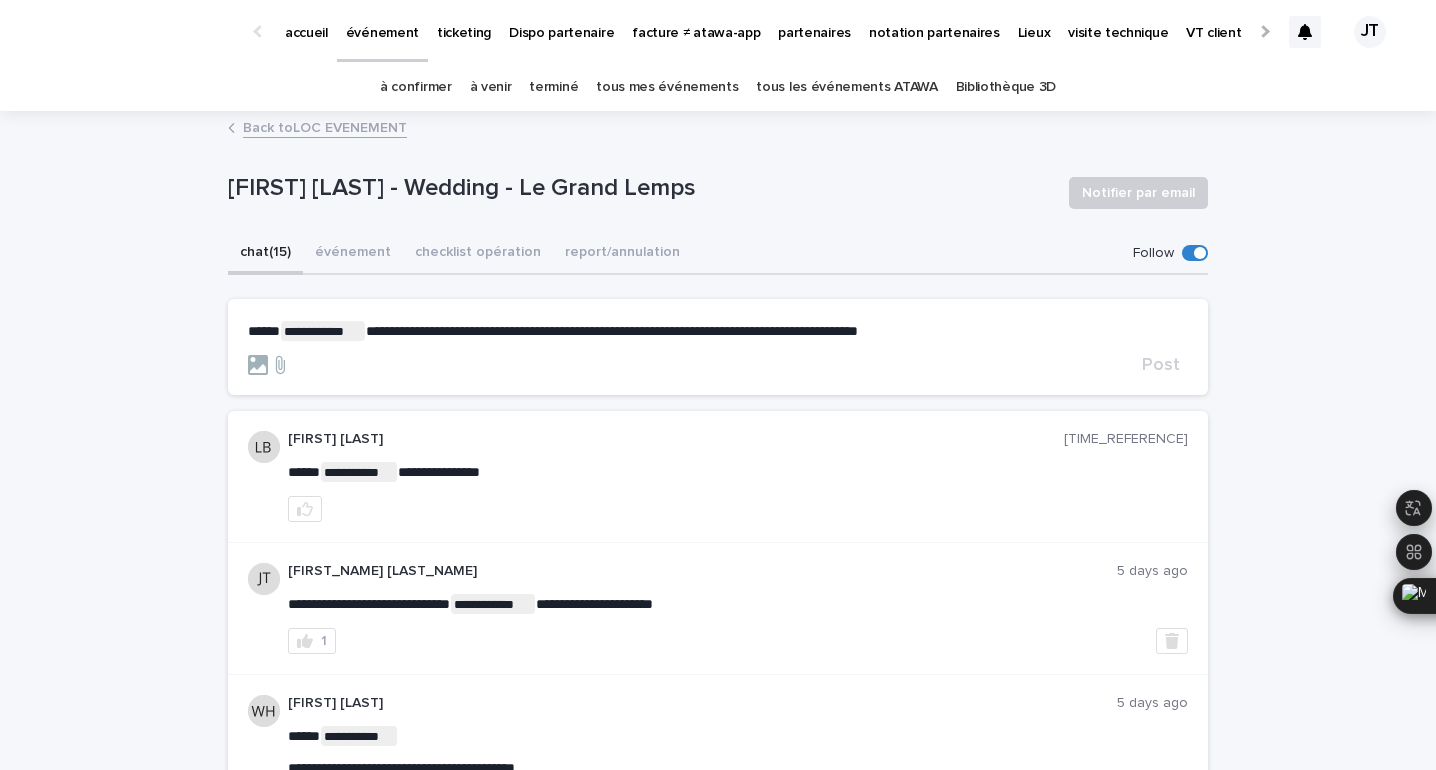 click on "**********" at bounding box center [612, 331] 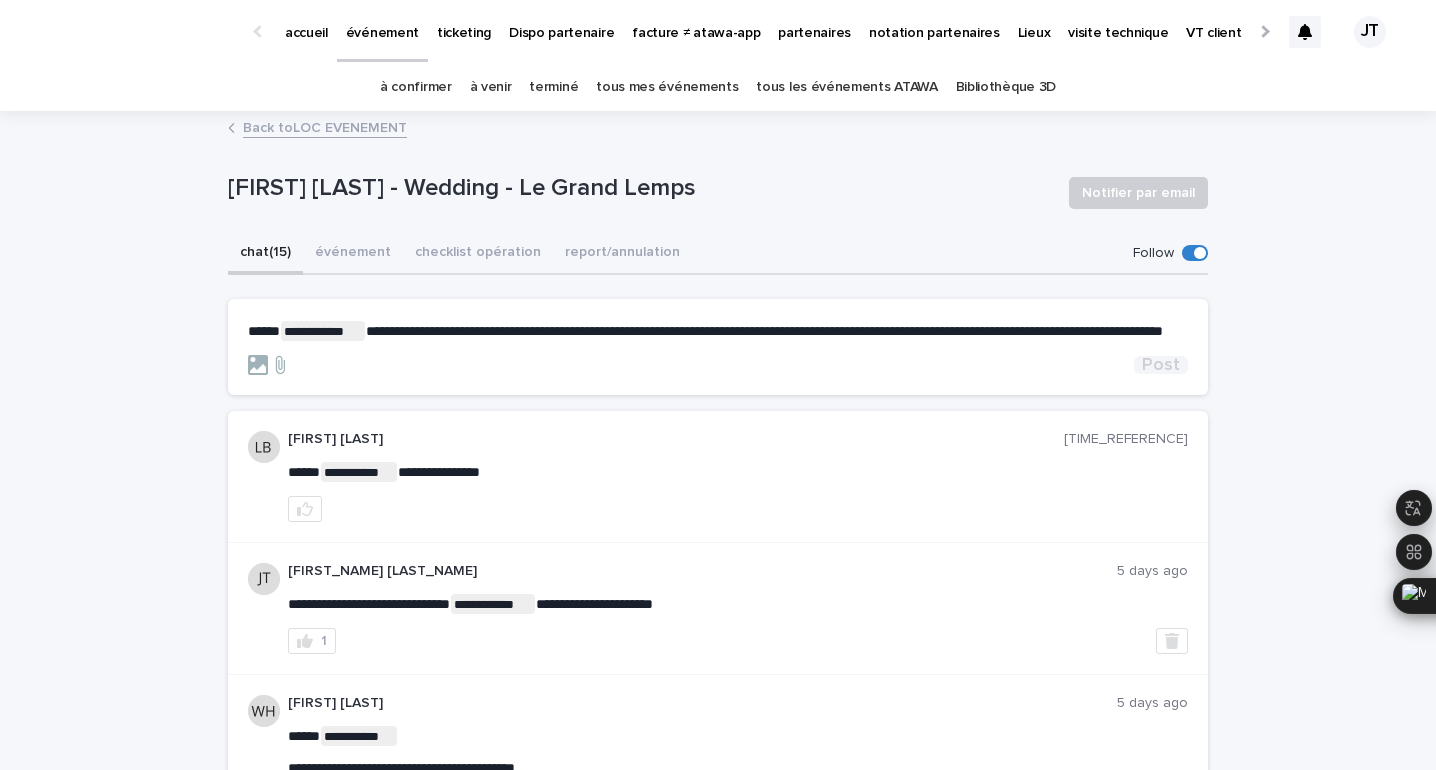 click on "Post" at bounding box center (1161, 365) 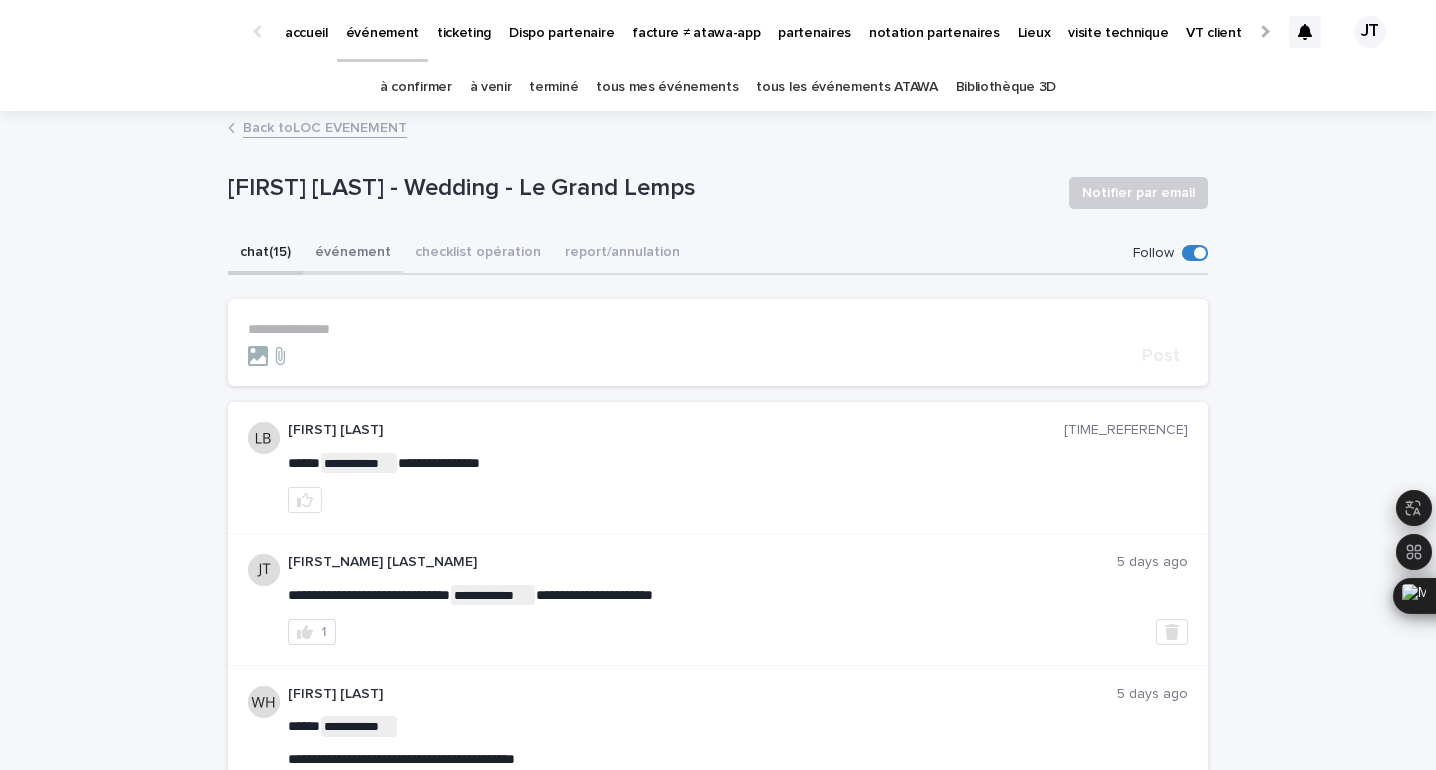 click on "événement" at bounding box center [353, 254] 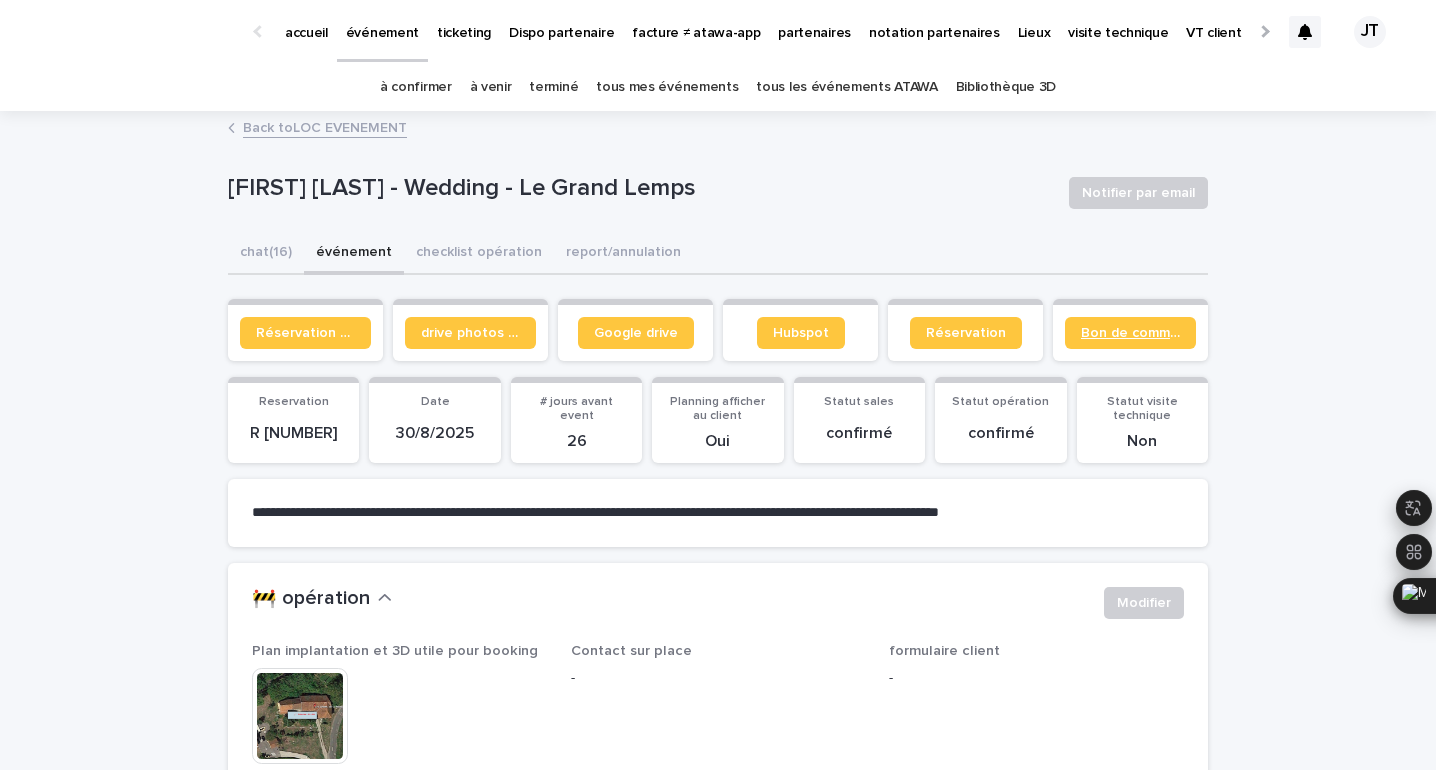 click on "Bon de commande" at bounding box center [1130, 333] 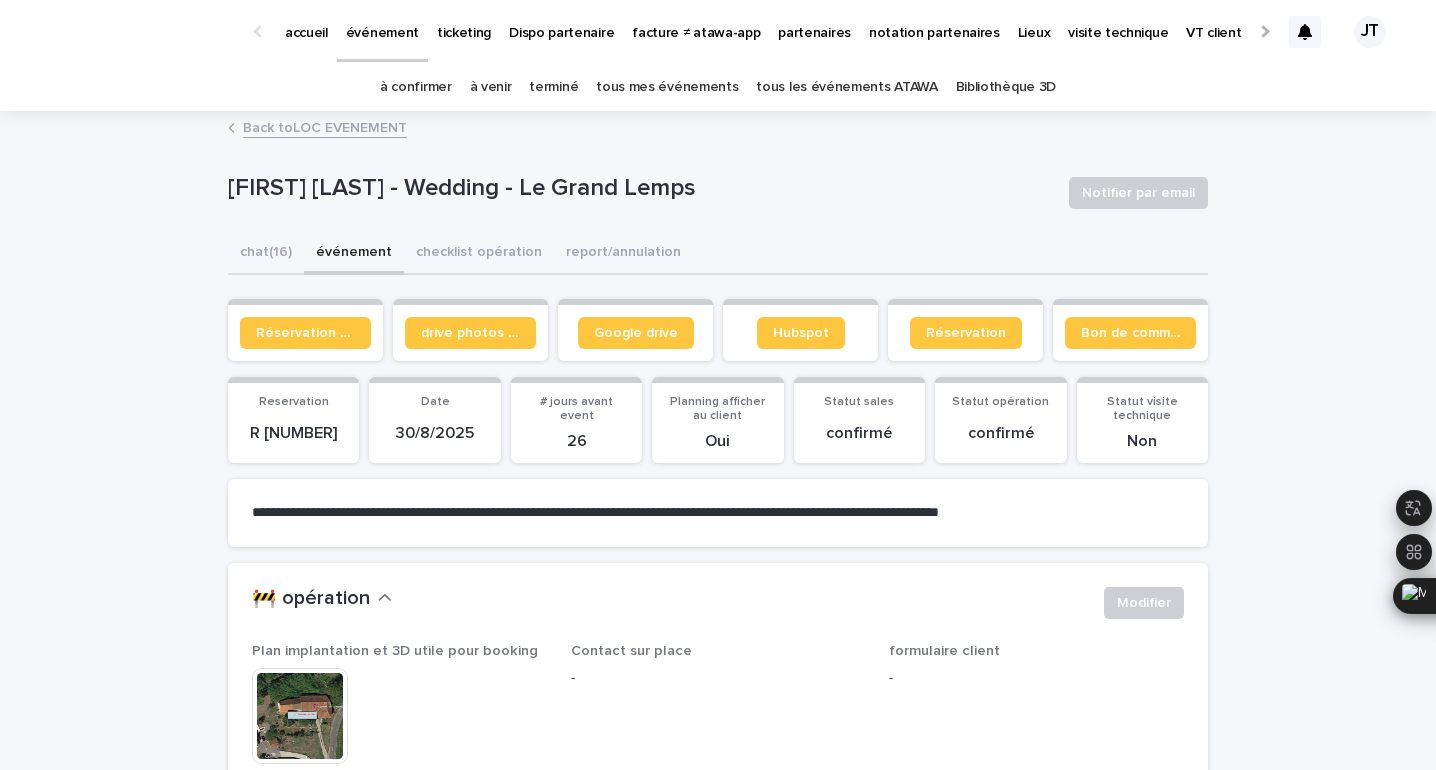 click on "à confirmer" at bounding box center [416, 87] 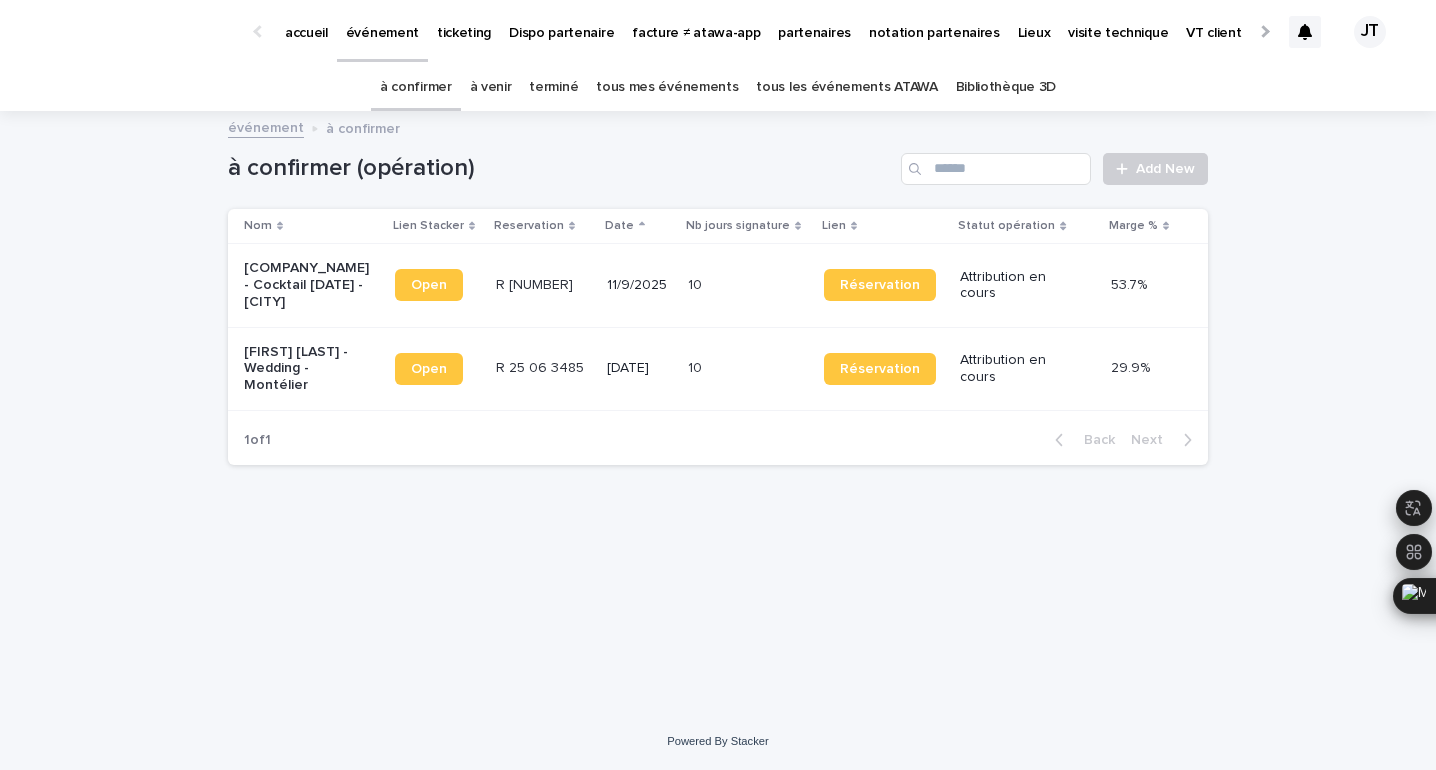 click on "accueil" at bounding box center [306, 21] 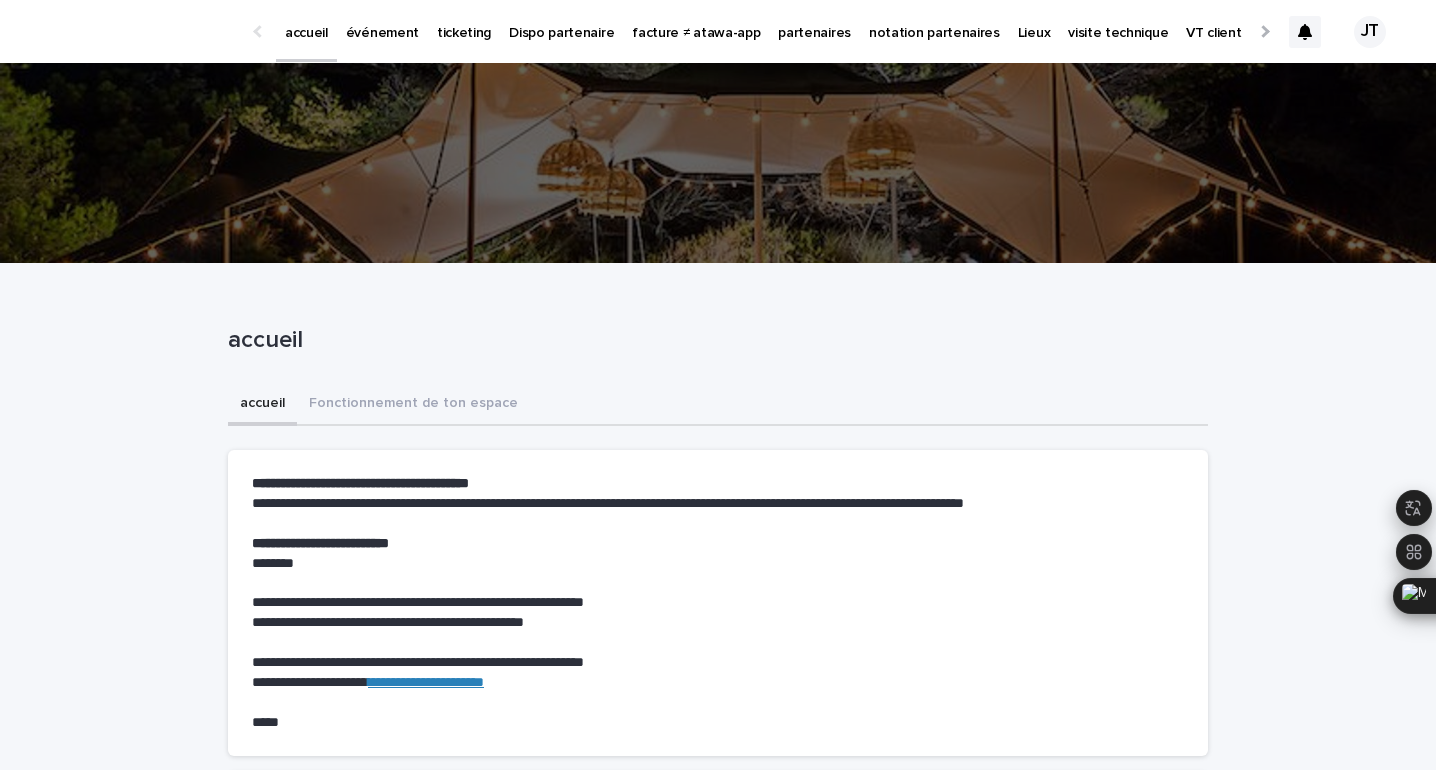 click on "événement" at bounding box center (382, 21) 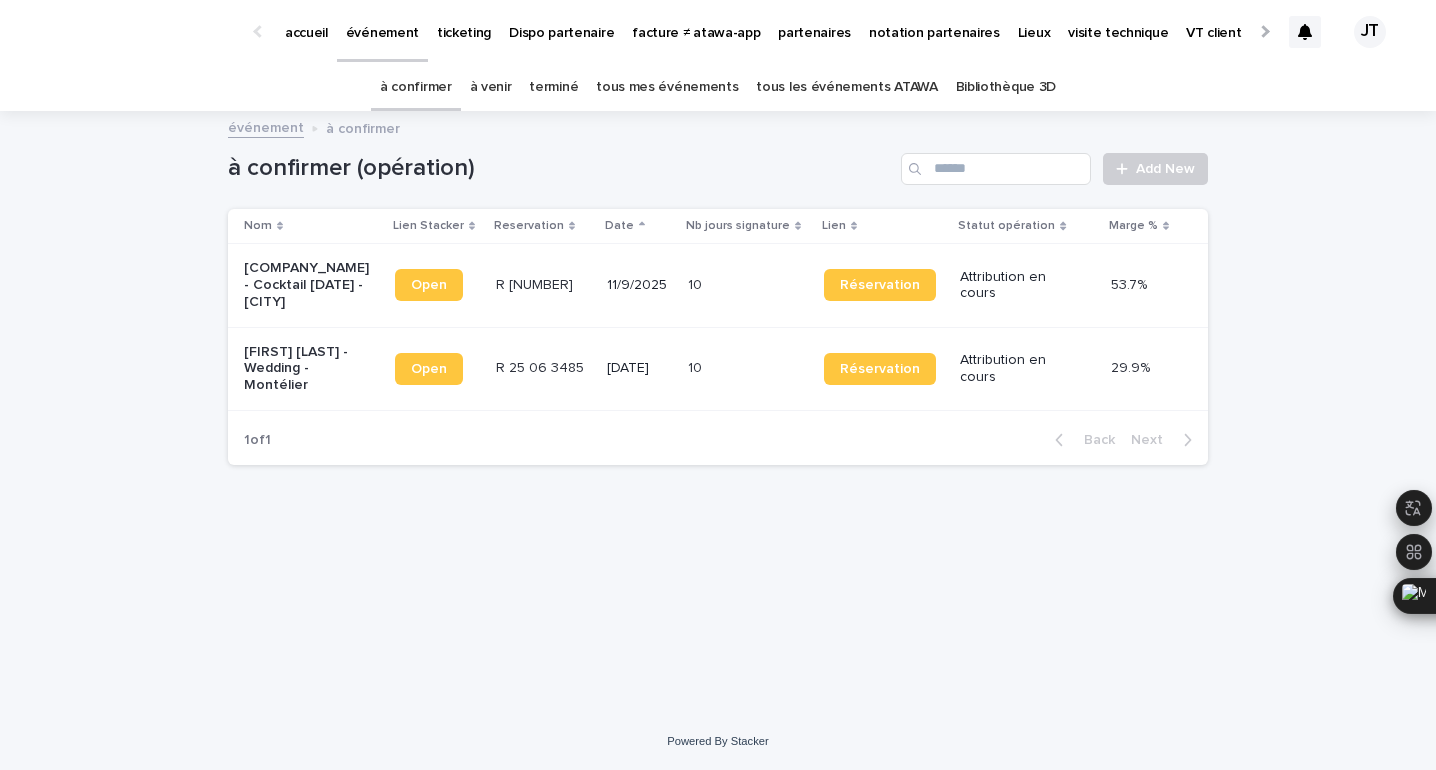 click on "[FIRST] [LAST] - Wedding - Montélier" at bounding box center [311, 369] 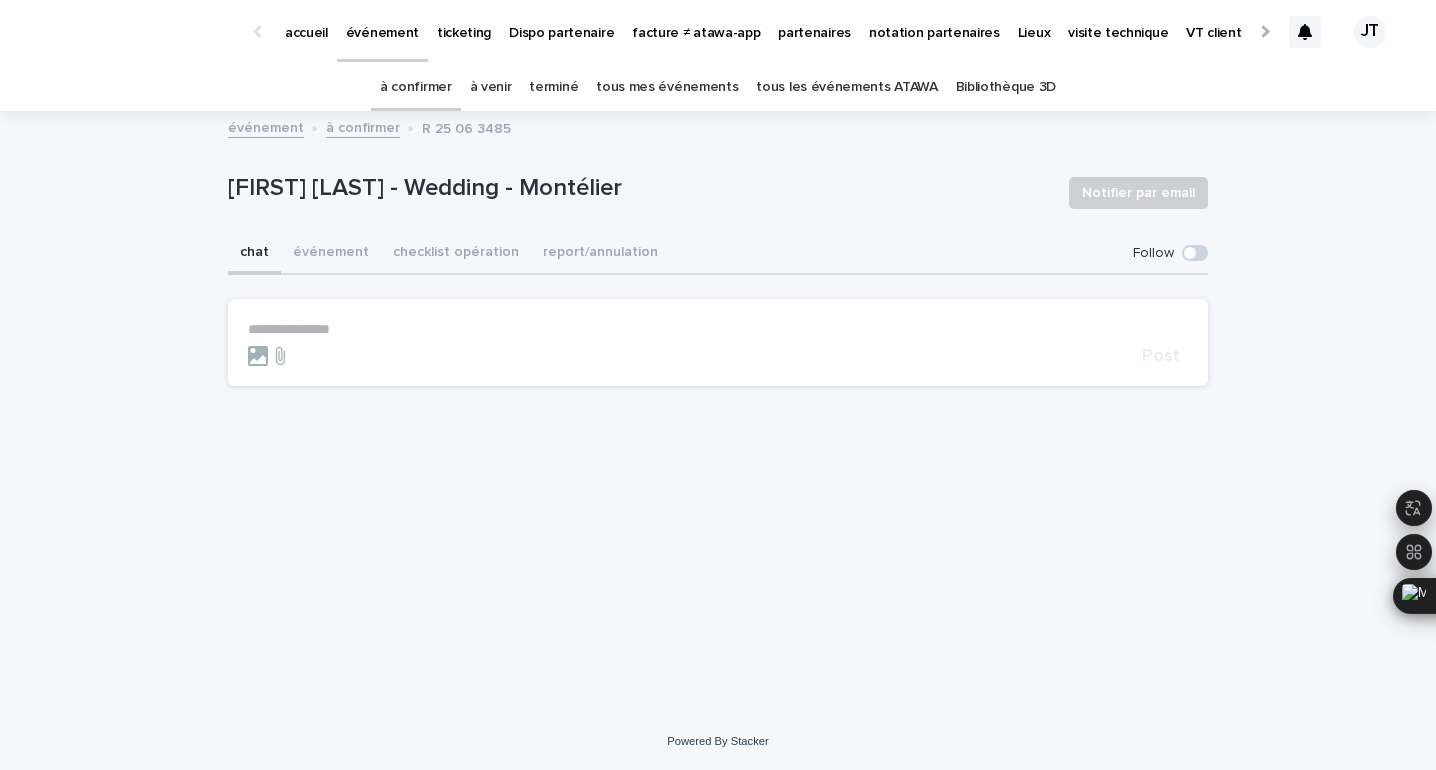 click on "**********" at bounding box center (718, 329) 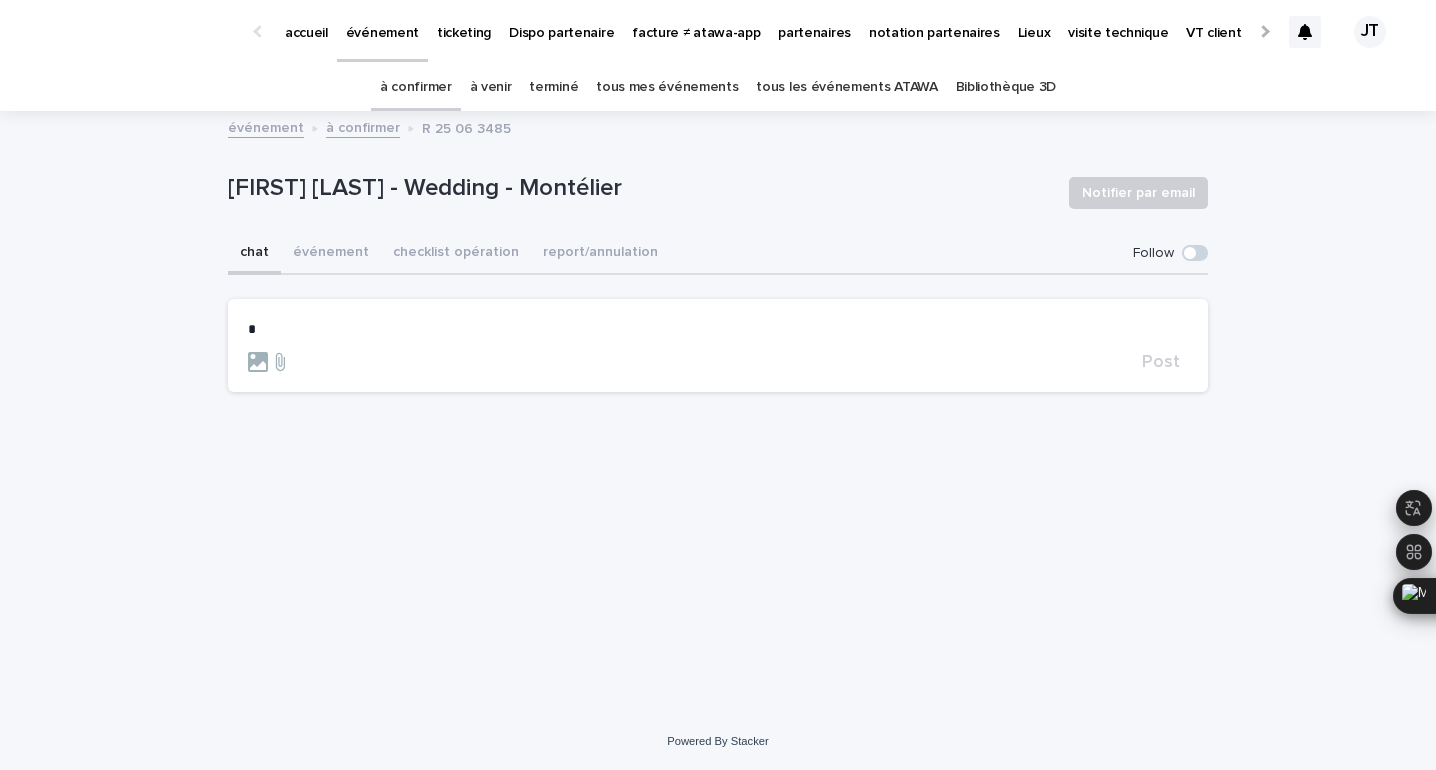 type 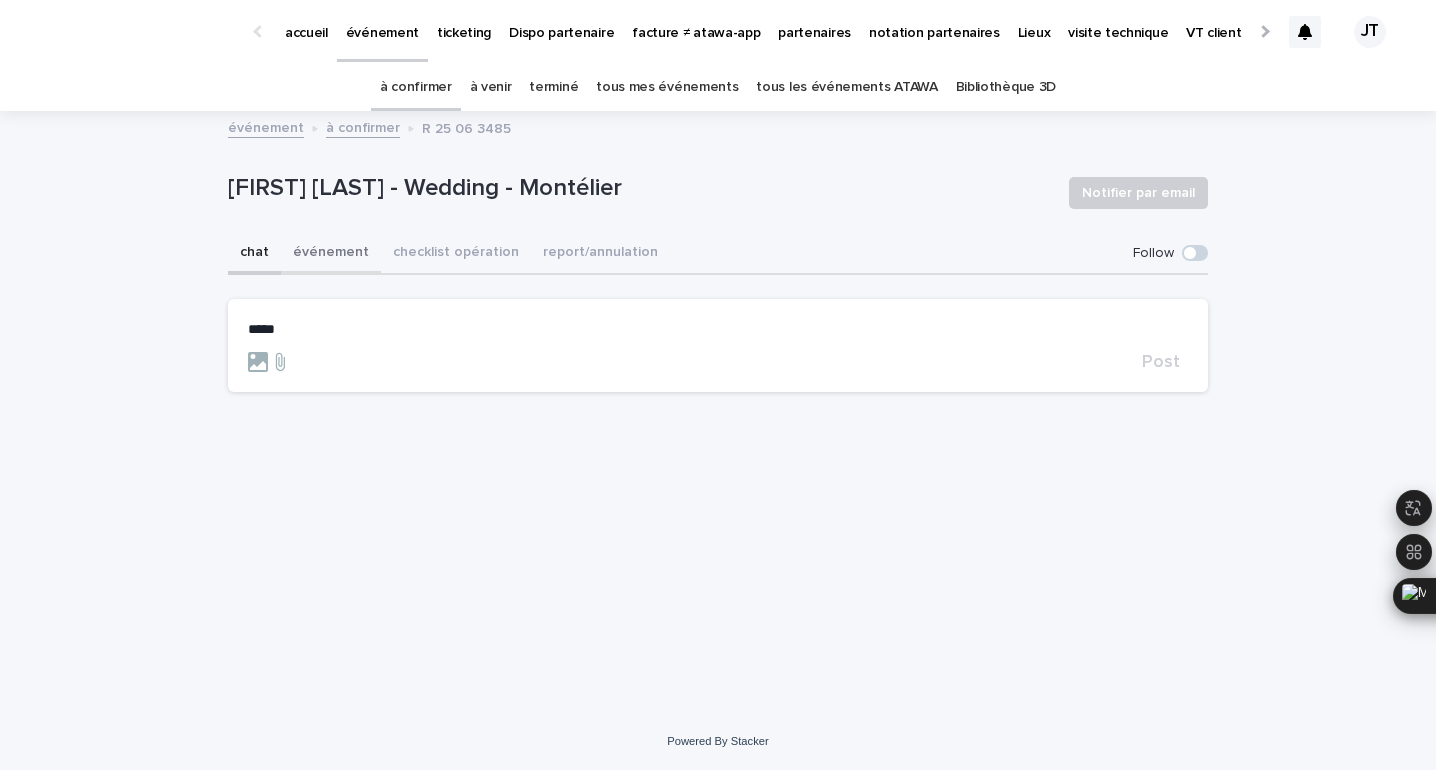 click on "événement" at bounding box center [331, 254] 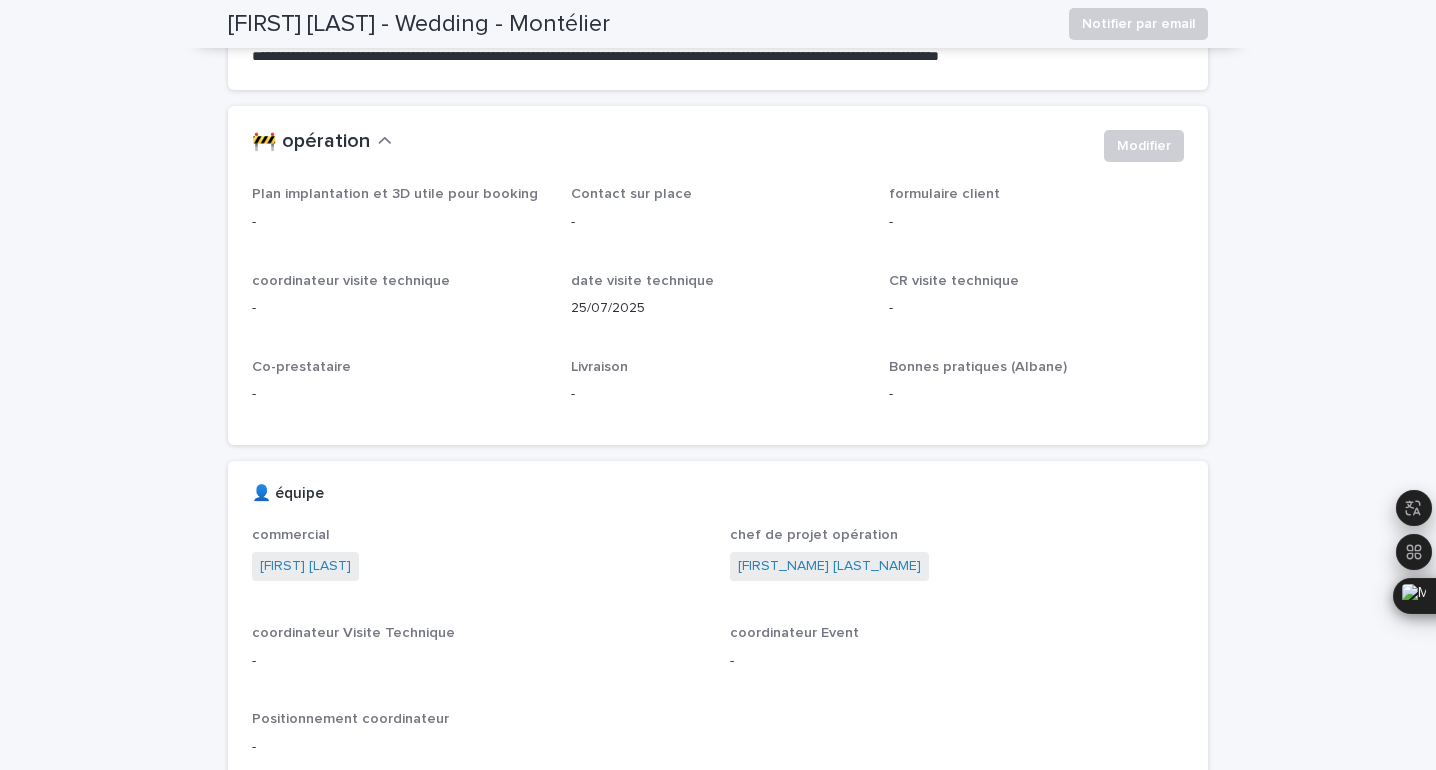 scroll, scrollTop: 61, scrollLeft: 0, axis: vertical 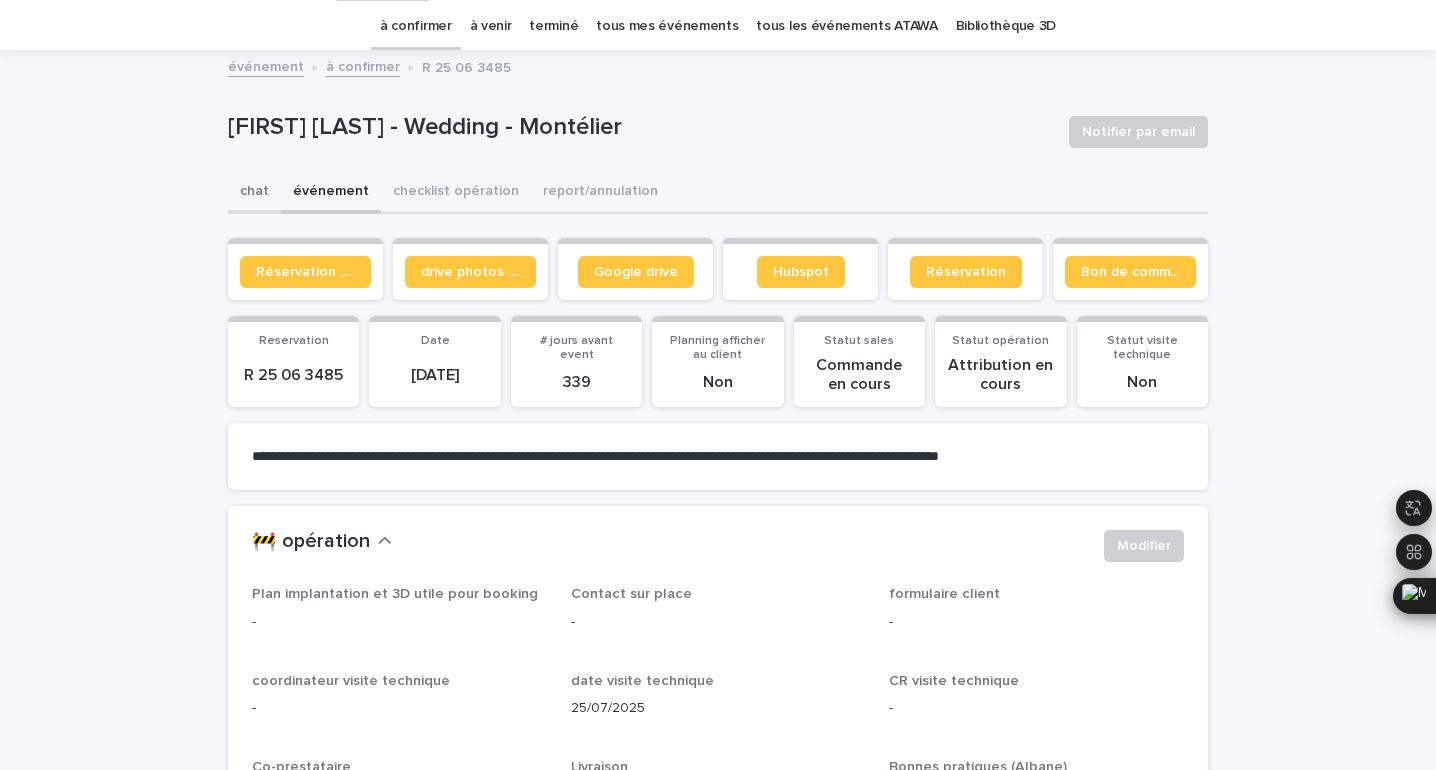 click on "**********" at bounding box center (718, 2827) 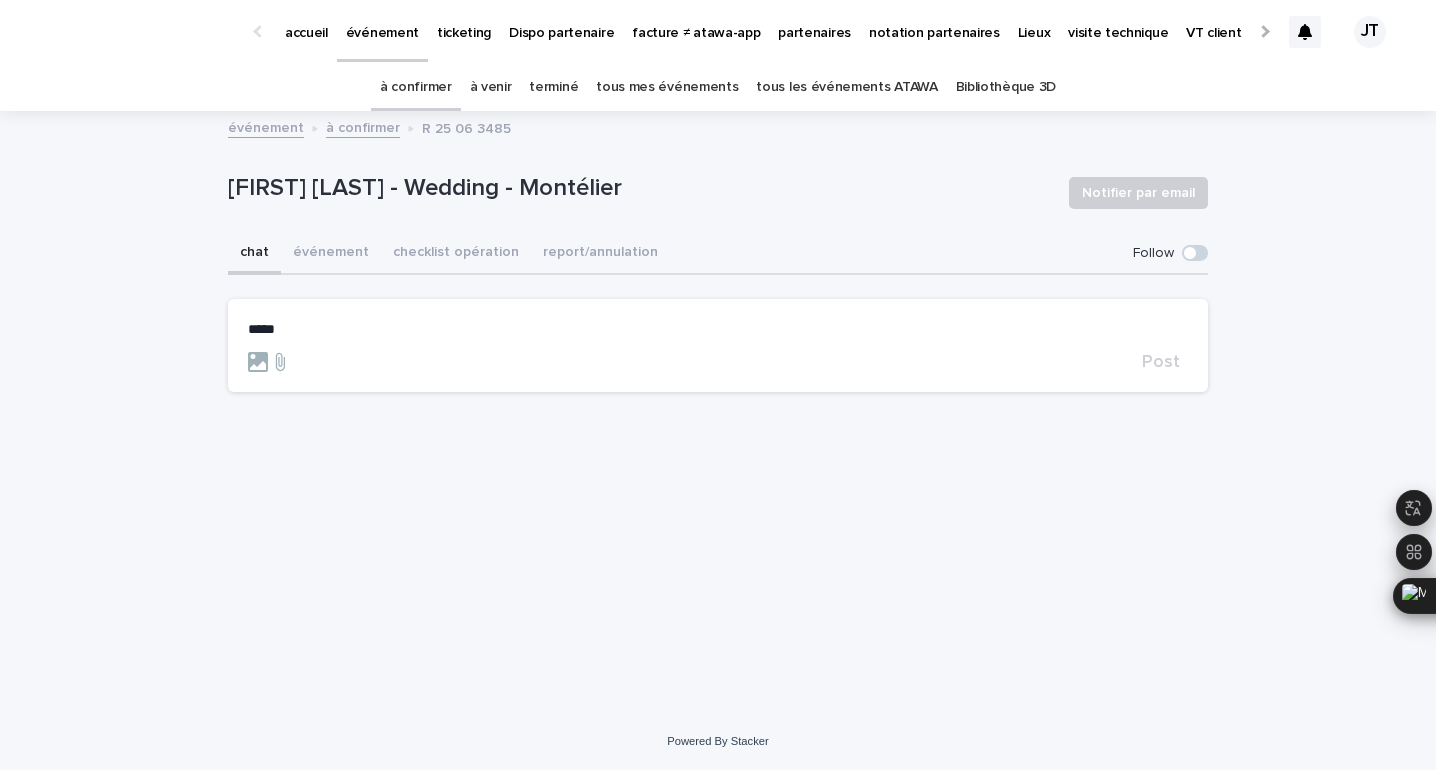 scroll, scrollTop: 0, scrollLeft: 0, axis: both 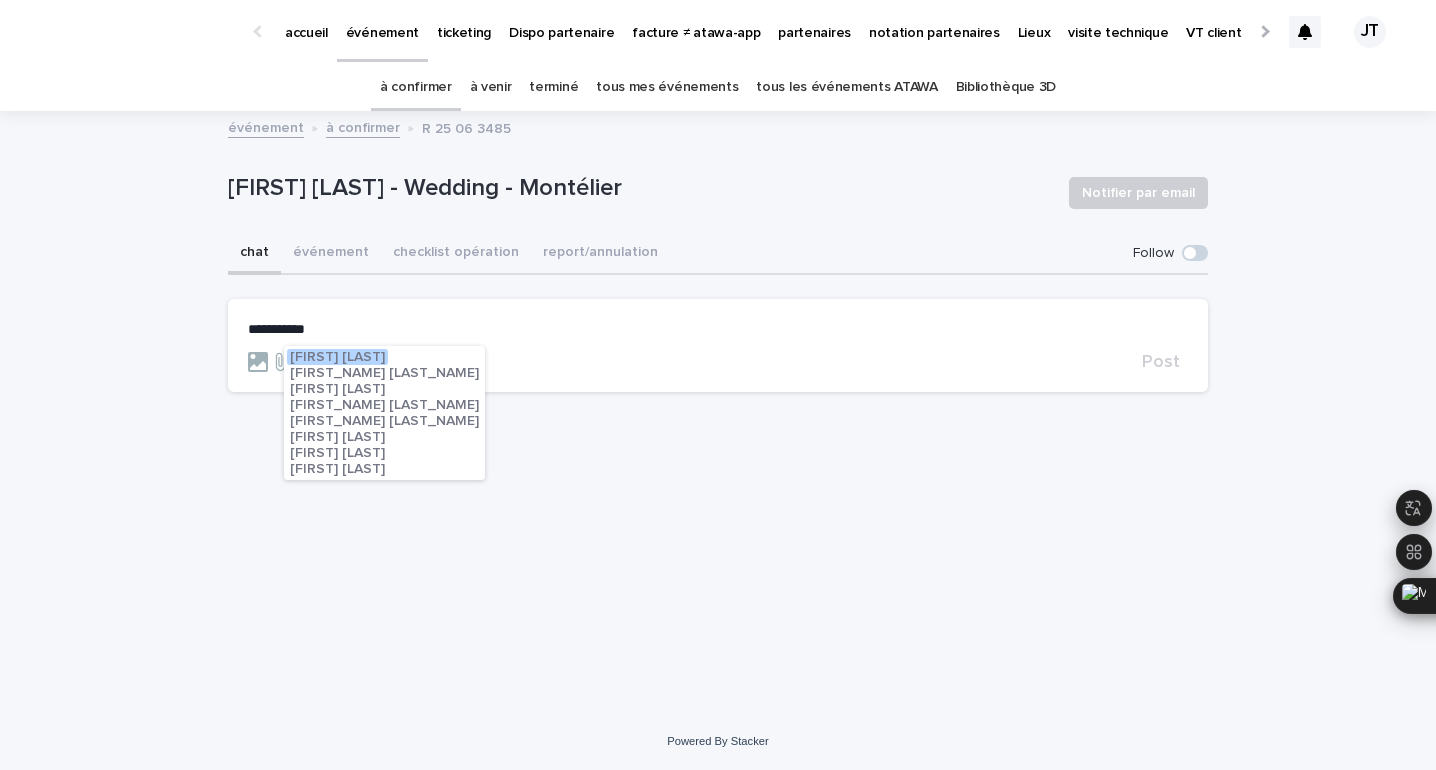 click on "[FIRST] [LAST]" at bounding box center [337, 453] 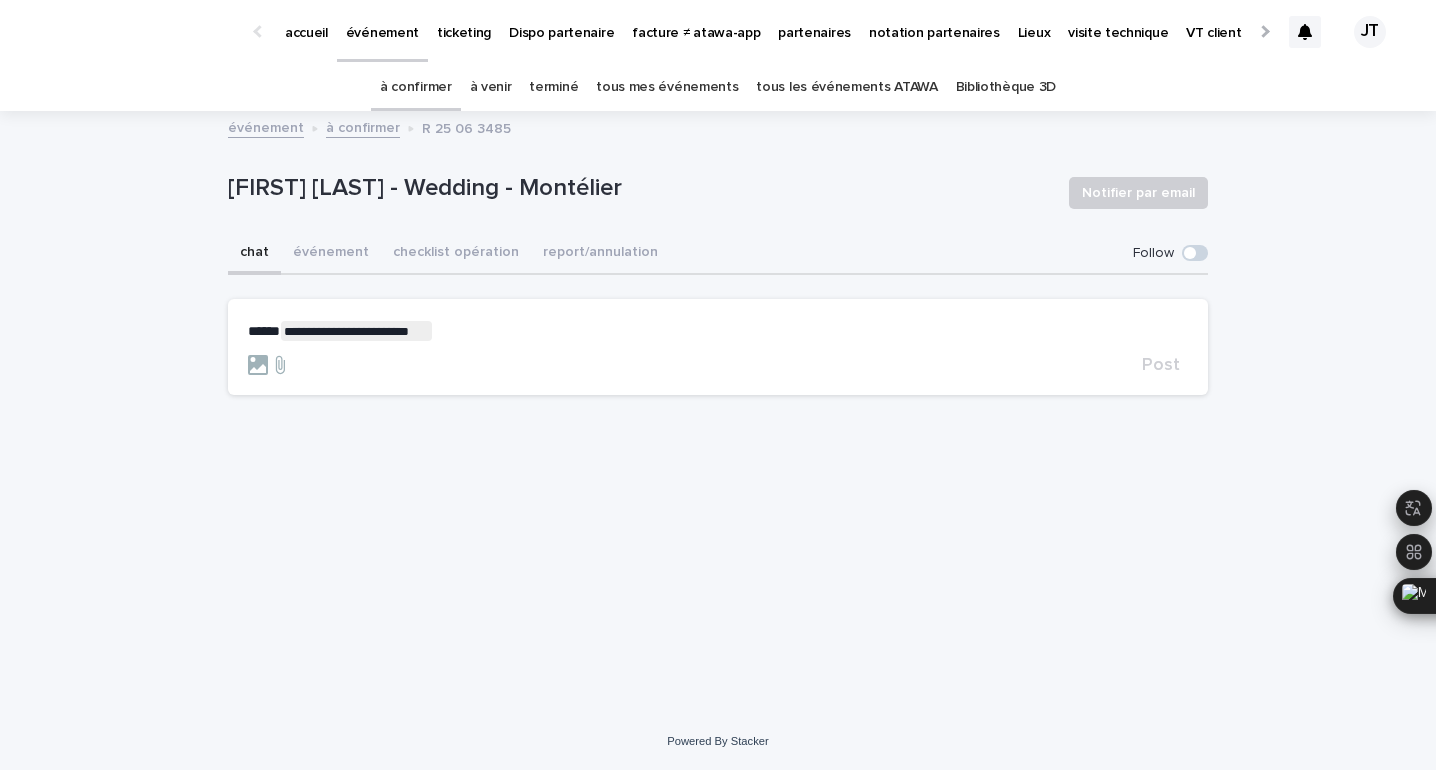 click on "**********" at bounding box center (718, 348) 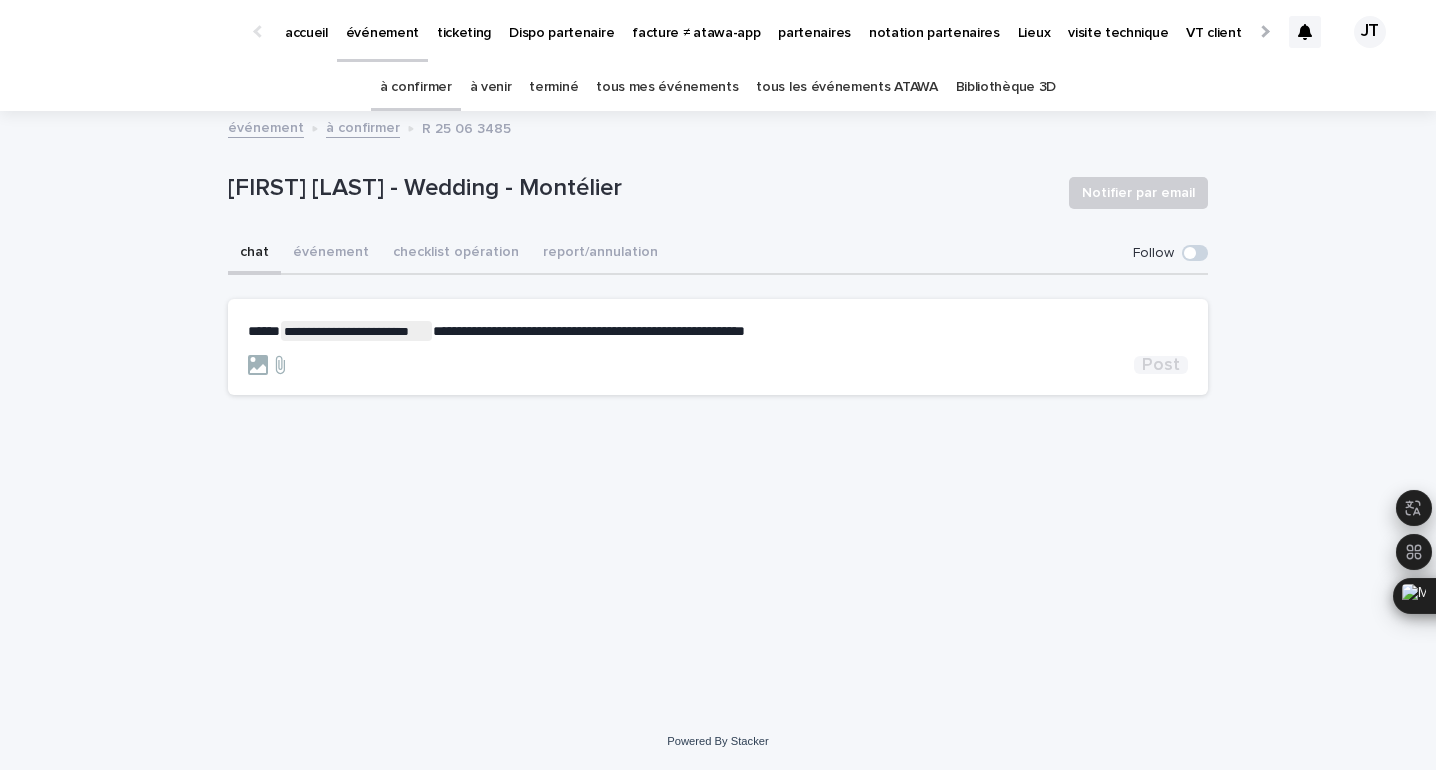 click on "Post" at bounding box center (1161, 365) 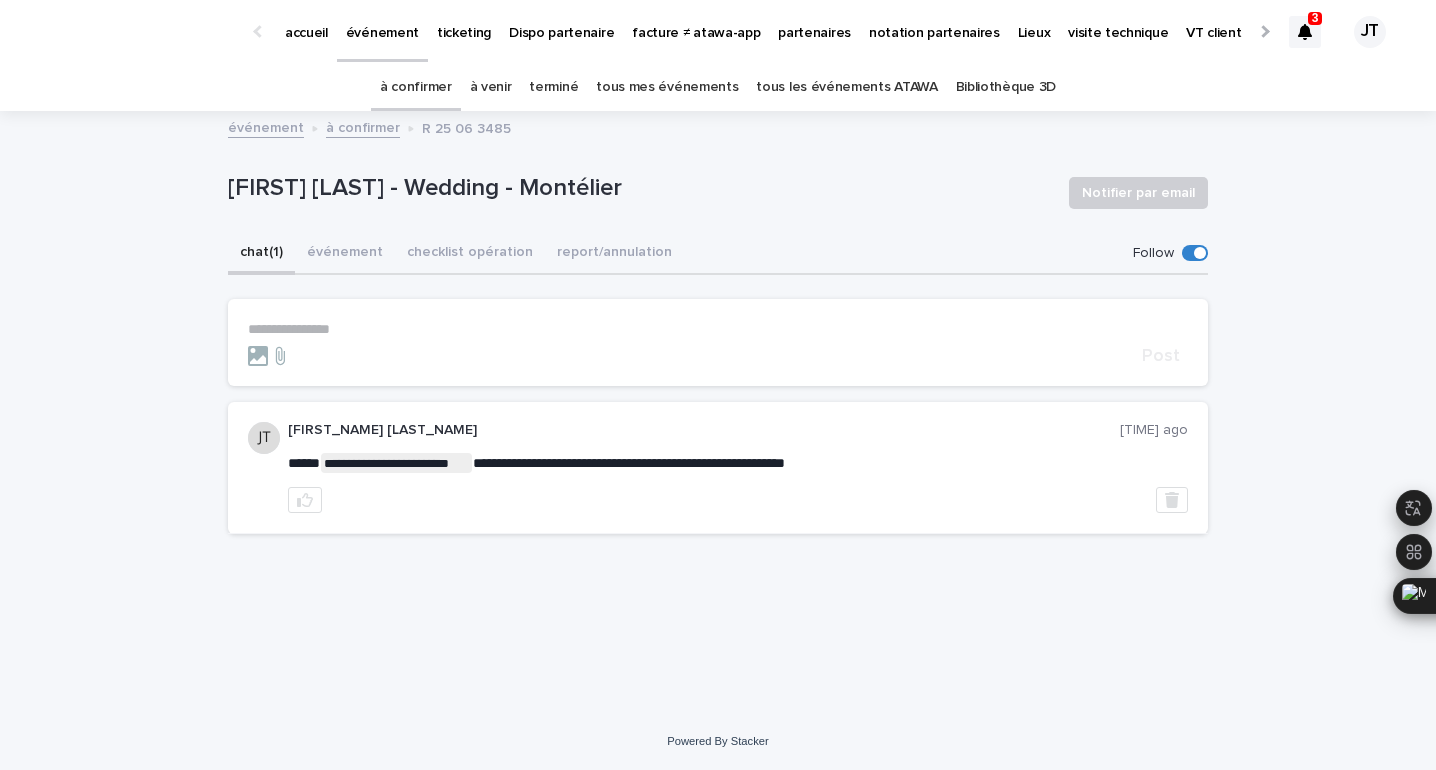 click 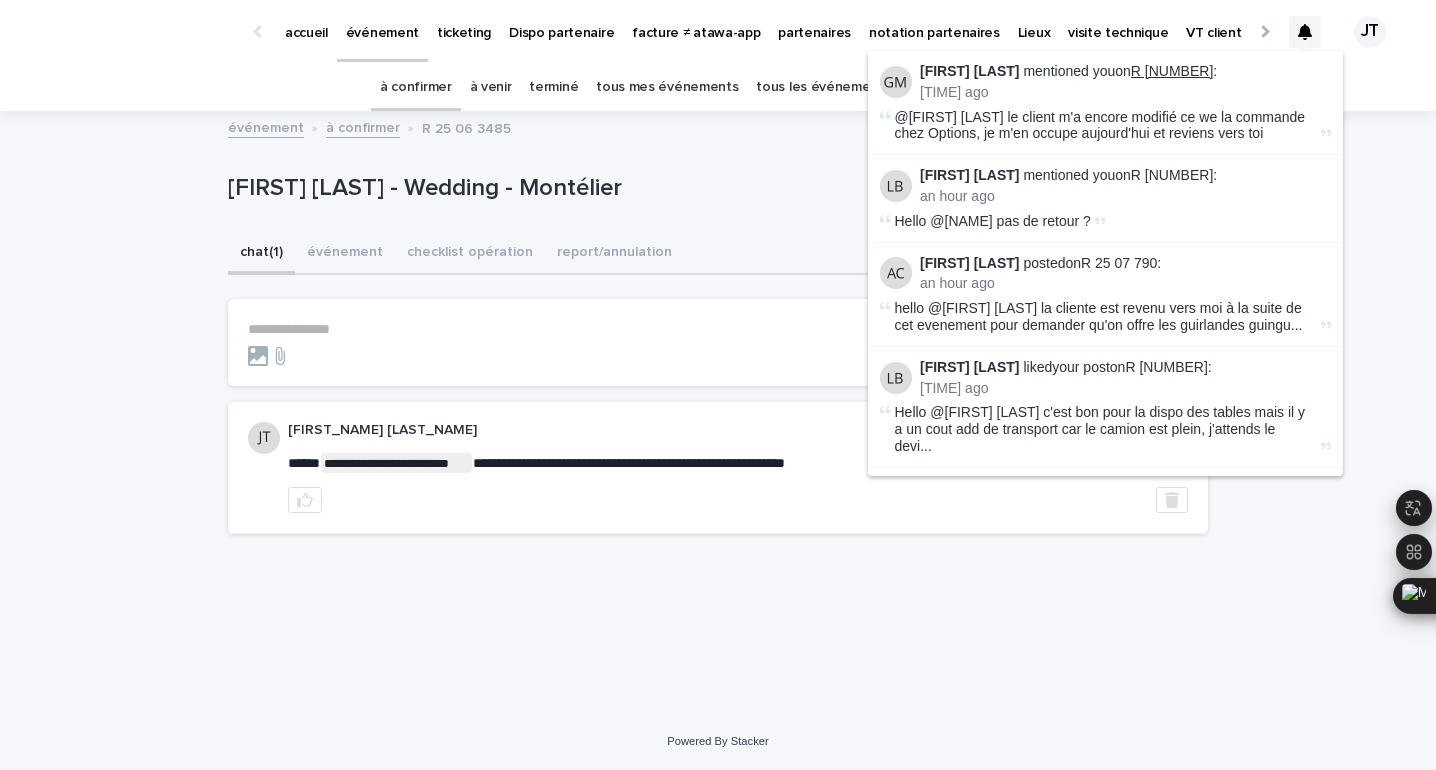click on "R [NUMBER]" at bounding box center [1172, 71] 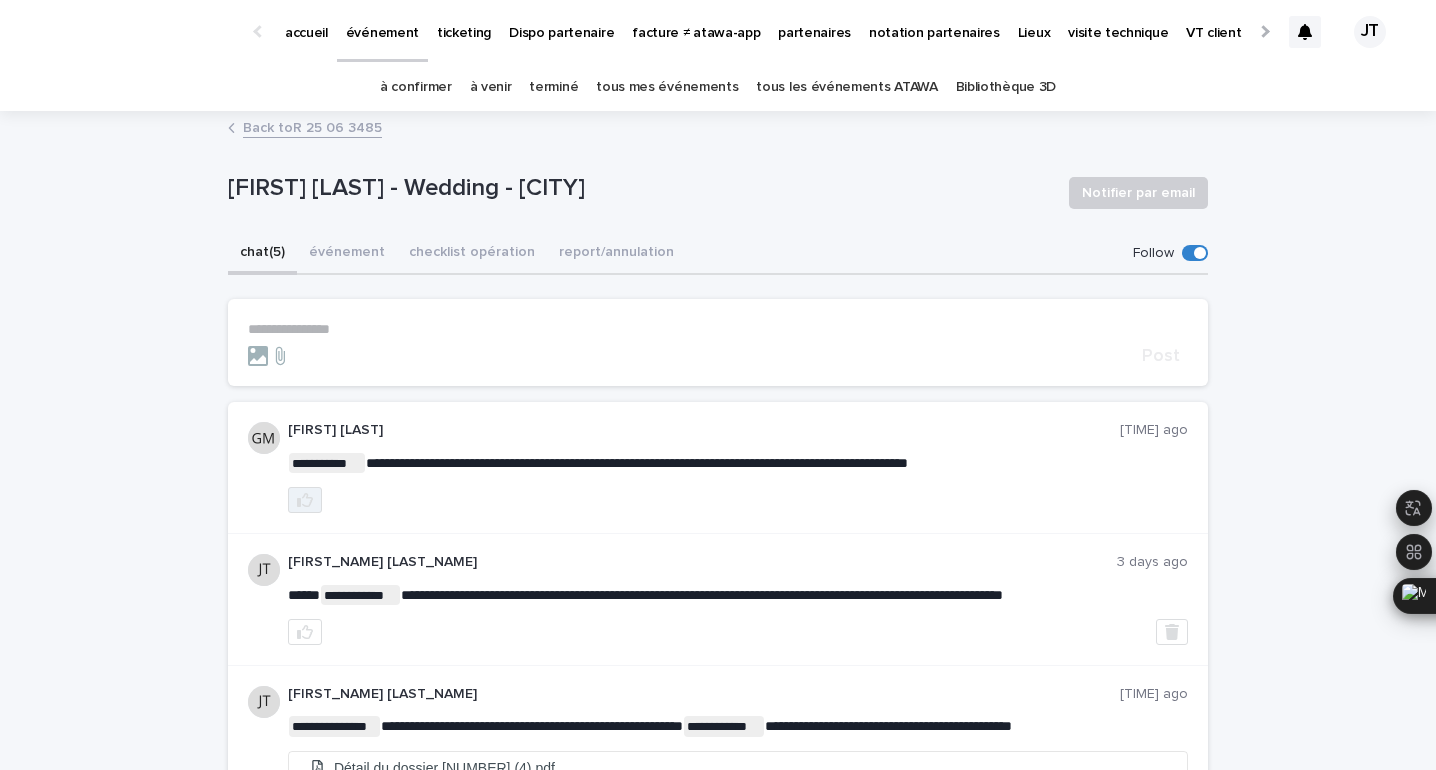 click at bounding box center (305, 500) 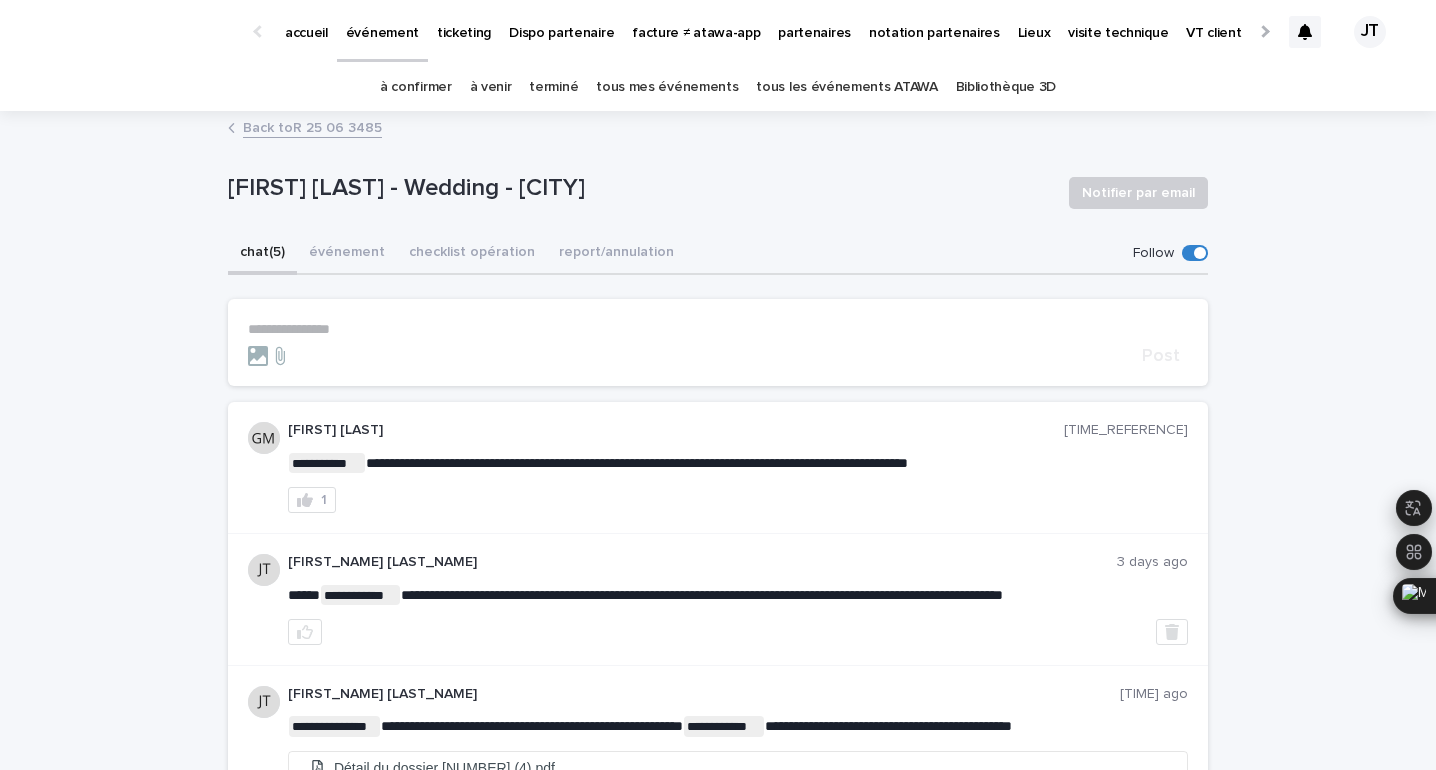 click on "à venir" at bounding box center [491, 87] 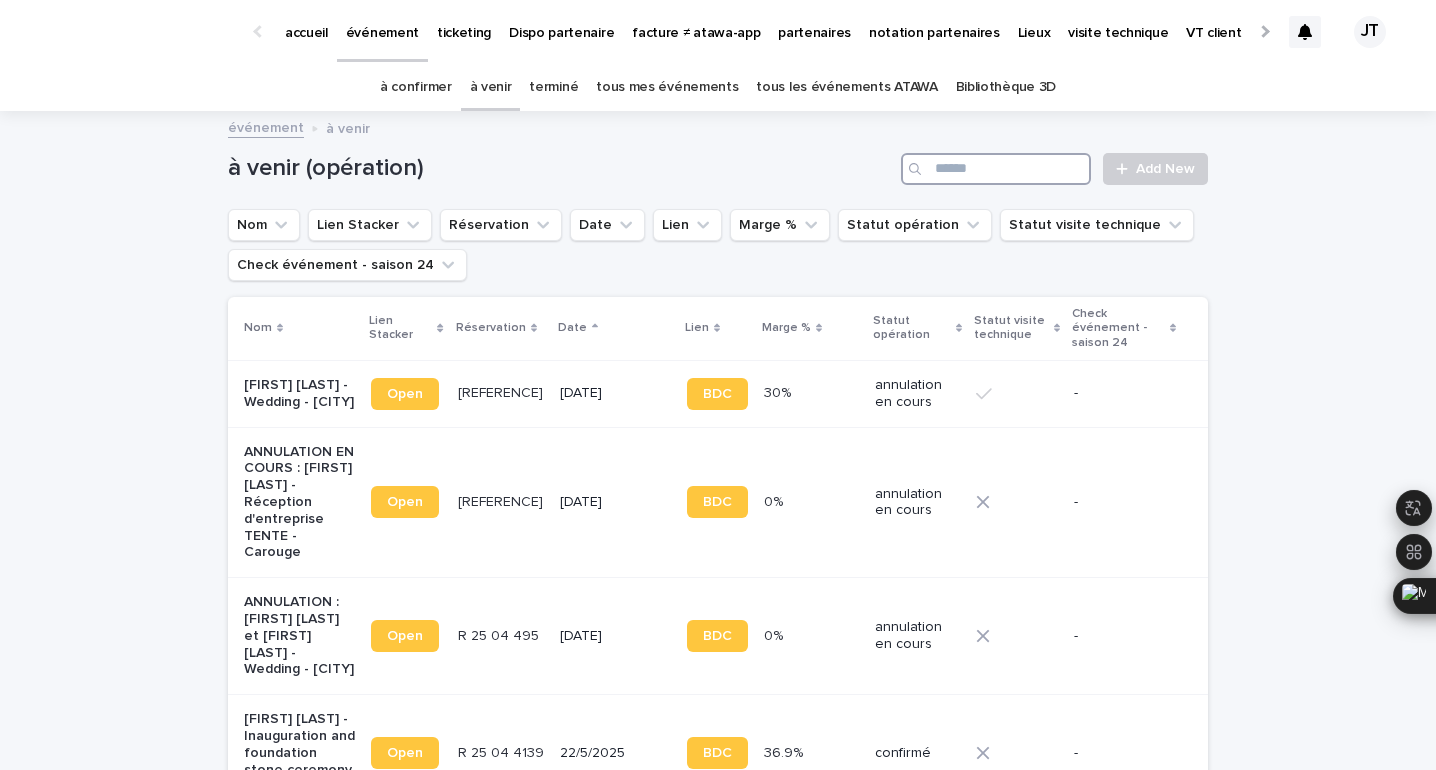 click at bounding box center [996, 169] 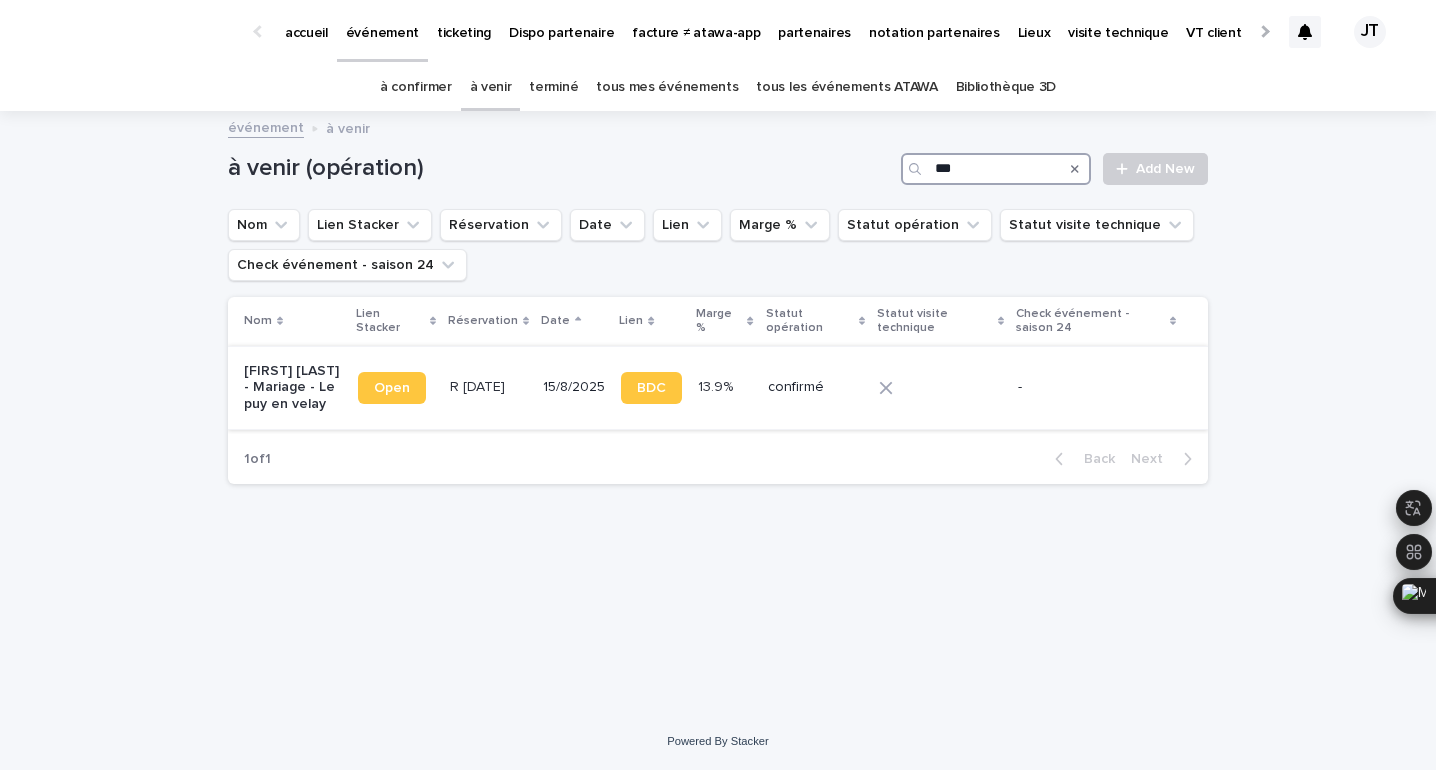 type on "***" 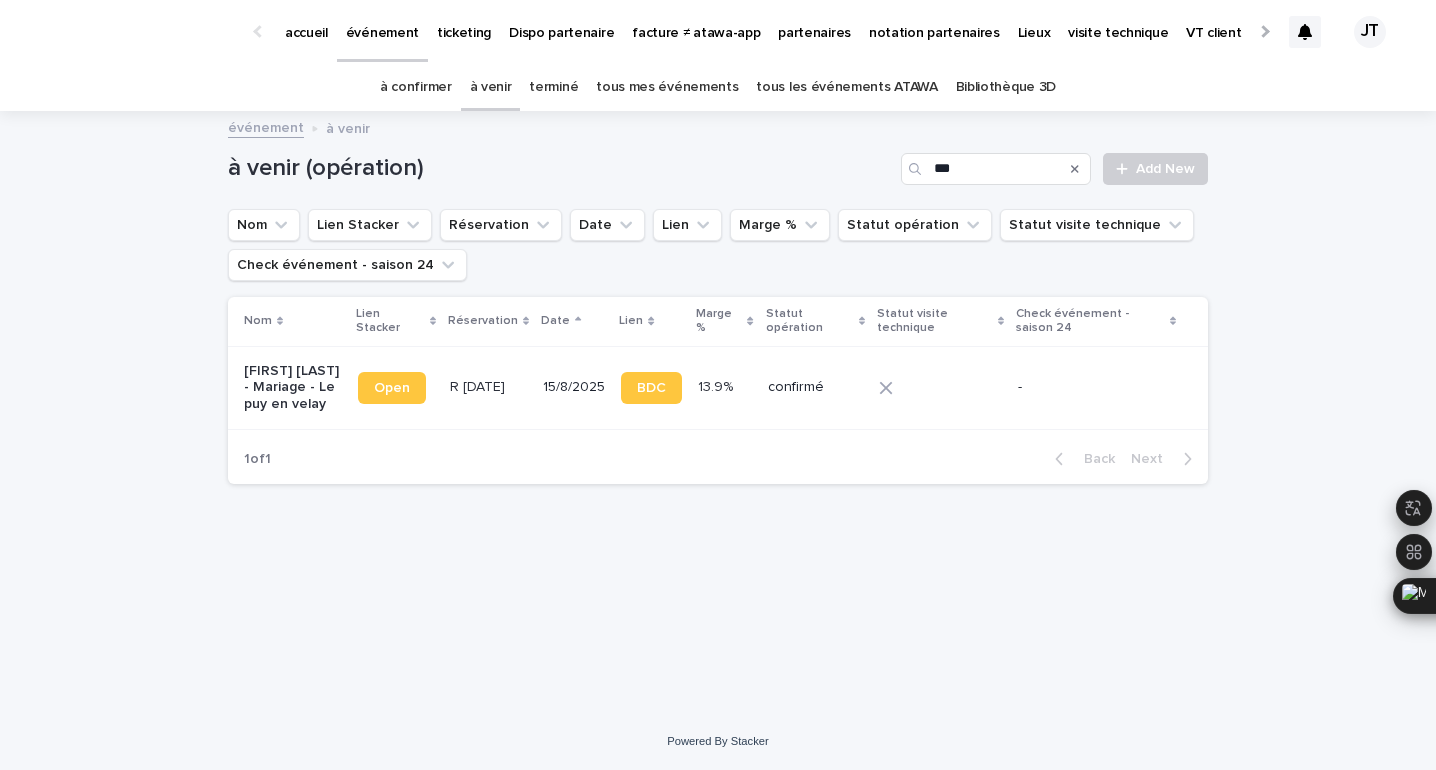 click on "[REFERENCE] [REFERENCE]" at bounding box center (488, 387) 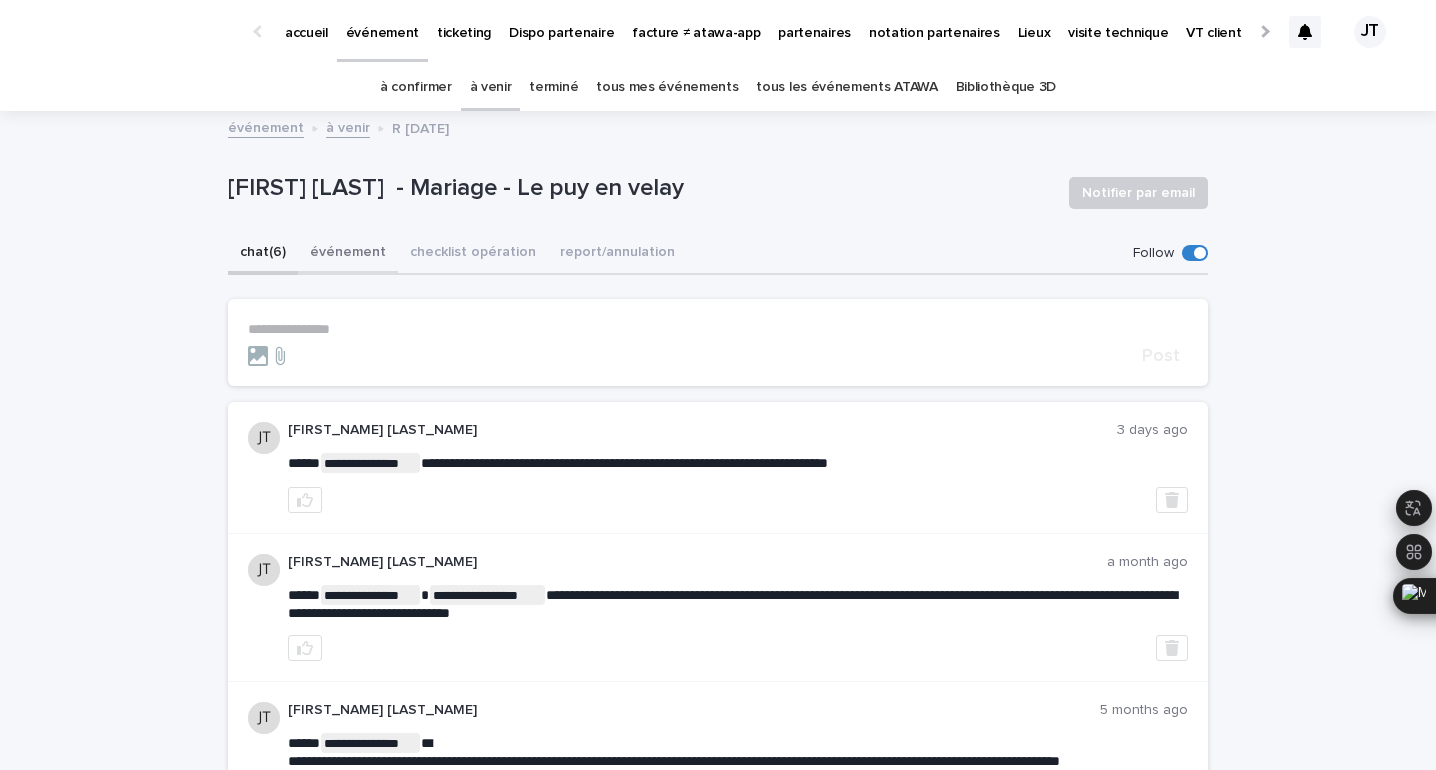 click on "événement" at bounding box center [348, 254] 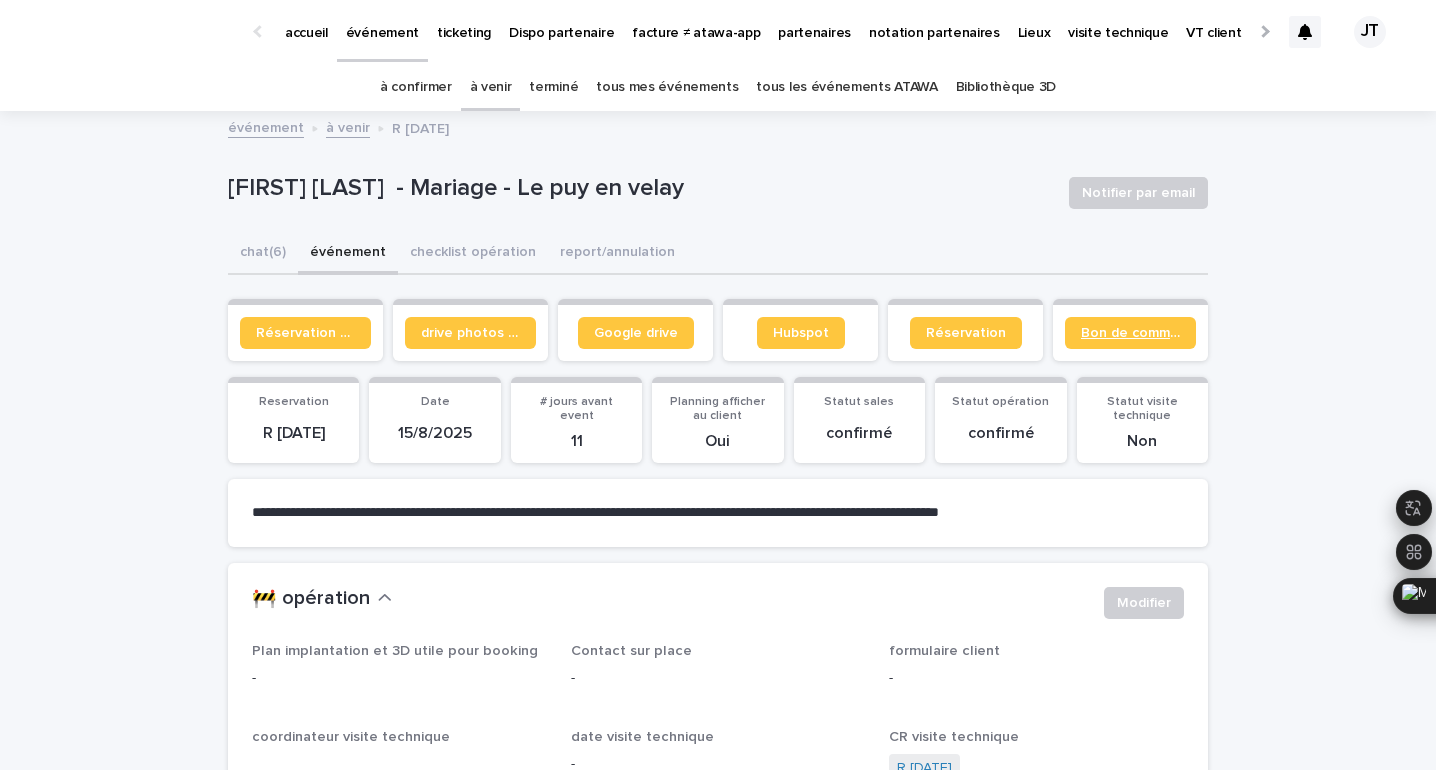 click on "Bon de commande" at bounding box center [1130, 333] 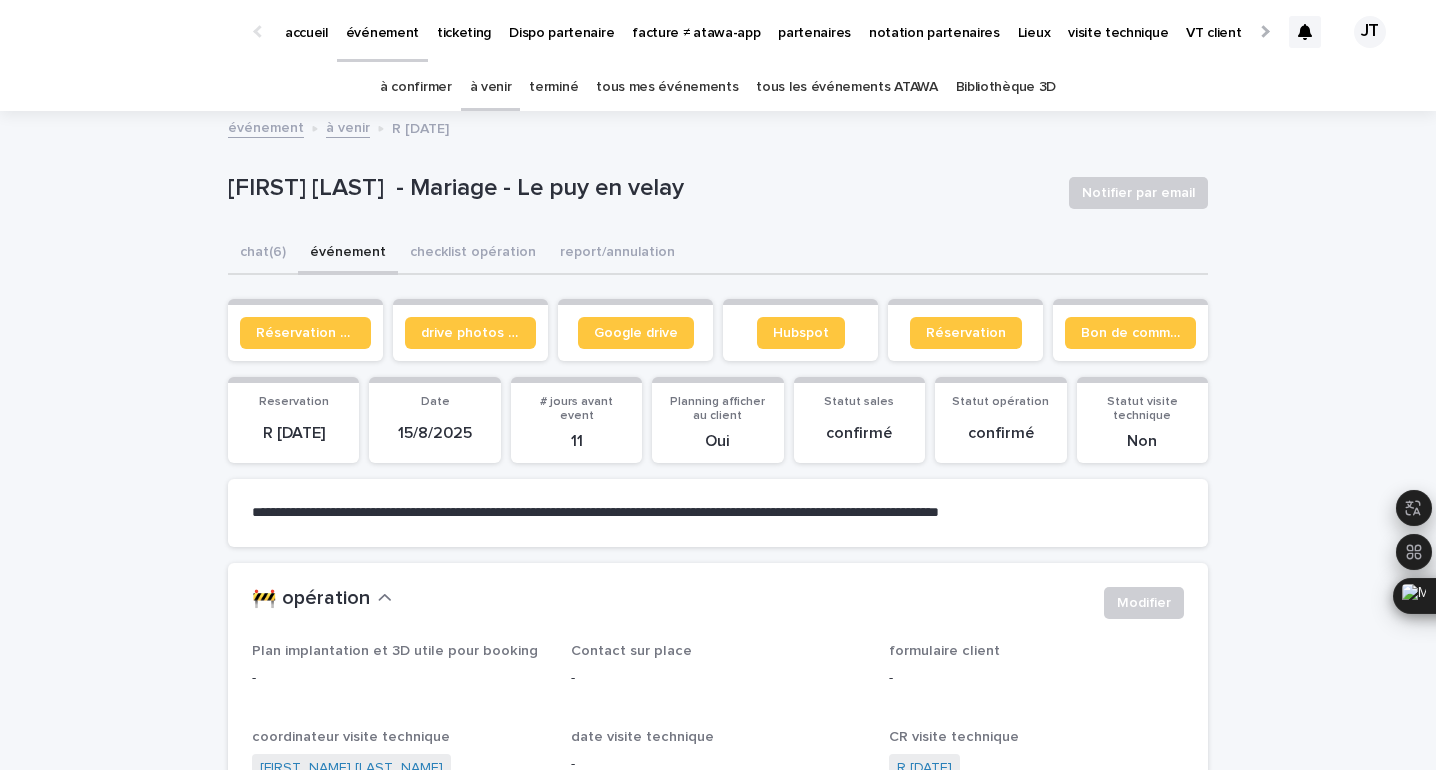 click on "terminé" at bounding box center (553, 87) 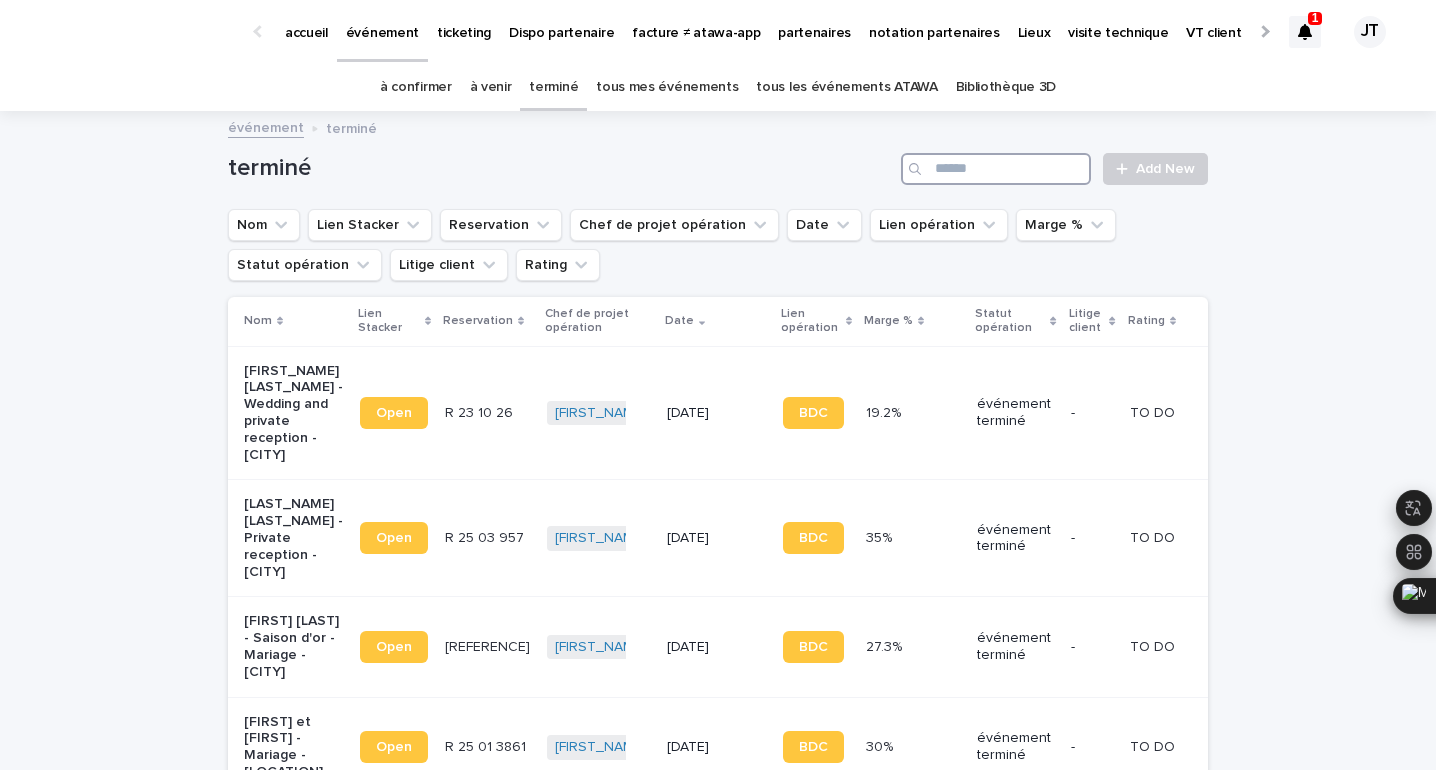 click at bounding box center [996, 169] 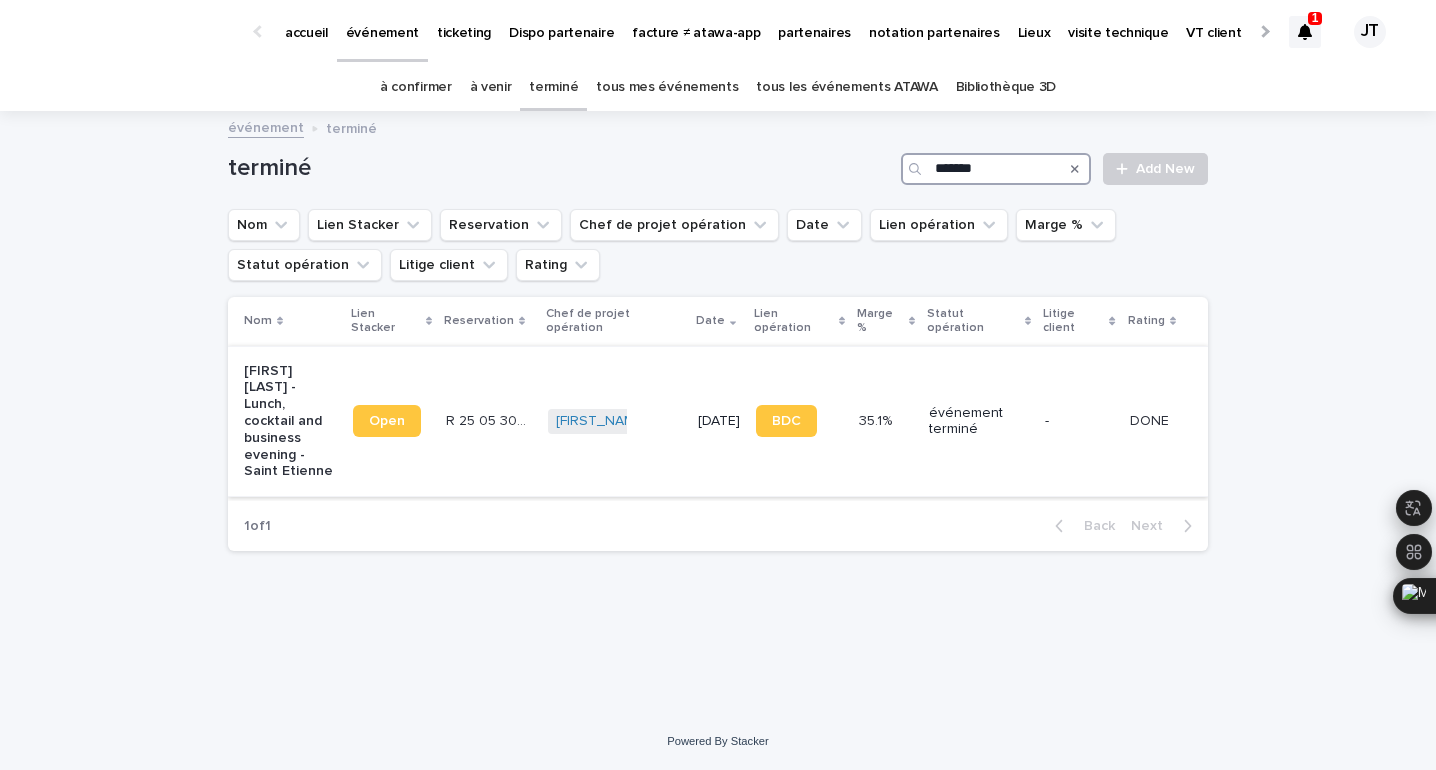 type on "*******" 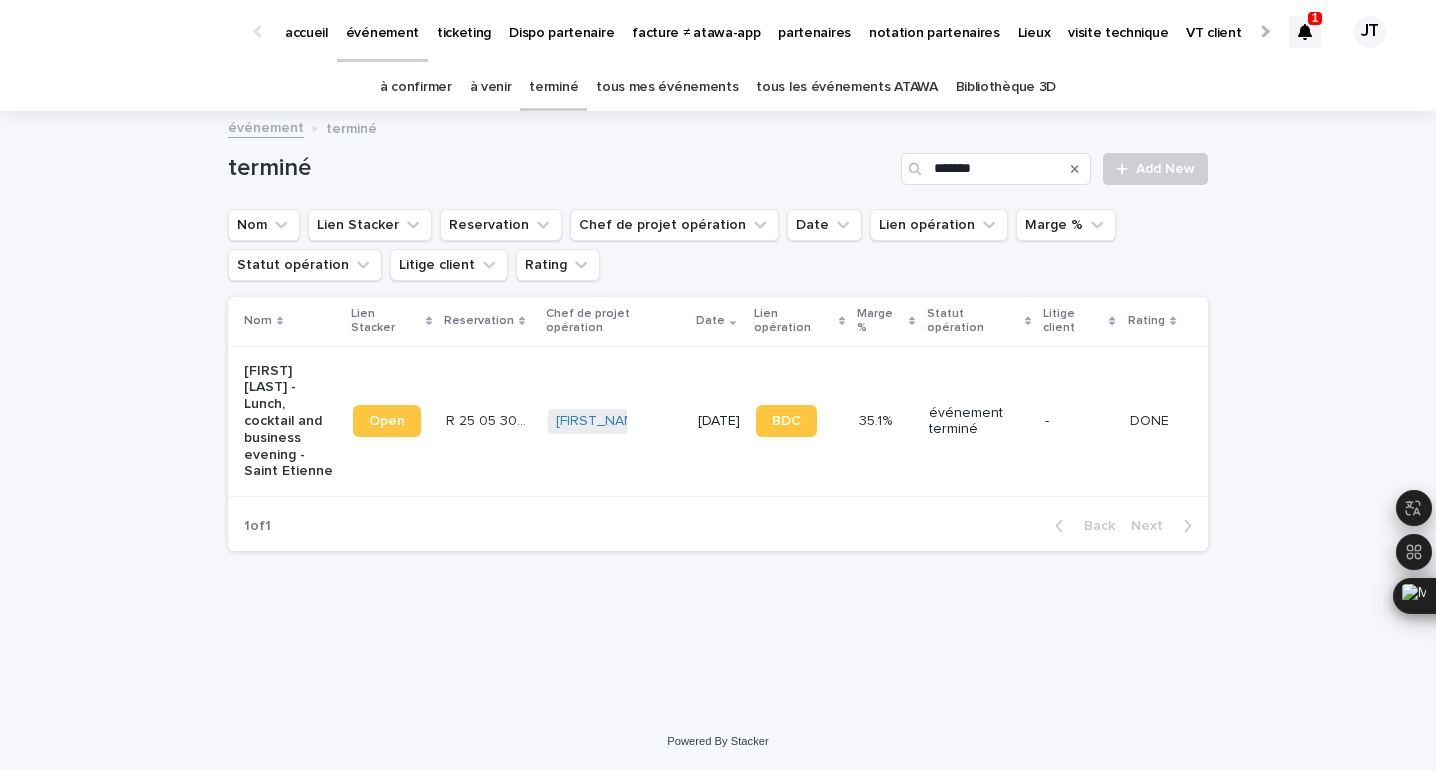 click on "[FIRST] [LAST]   + [NUMBER]" at bounding box center [615, 421] 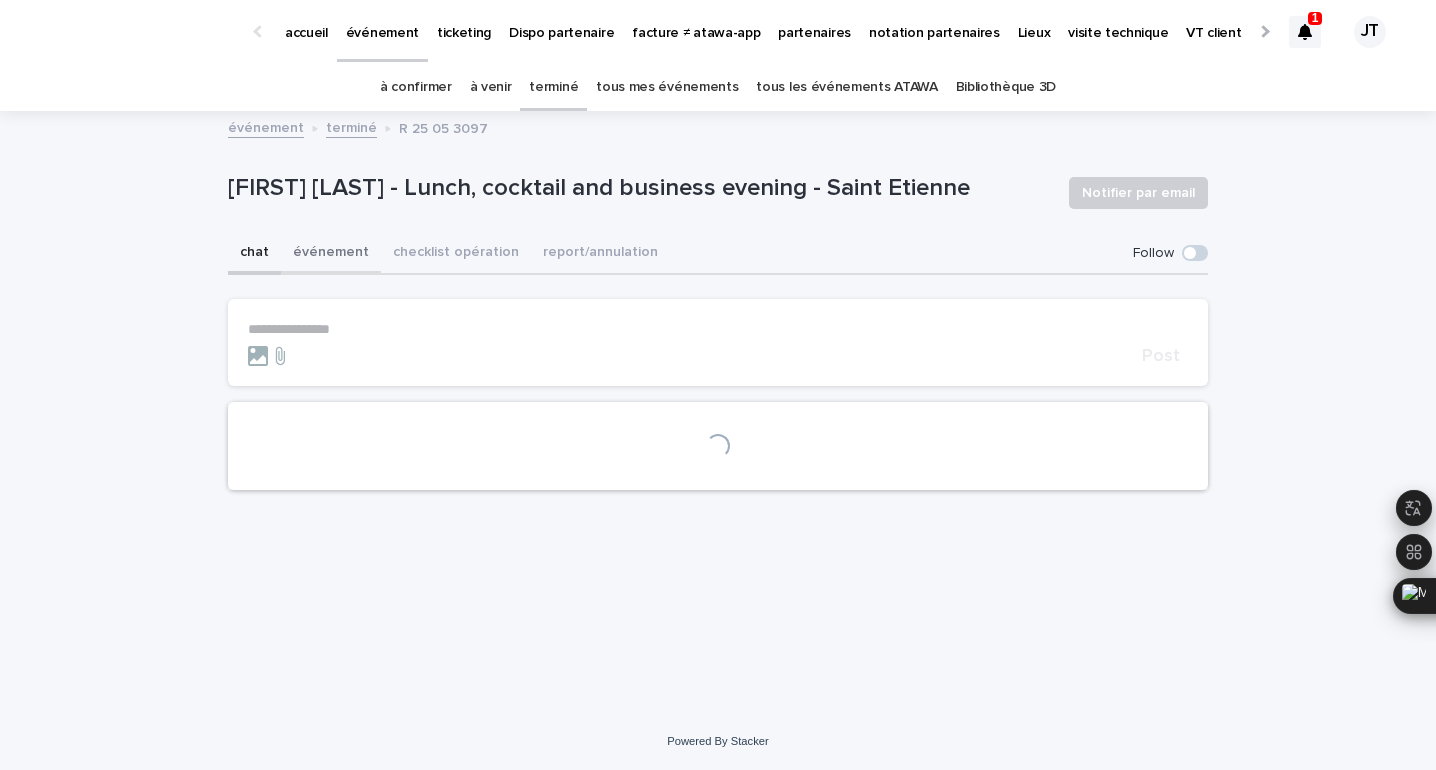 click on "événement" at bounding box center [331, 254] 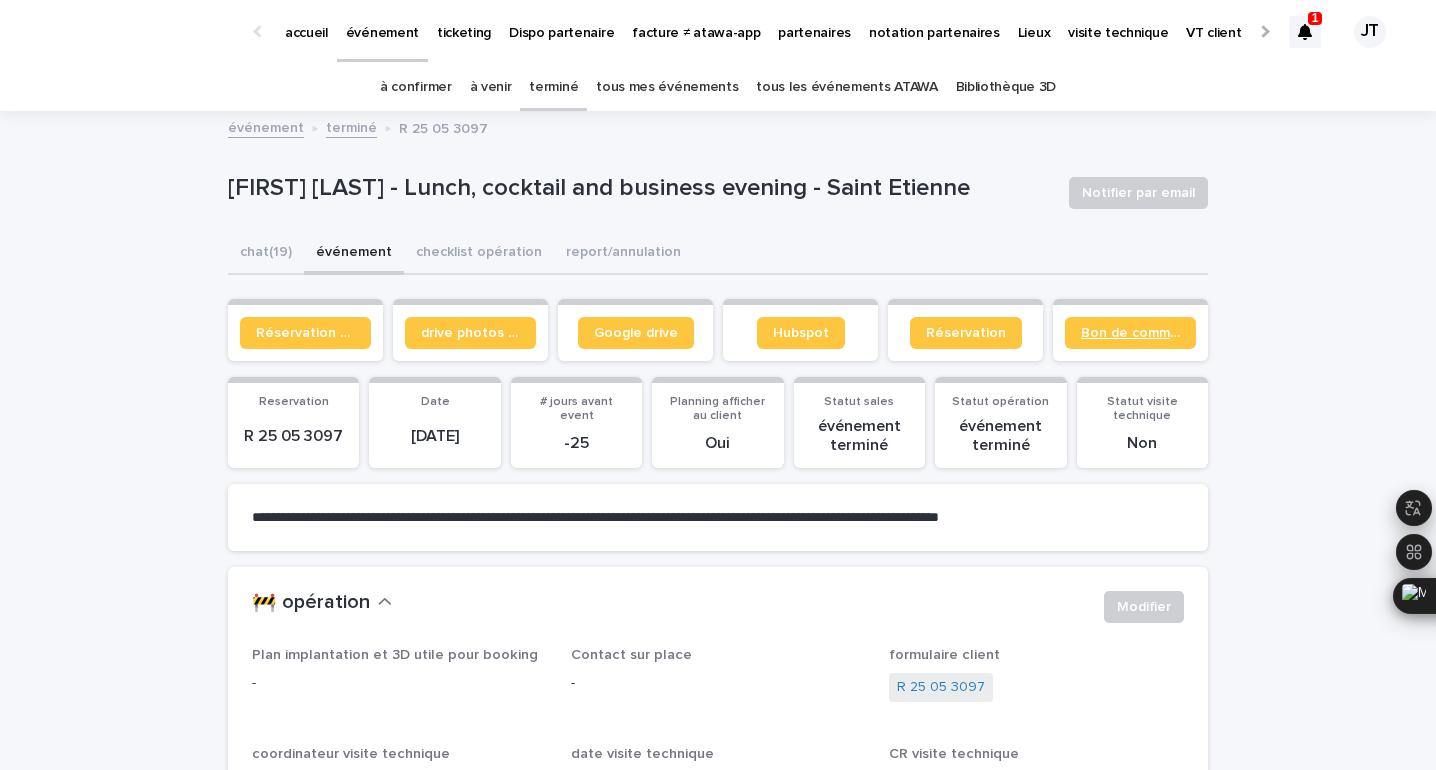 click on "Bon de commande" at bounding box center (1130, 333) 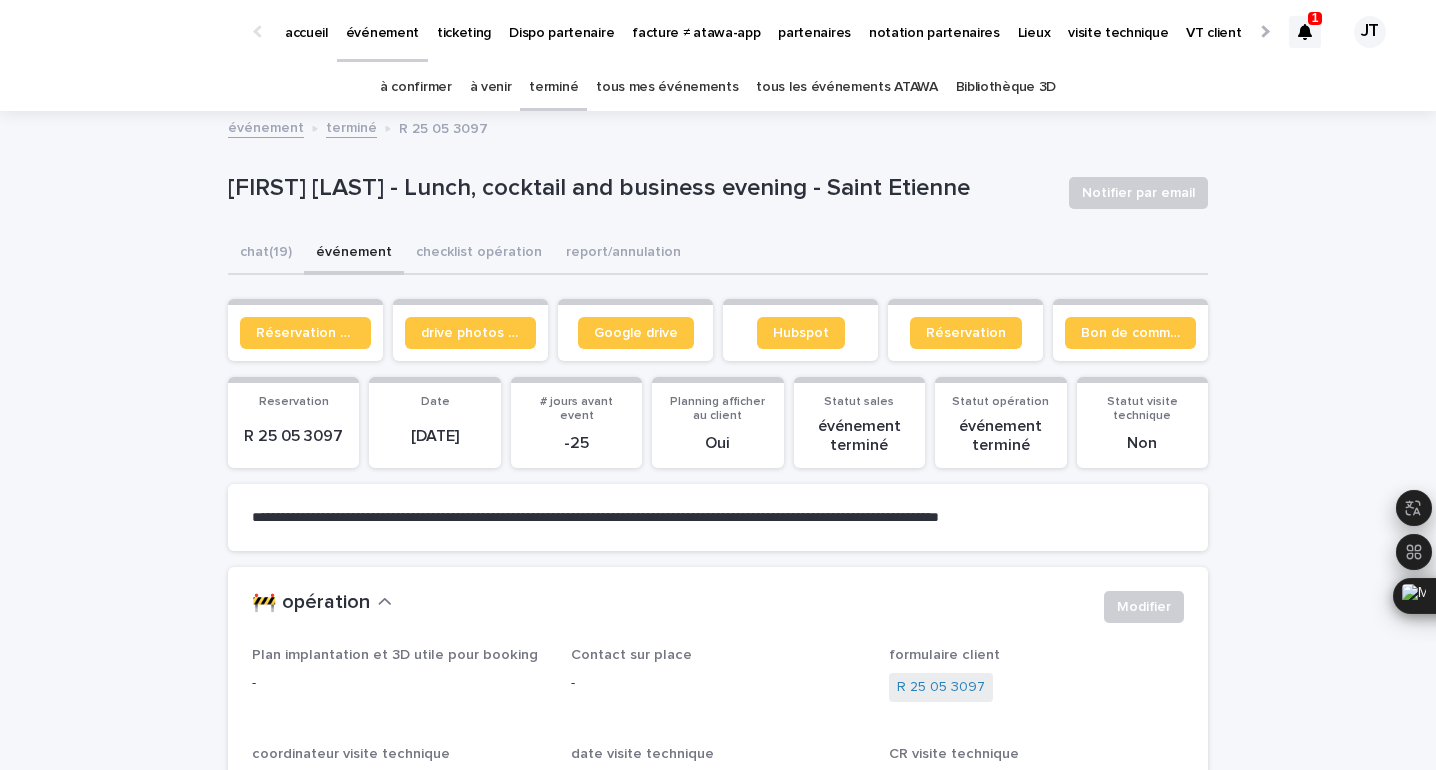 click 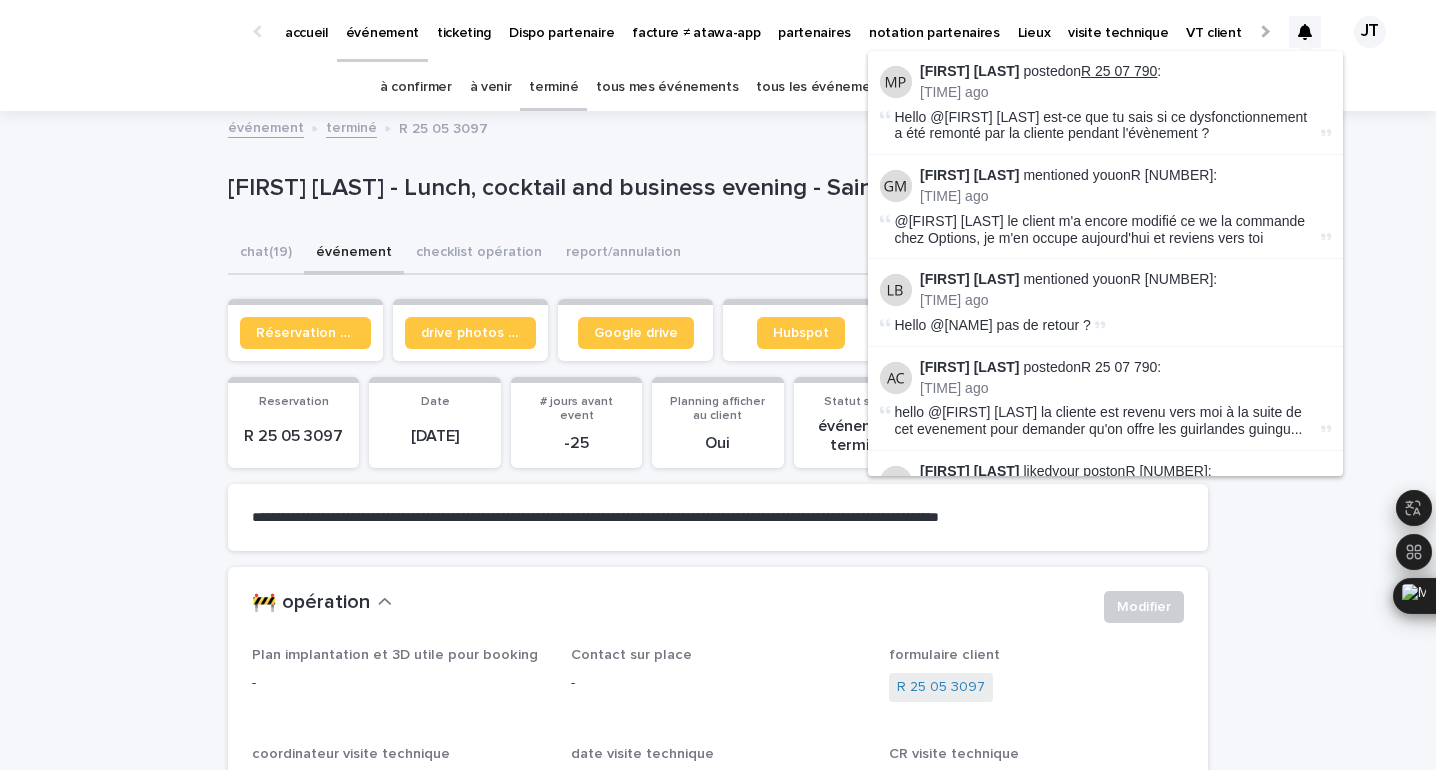 click on "R 25 07 790" at bounding box center [1119, 71] 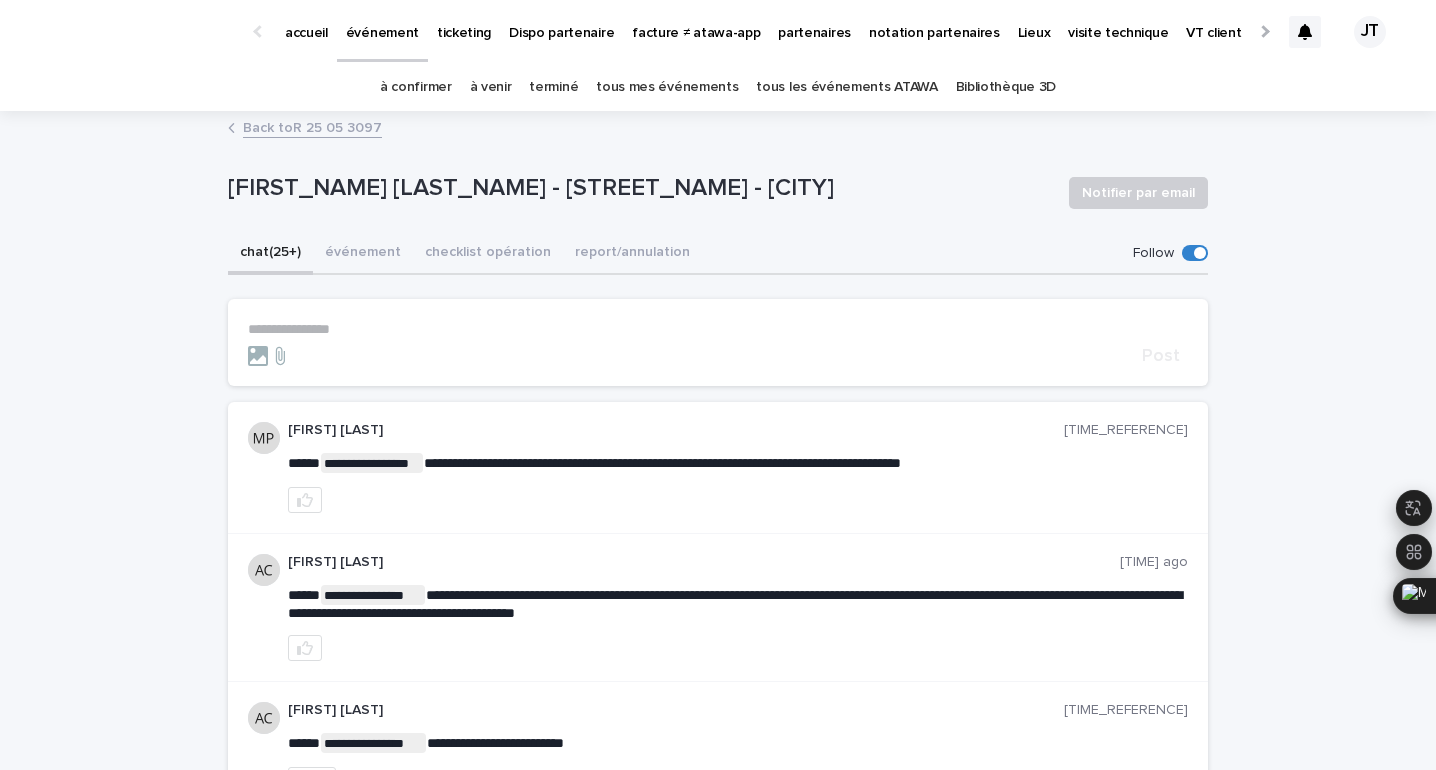 click on "à confirmer" at bounding box center (416, 87) 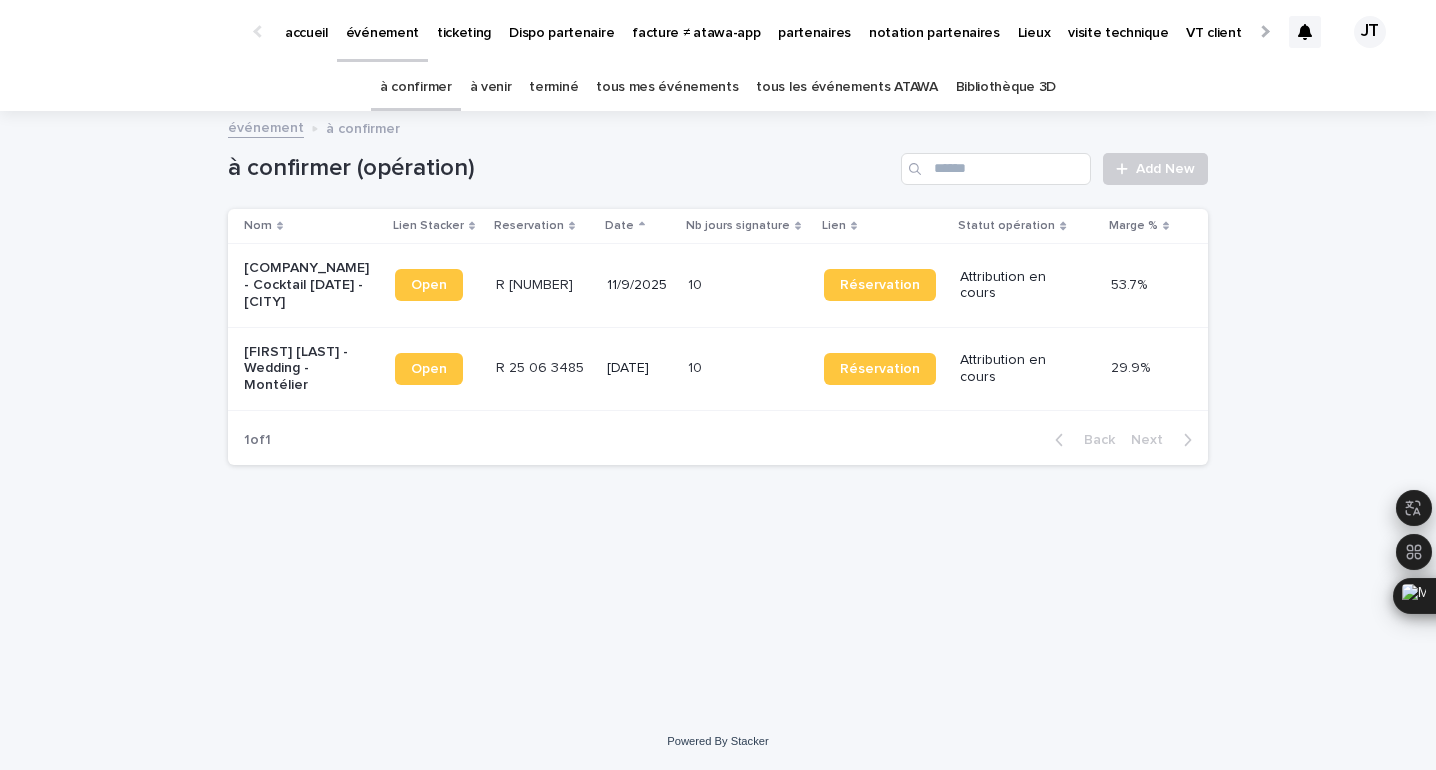 click 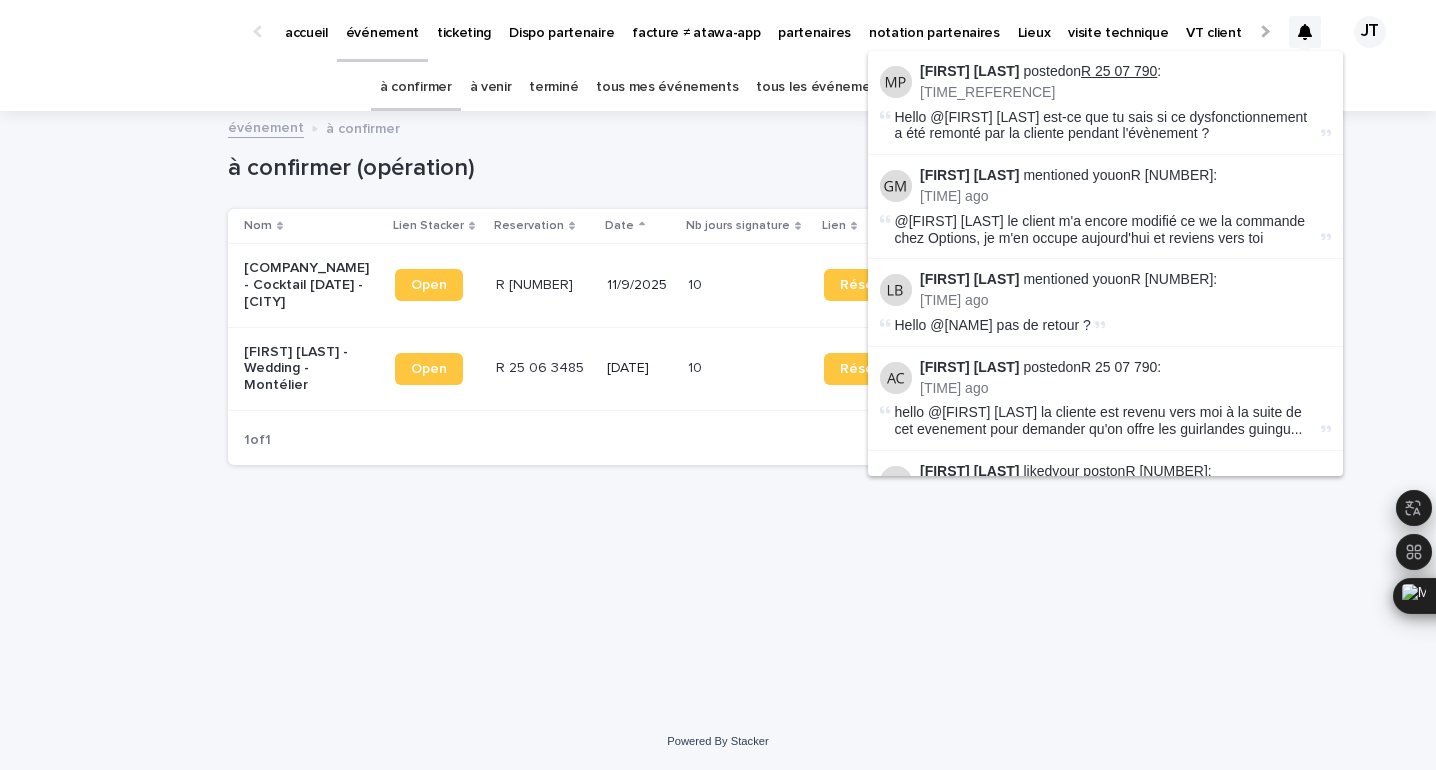 click on "R 25 07 790" at bounding box center (1119, 71) 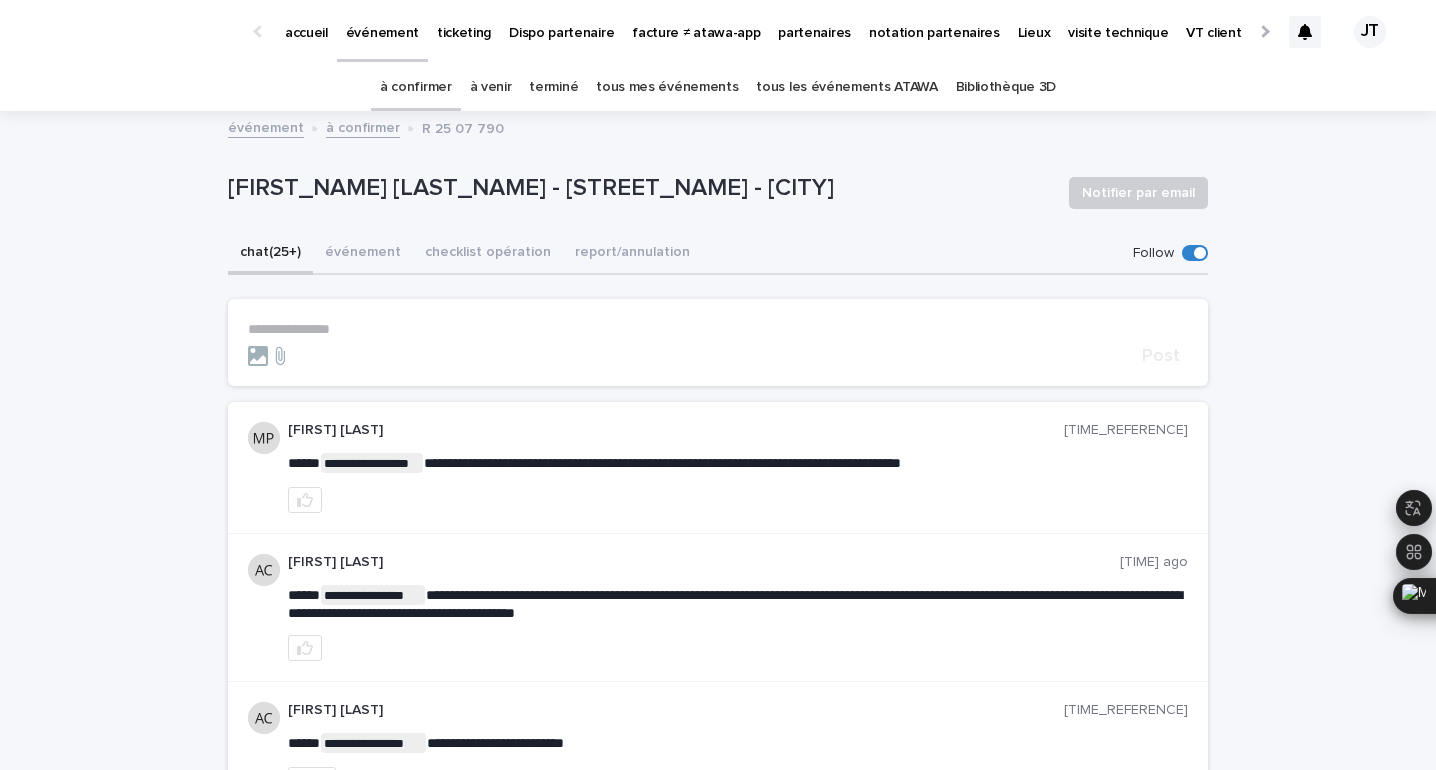 click on "**********" at bounding box center [718, 329] 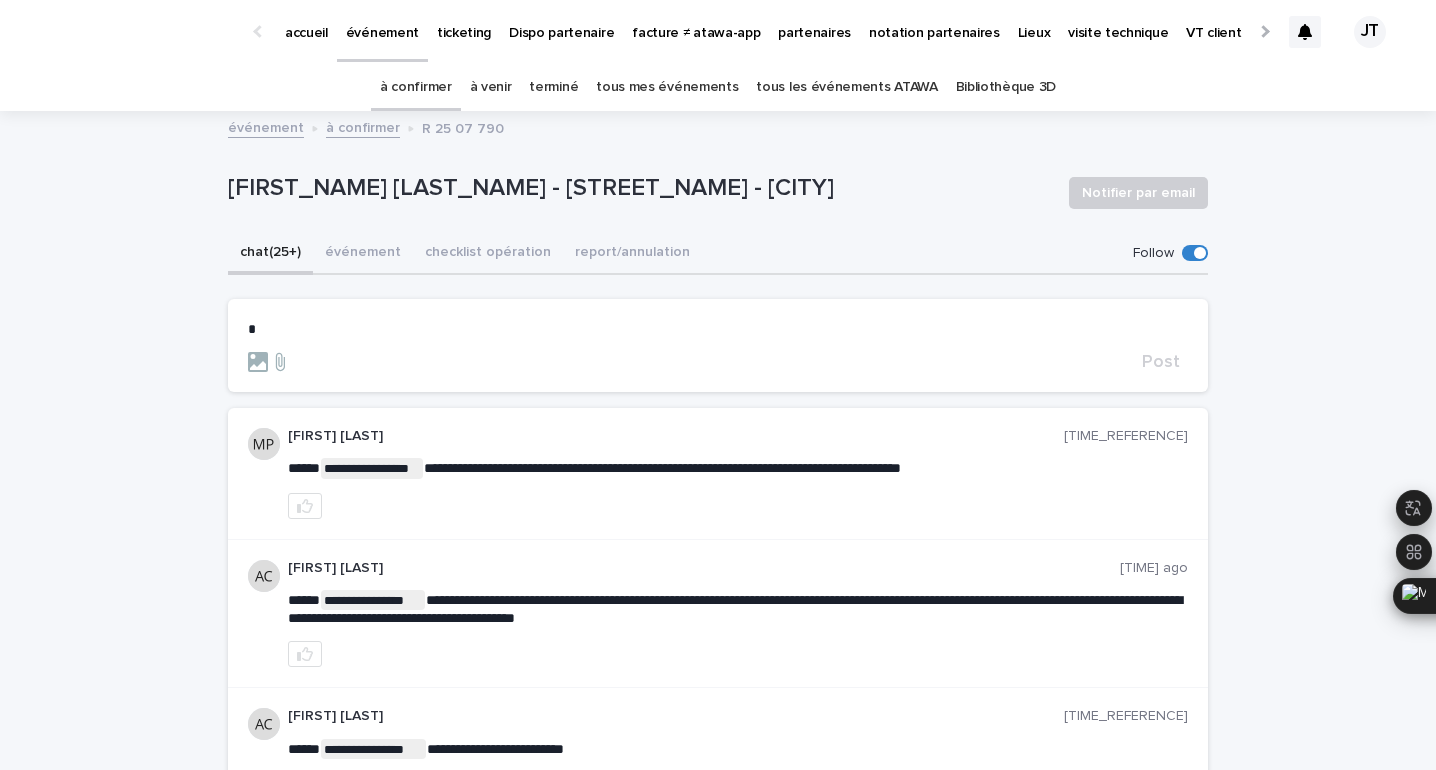 type 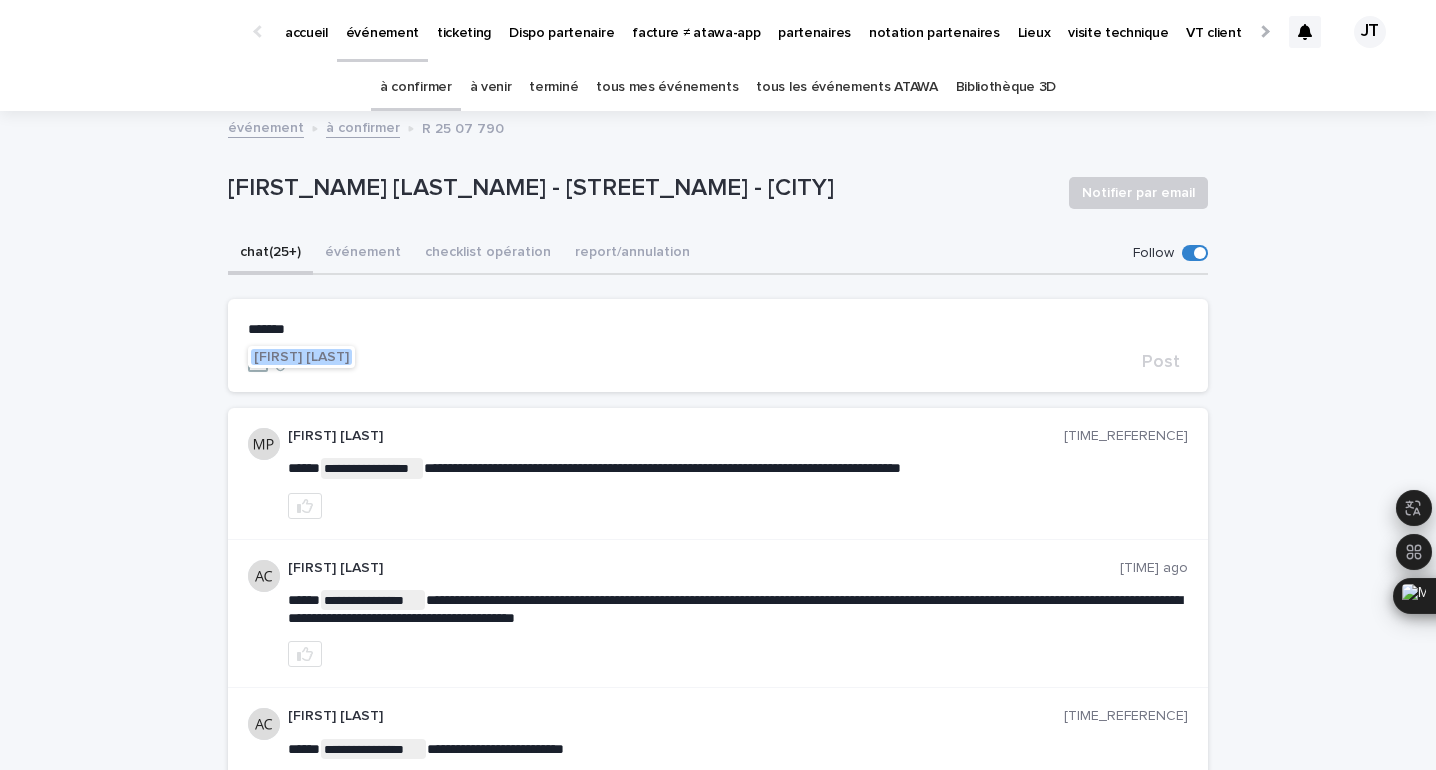 click on "[FIRST]
[LAST]" at bounding box center (301, 357) 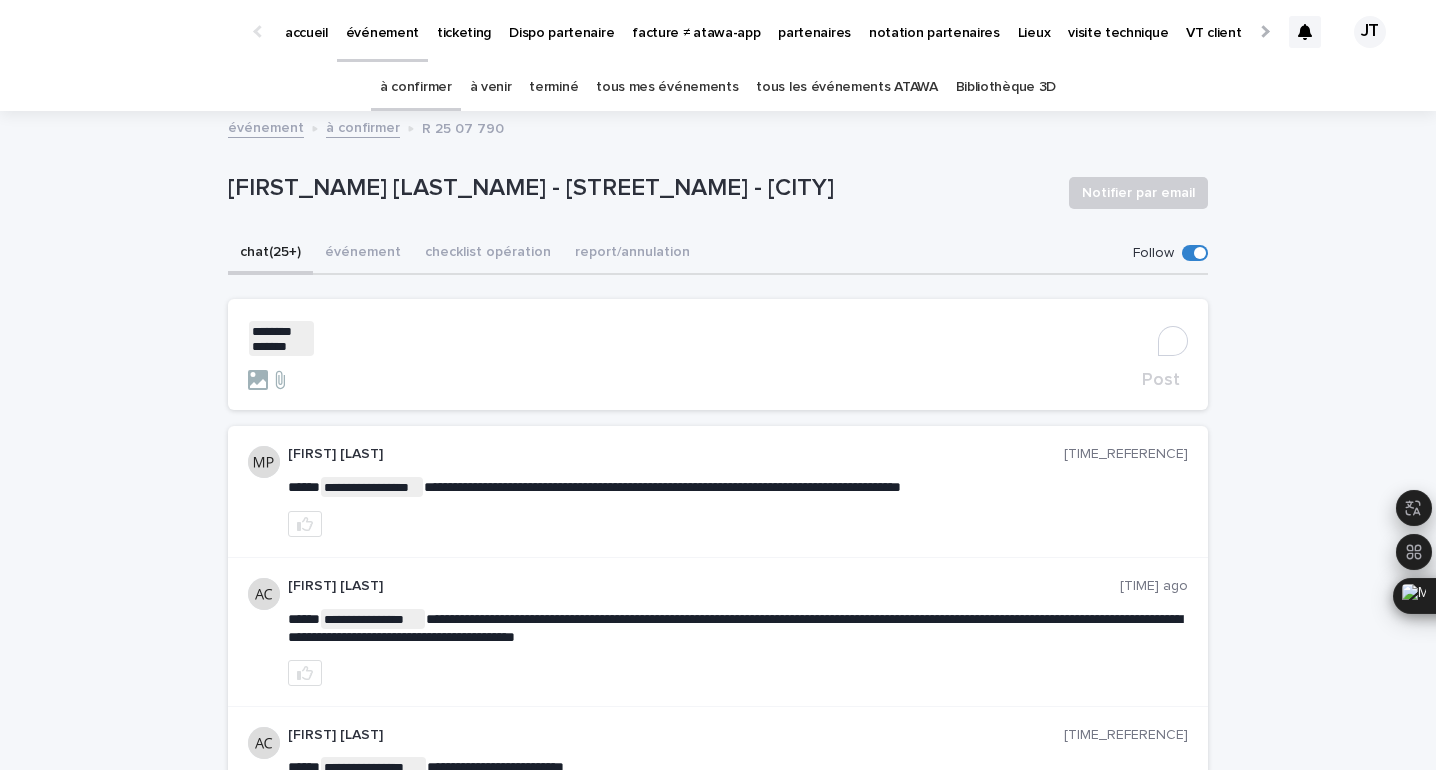 click on "﻿ * *******
******* ﻿ ﻿" at bounding box center (718, 338) 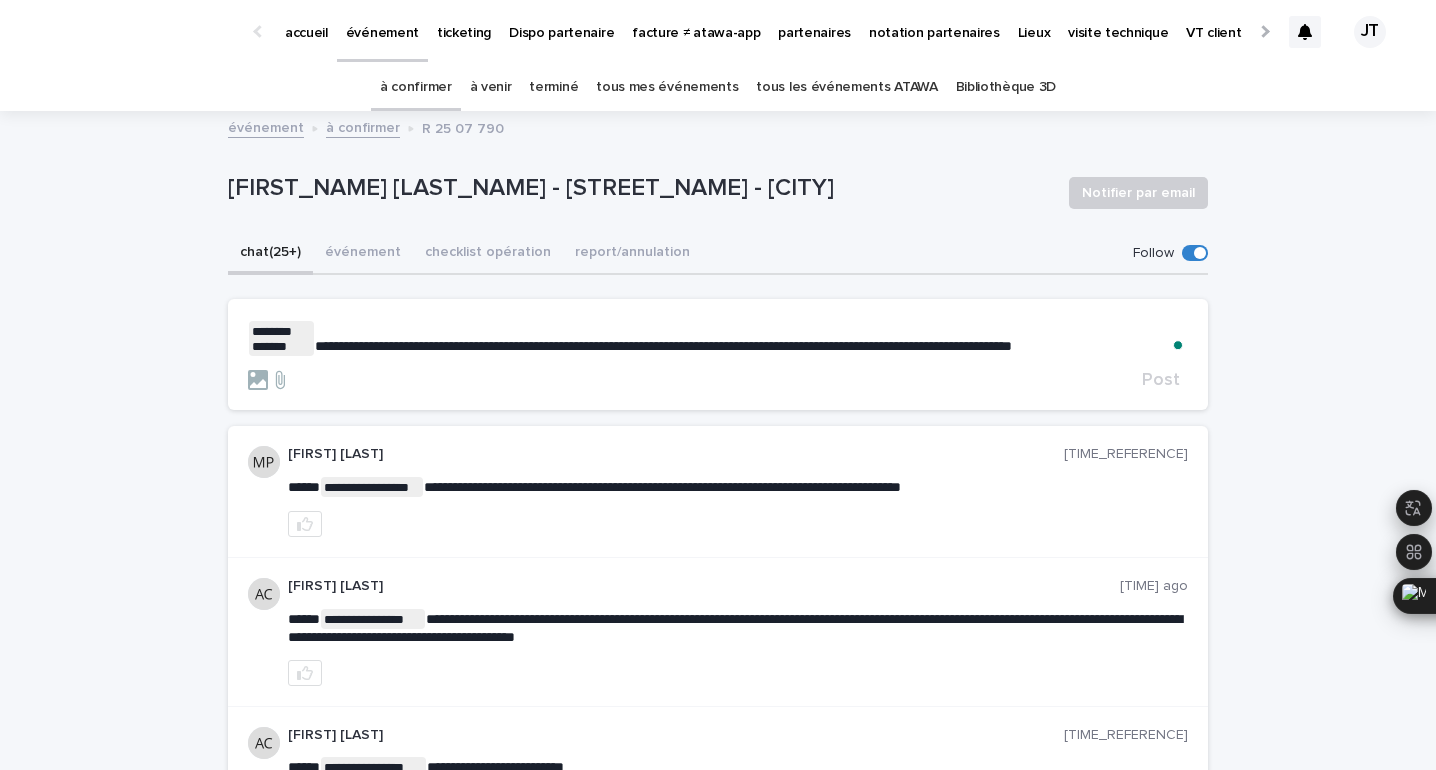 click on "**********" at bounding box center (663, 346) 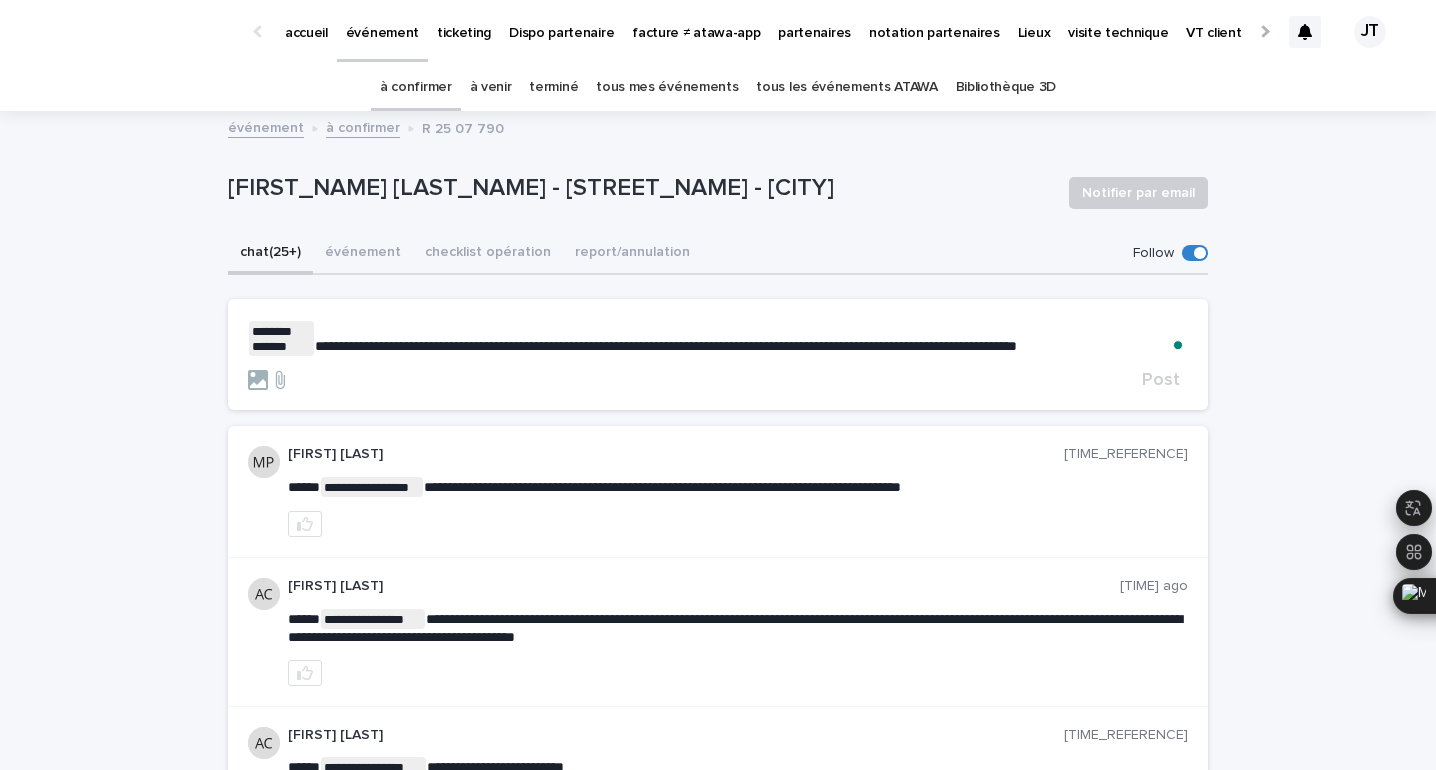 click on "**********" at bounding box center [666, 346] 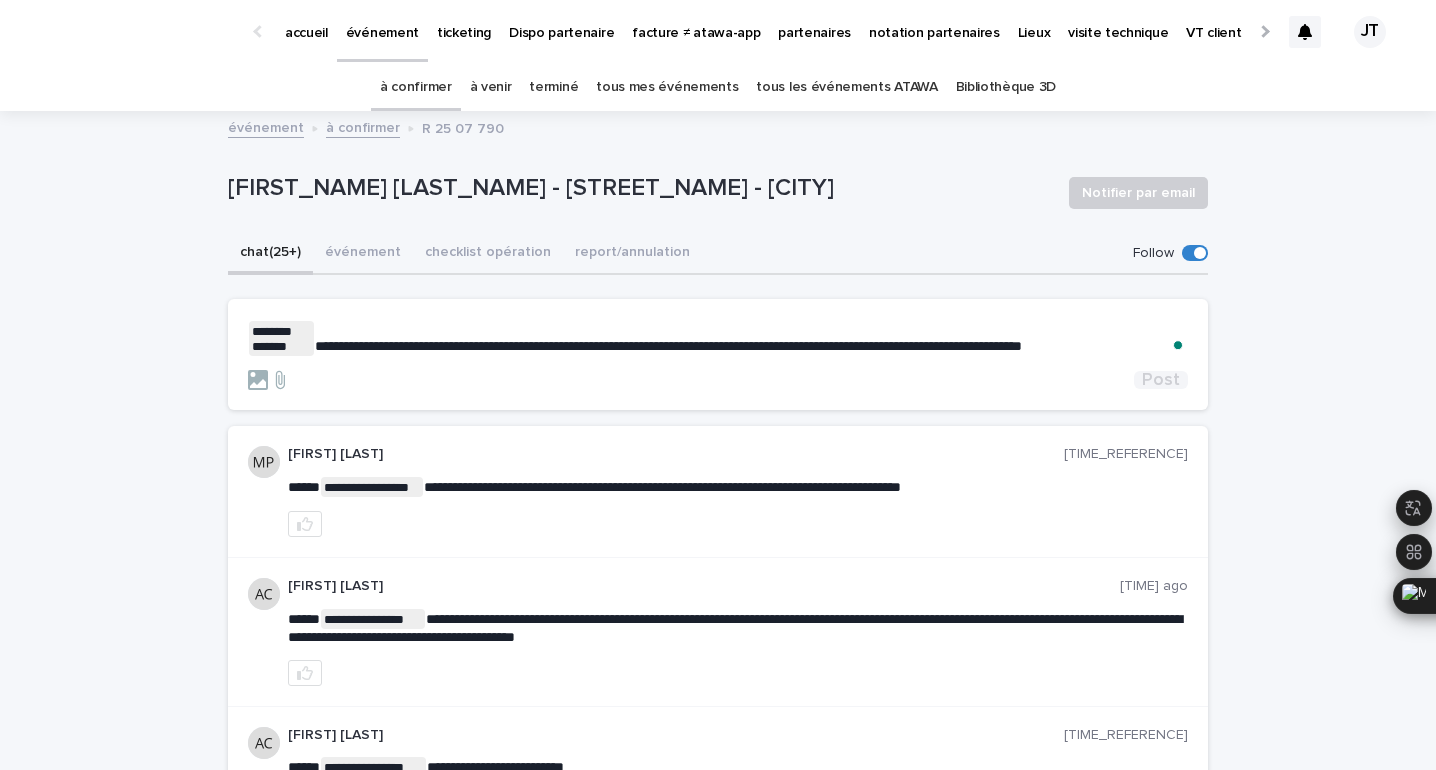 click on "Post" at bounding box center (1161, 380) 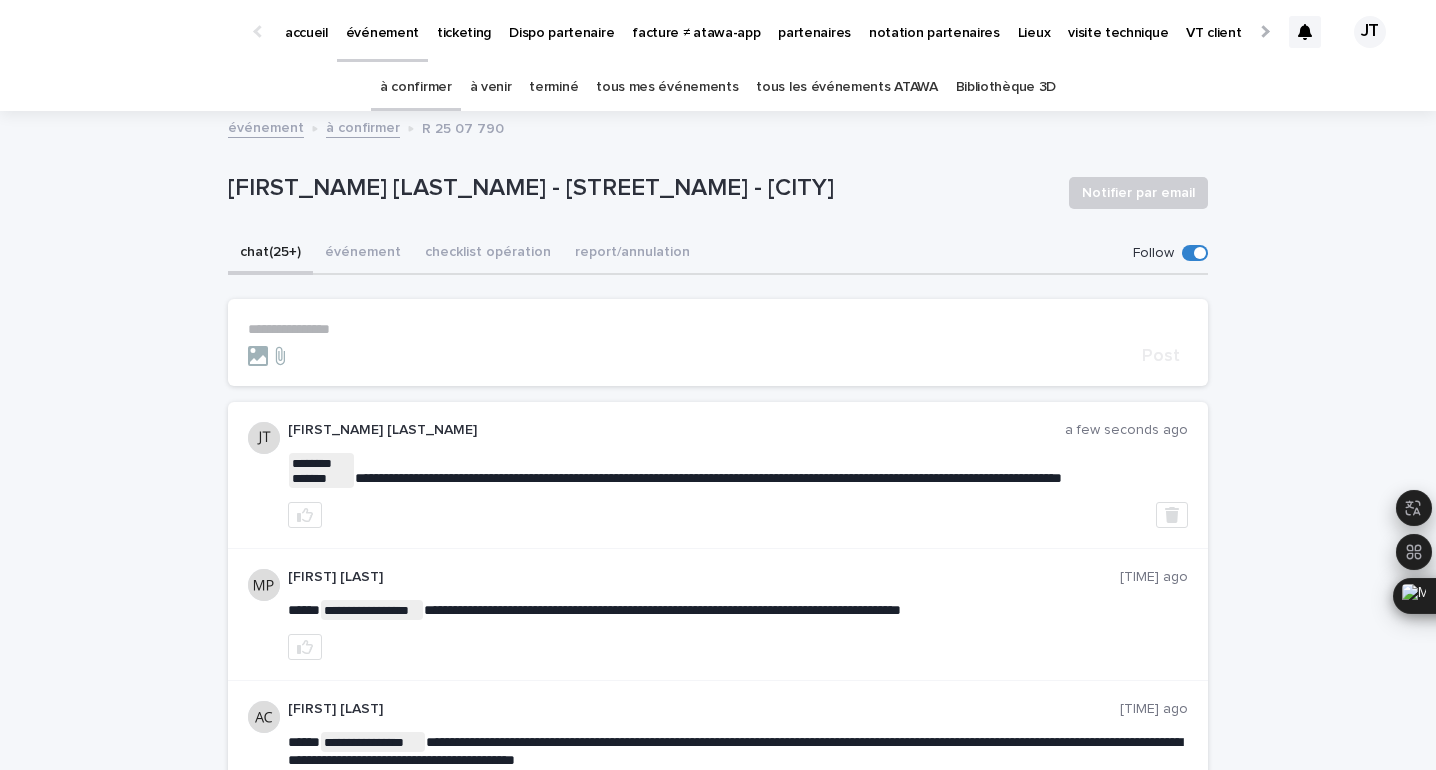 click on "à venir" at bounding box center [491, 87] 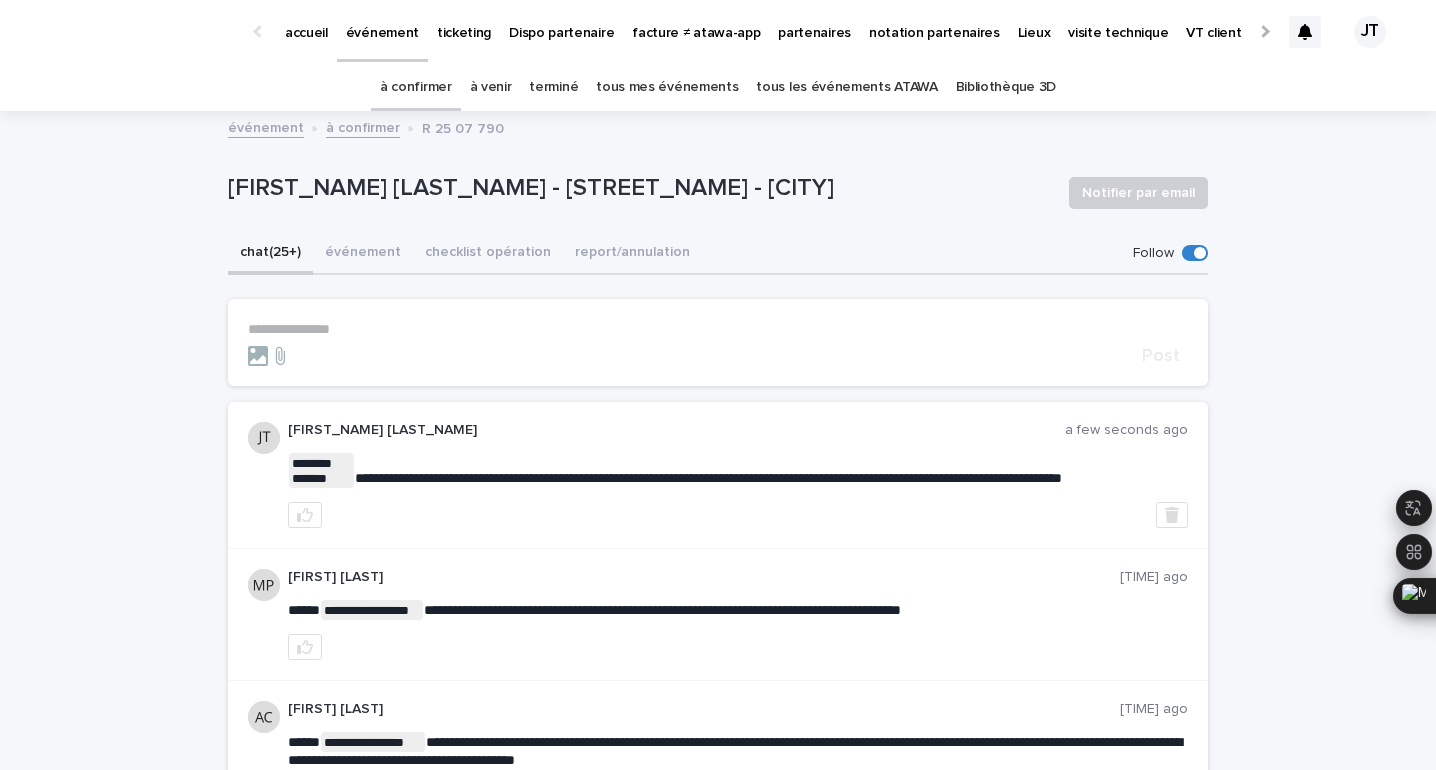 click on "à venir" at bounding box center [491, 87] 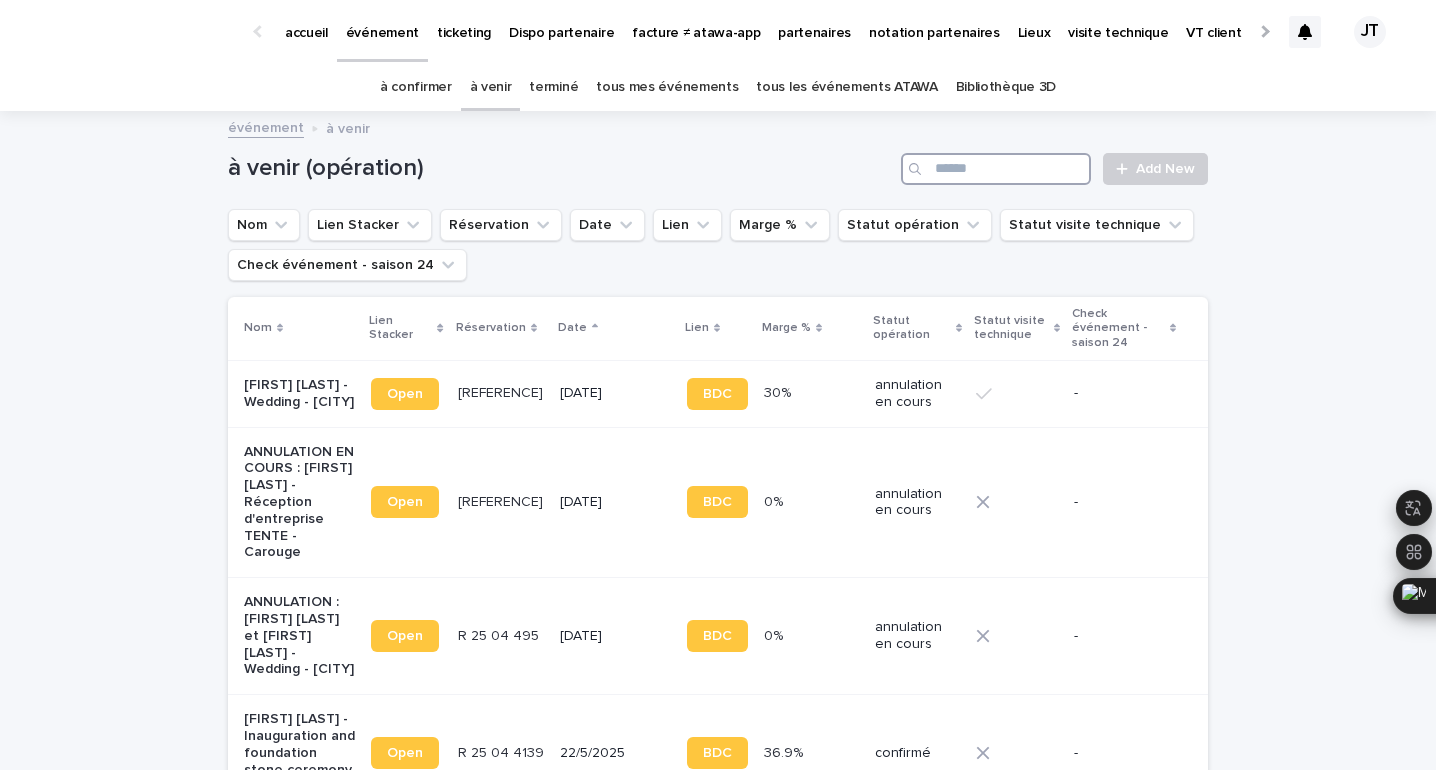 click at bounding box center [996, 169] 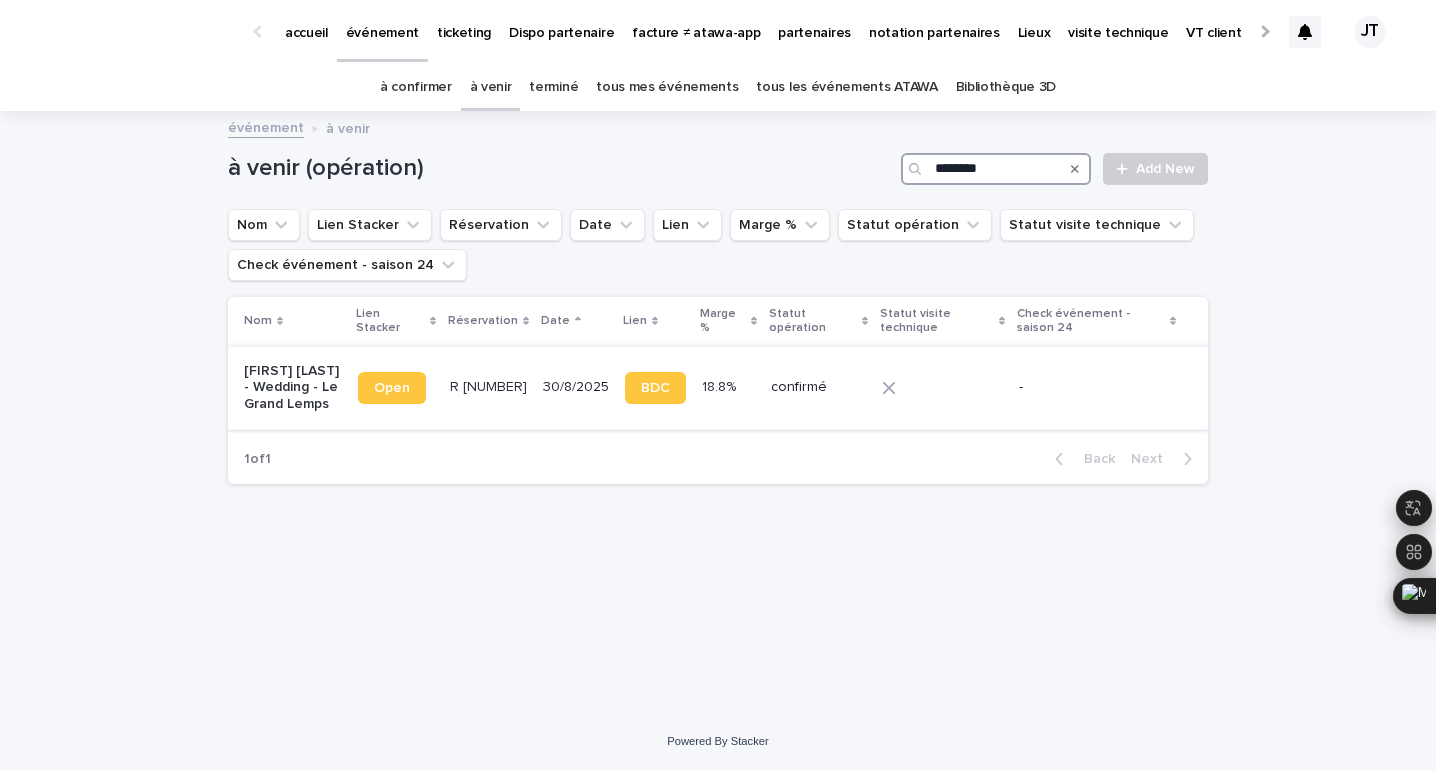 type on "********" 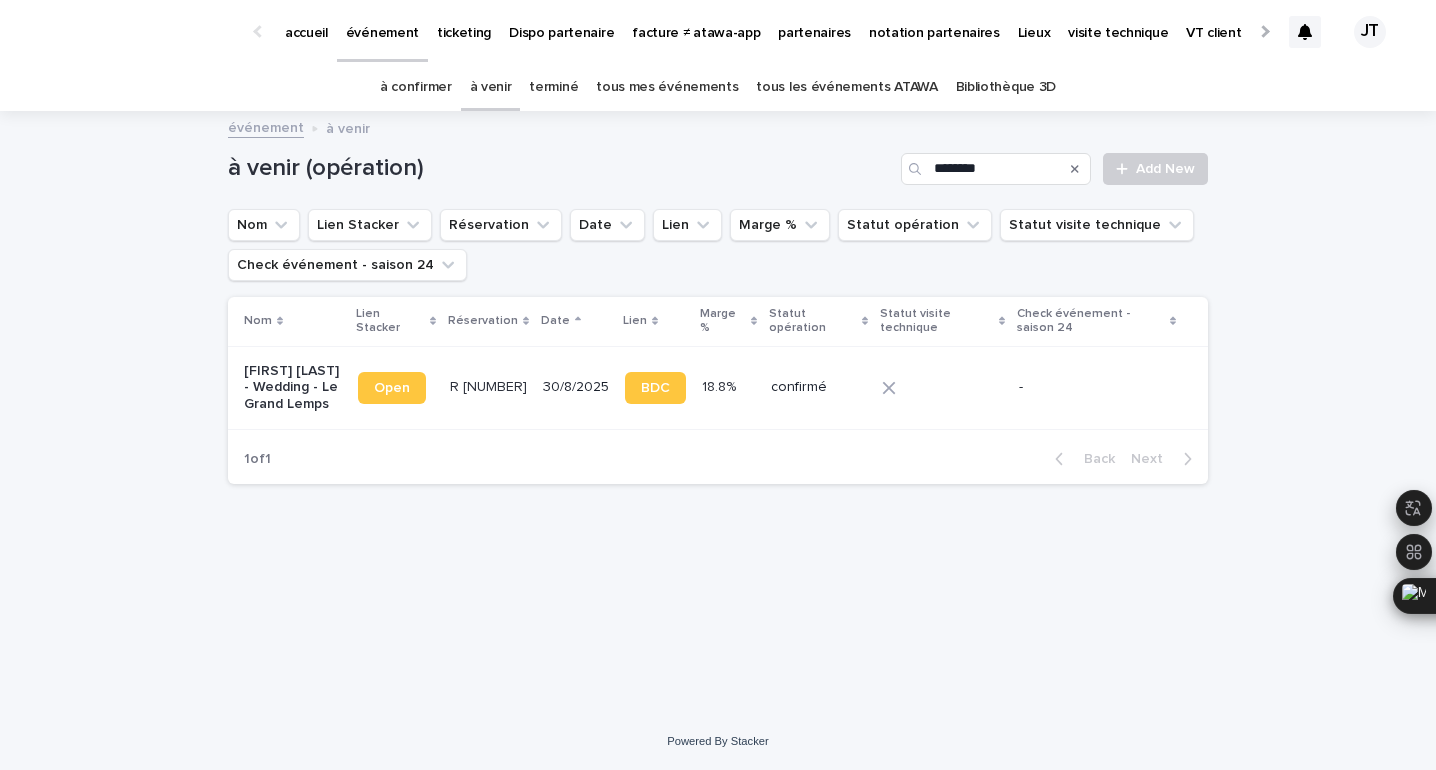 click on "R 24 10 1101 R 24 10 1101" at bounding box center [488, 387] 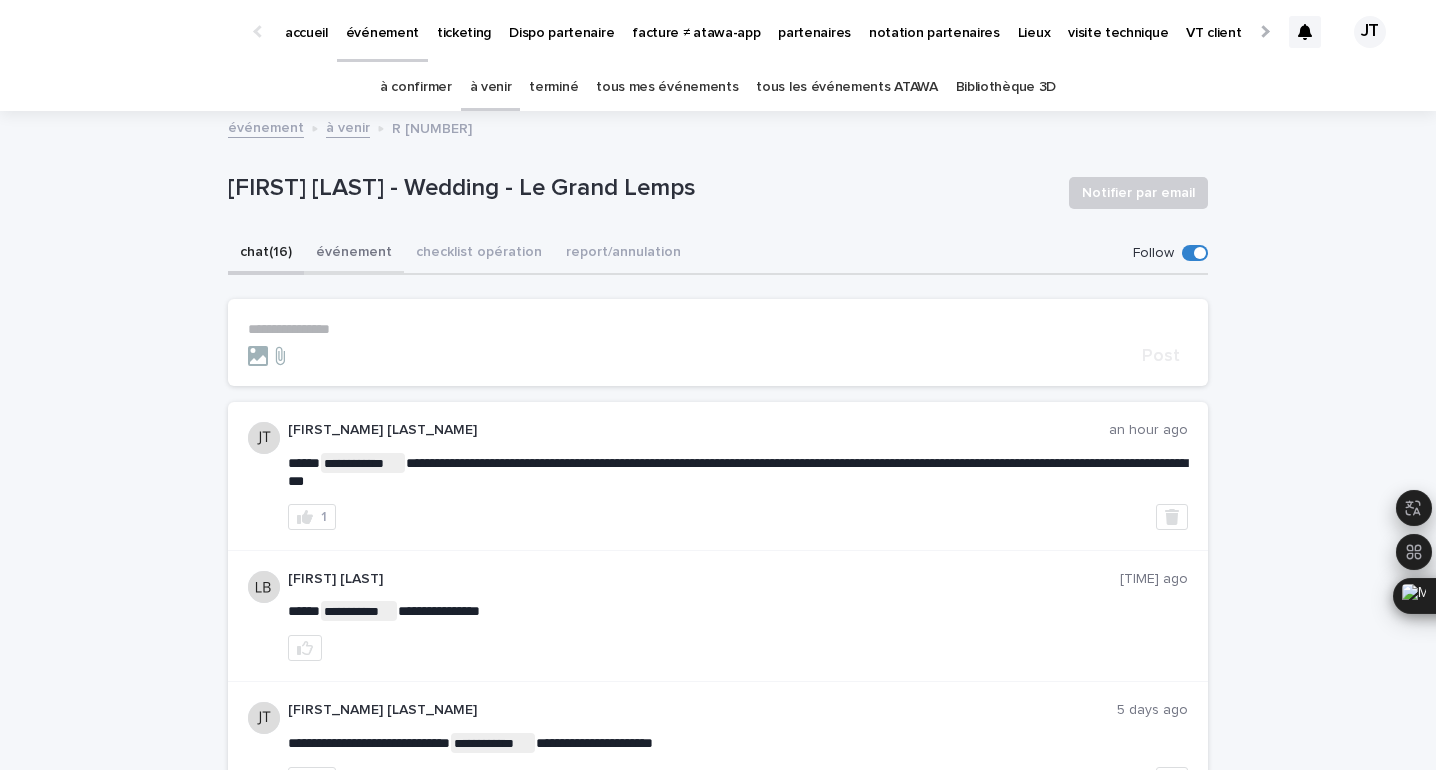 click on "événement" at bounding box center (354, 254) 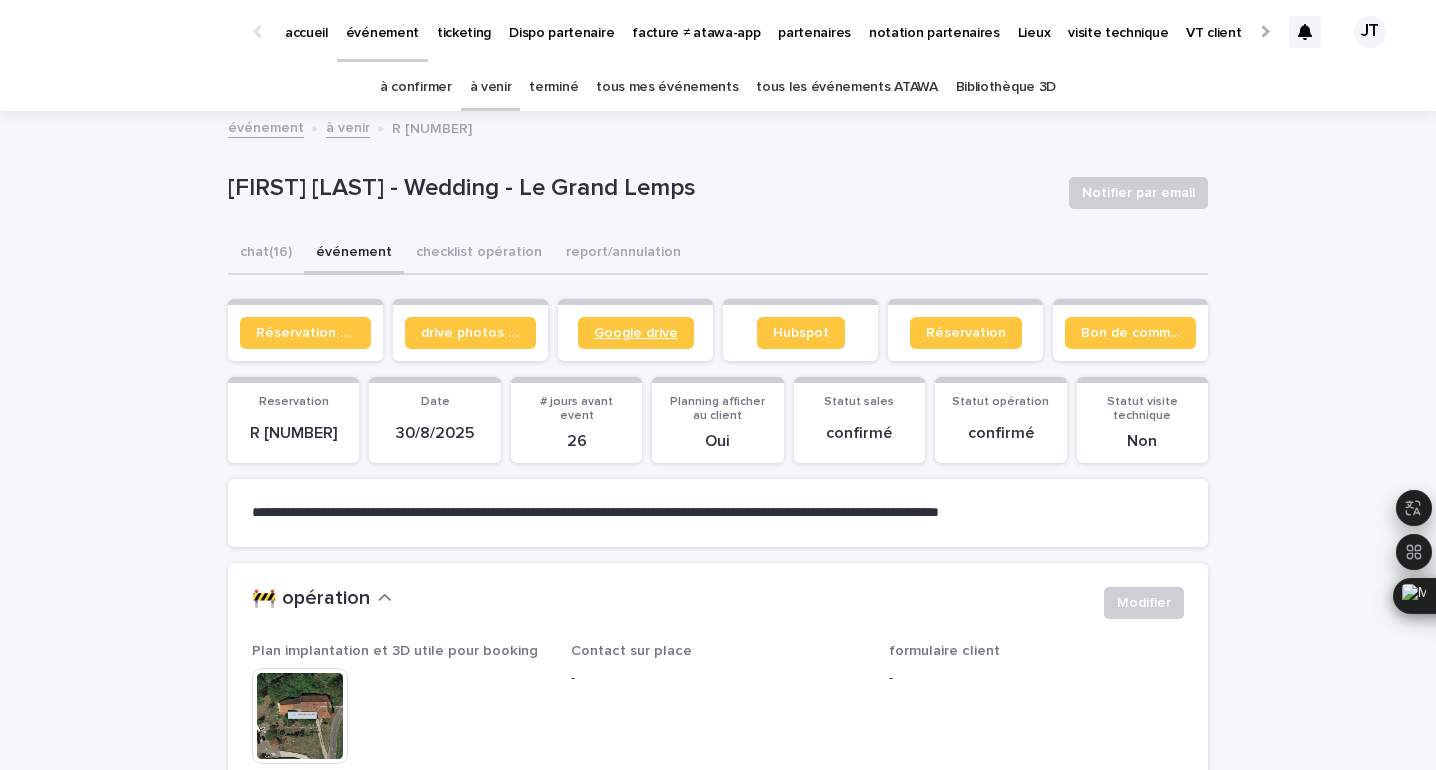 click on "Google drive" at bounding box center (636, 333) 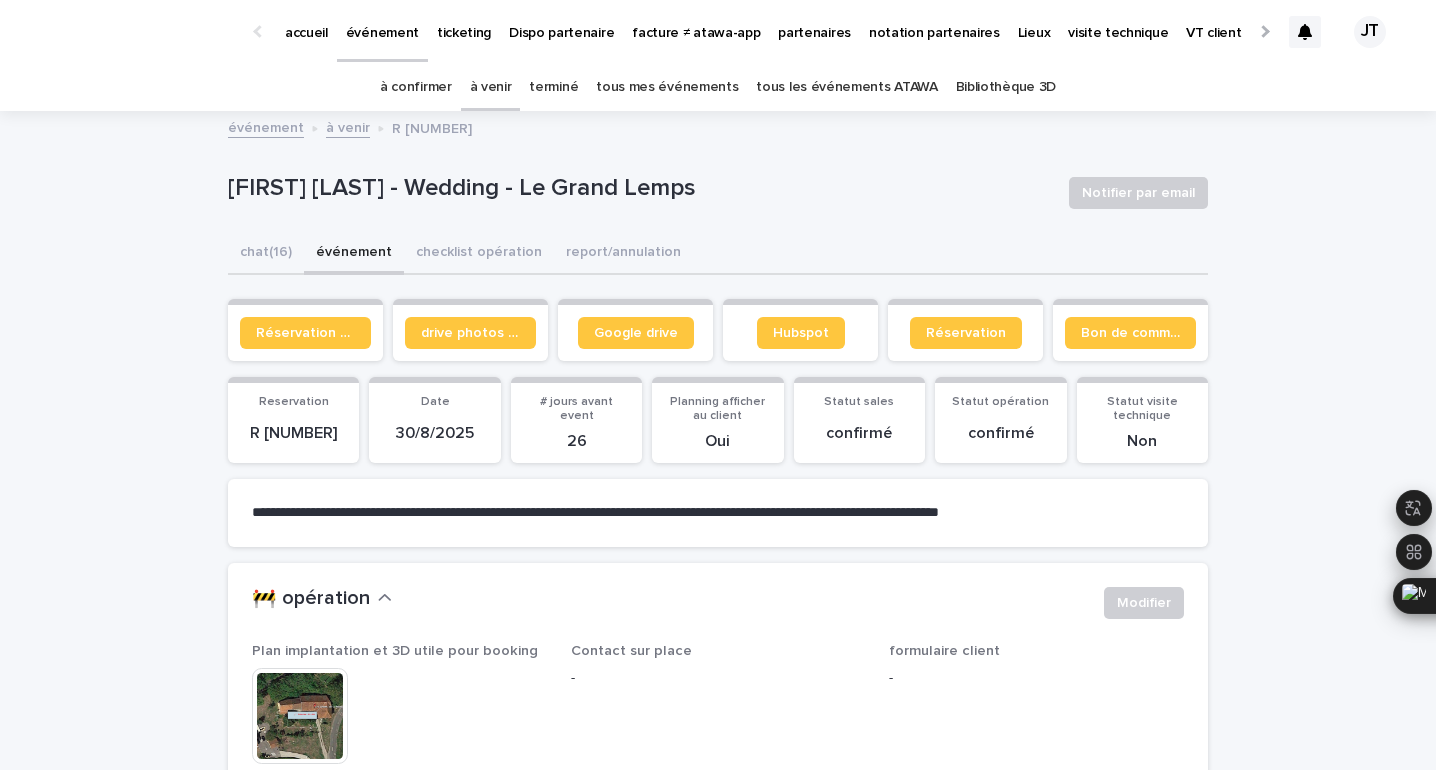 click 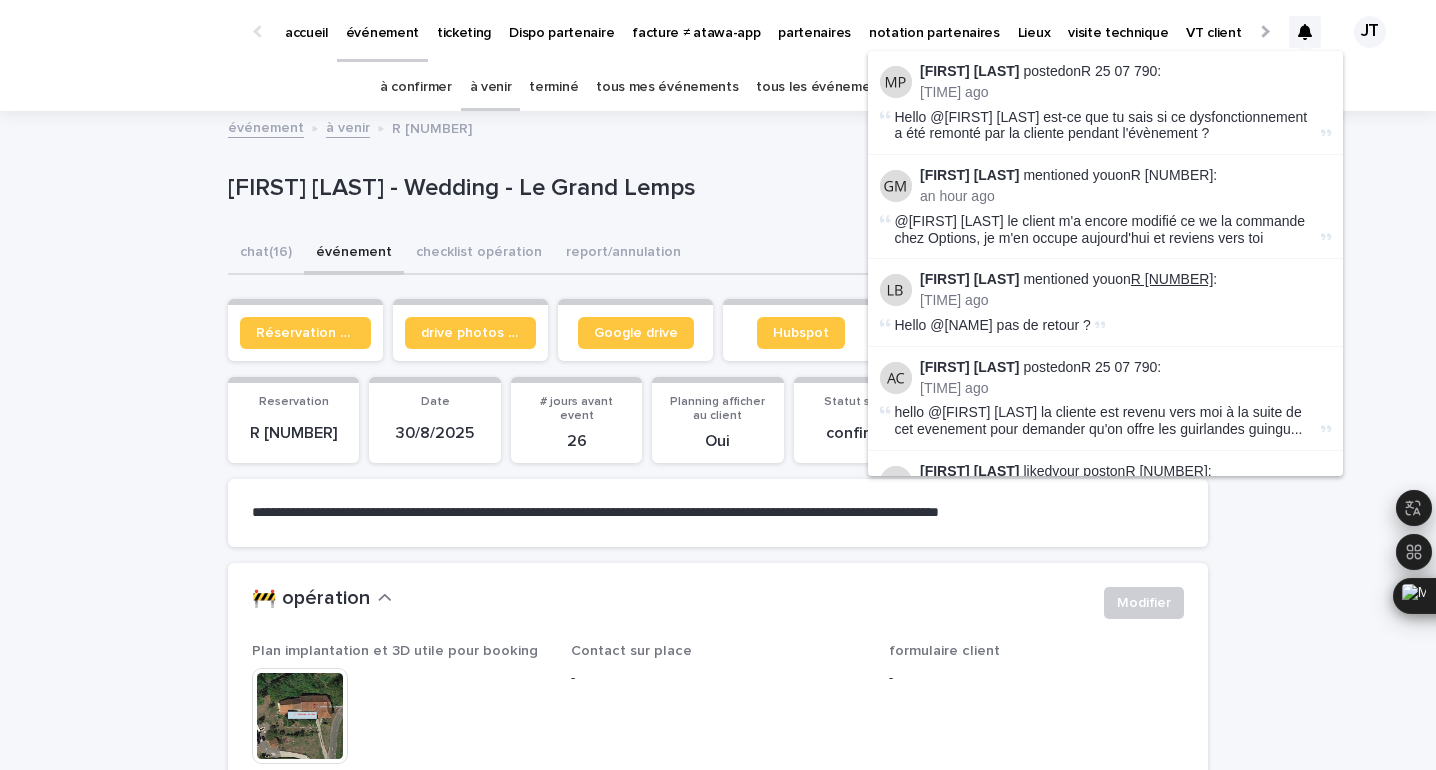 click on "R [NUMBER]" at bounding box center [1172, 279] 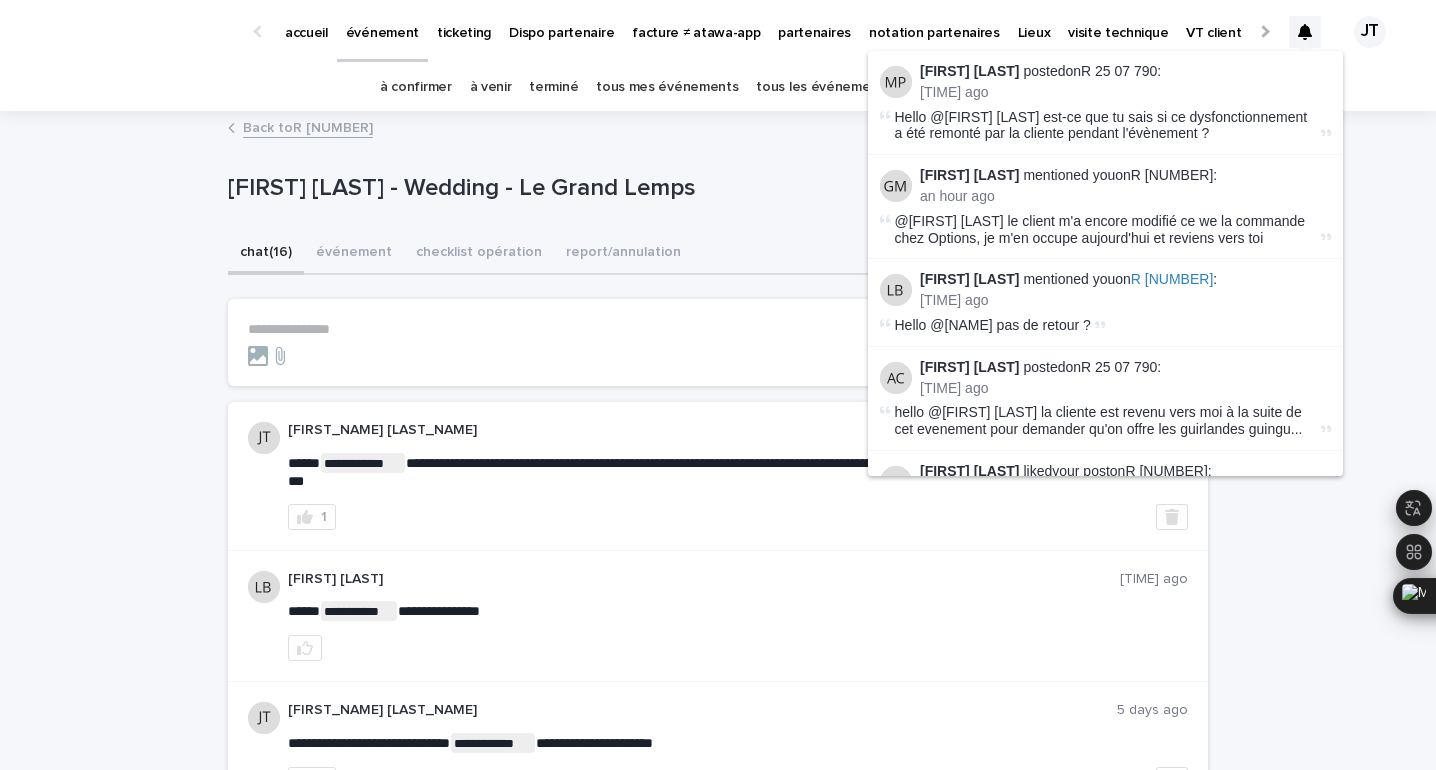 click on "**********" at bounding box center [718, 342] 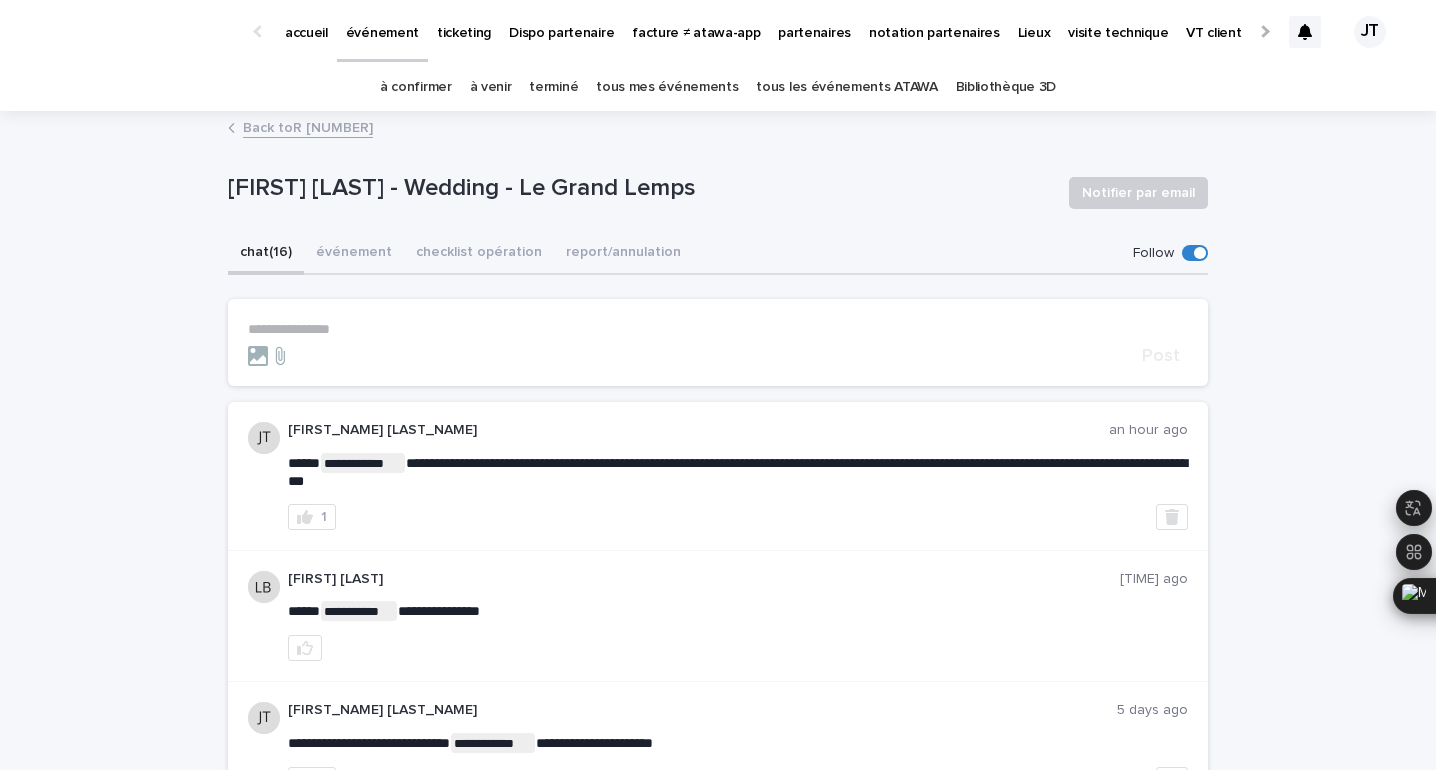 click on "**********" at bounding box center (718, 329) 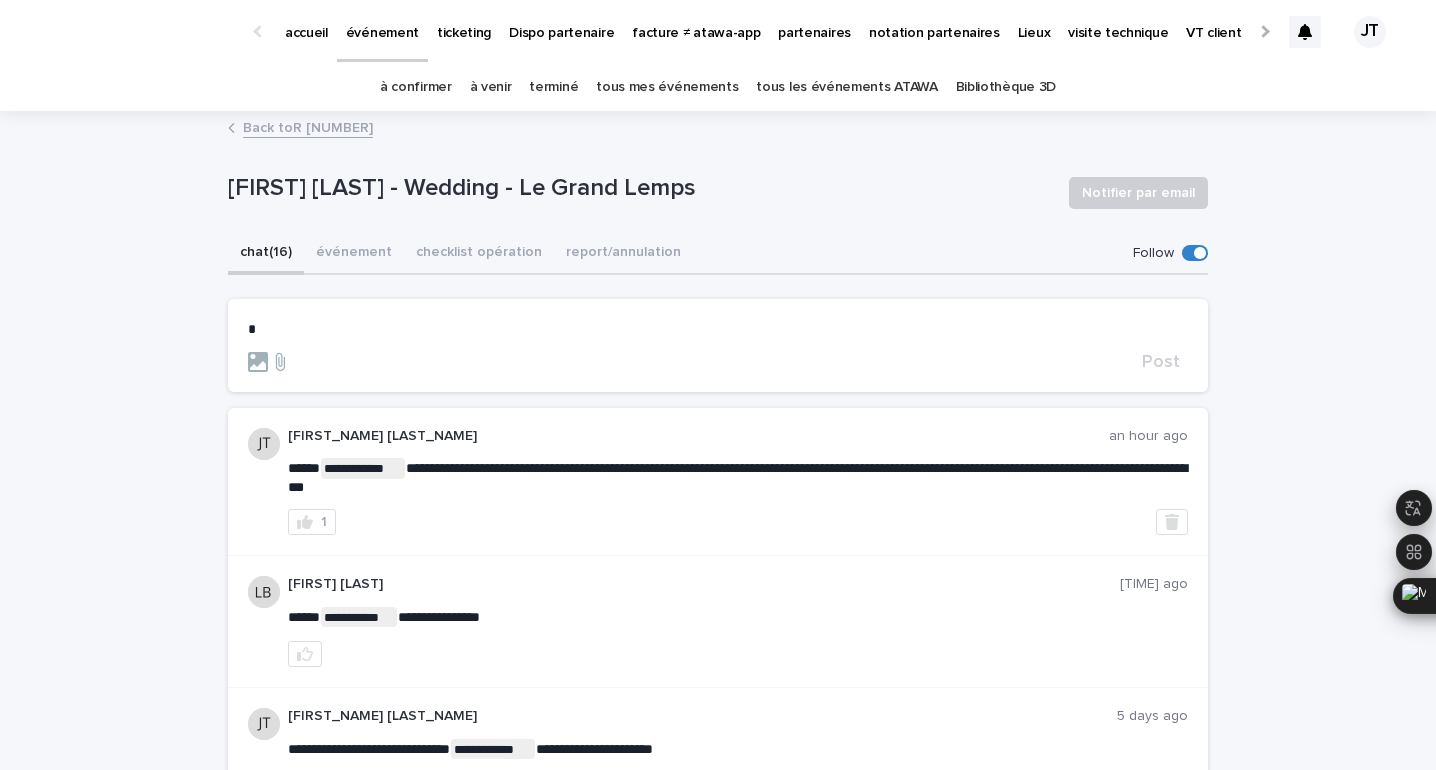 type 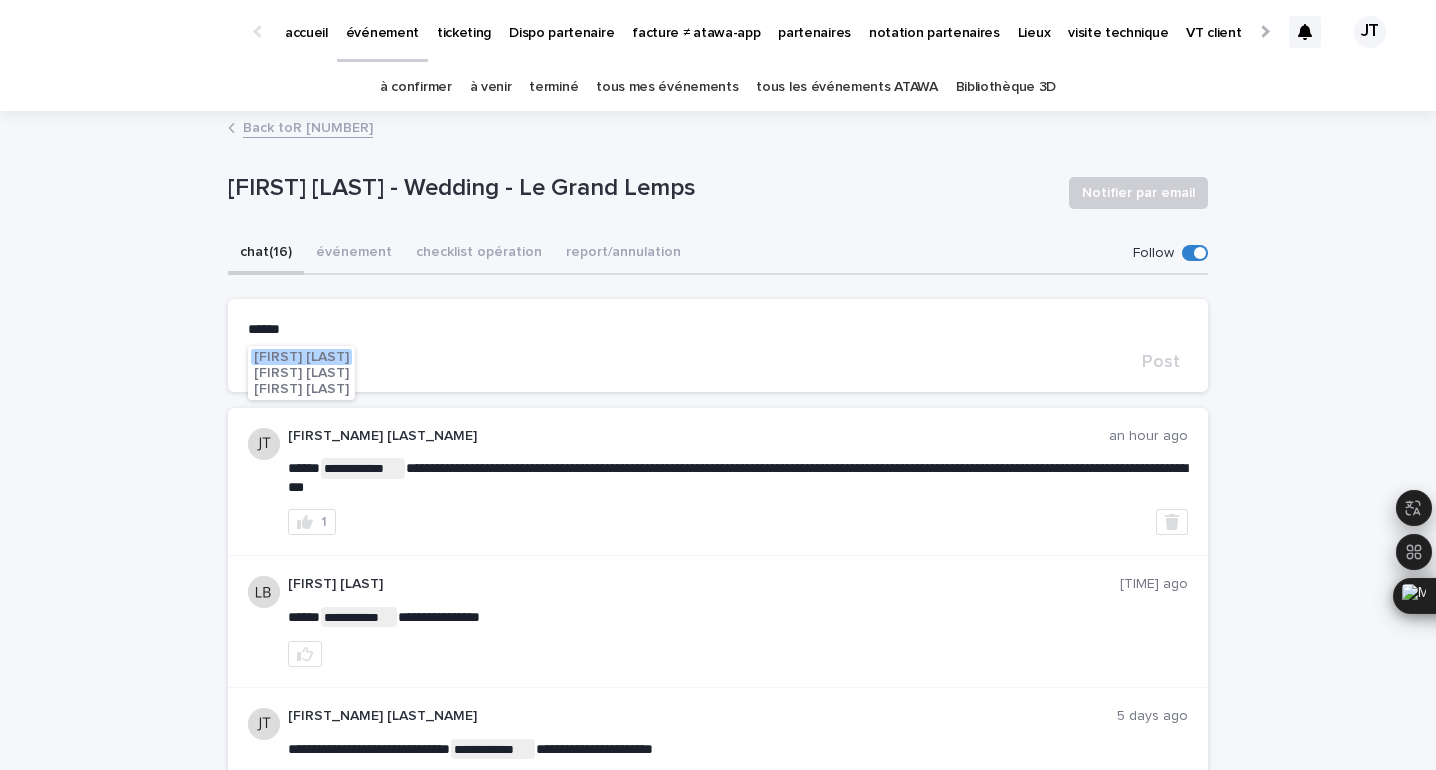 click on "[FIRST] [LAST]" at bounding box center (301, 357) 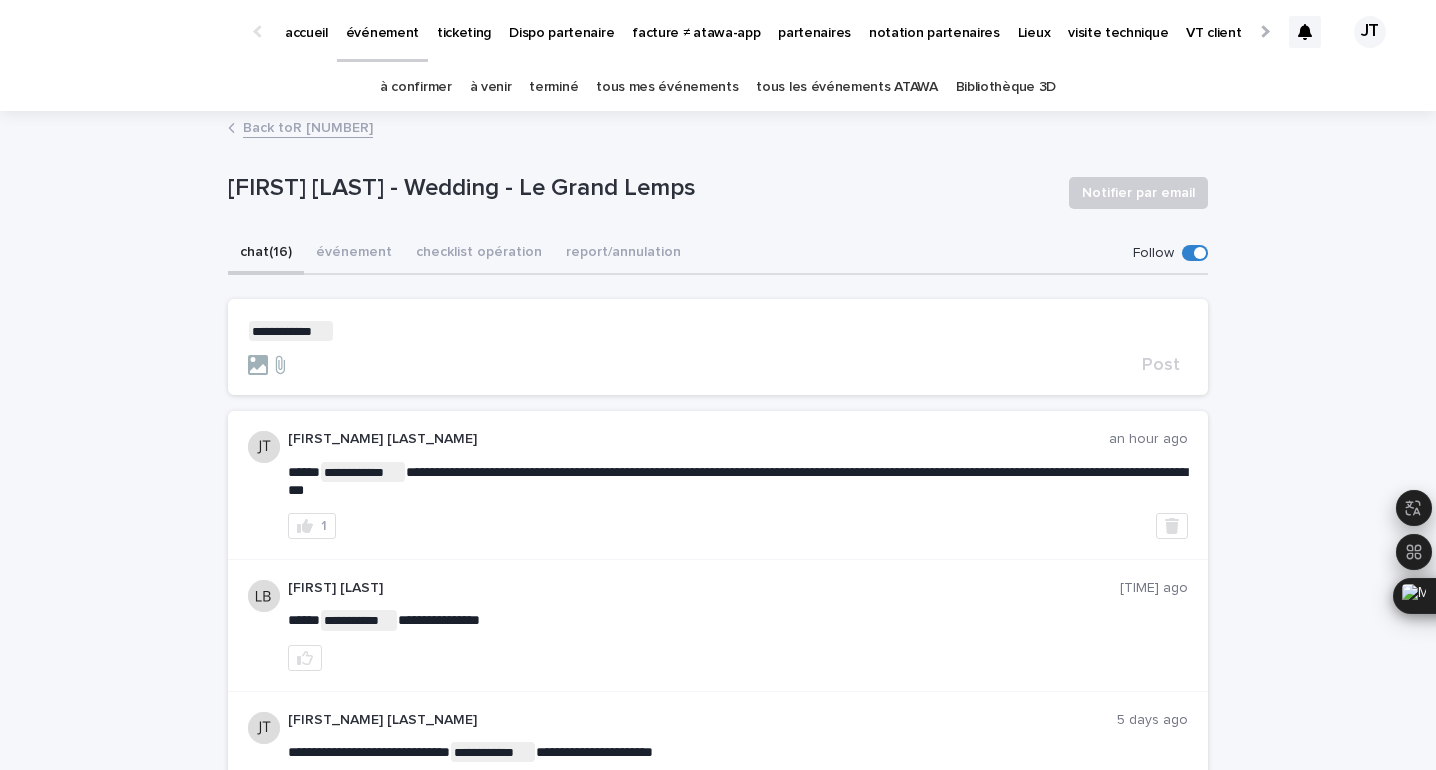click on "**********" at bounding box center [718, 347] 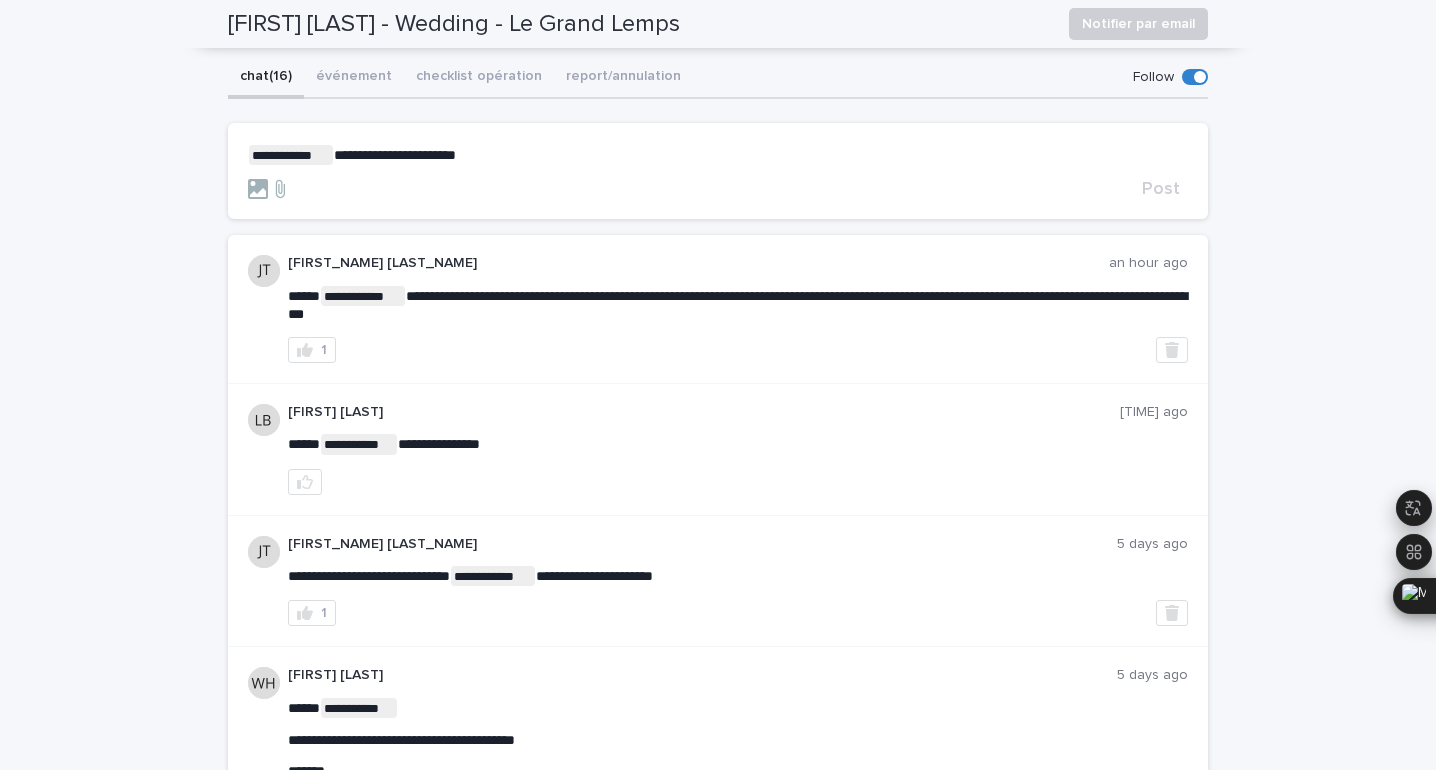 scroll, scrollTop: 0, scrollLeft: 0, axis: both 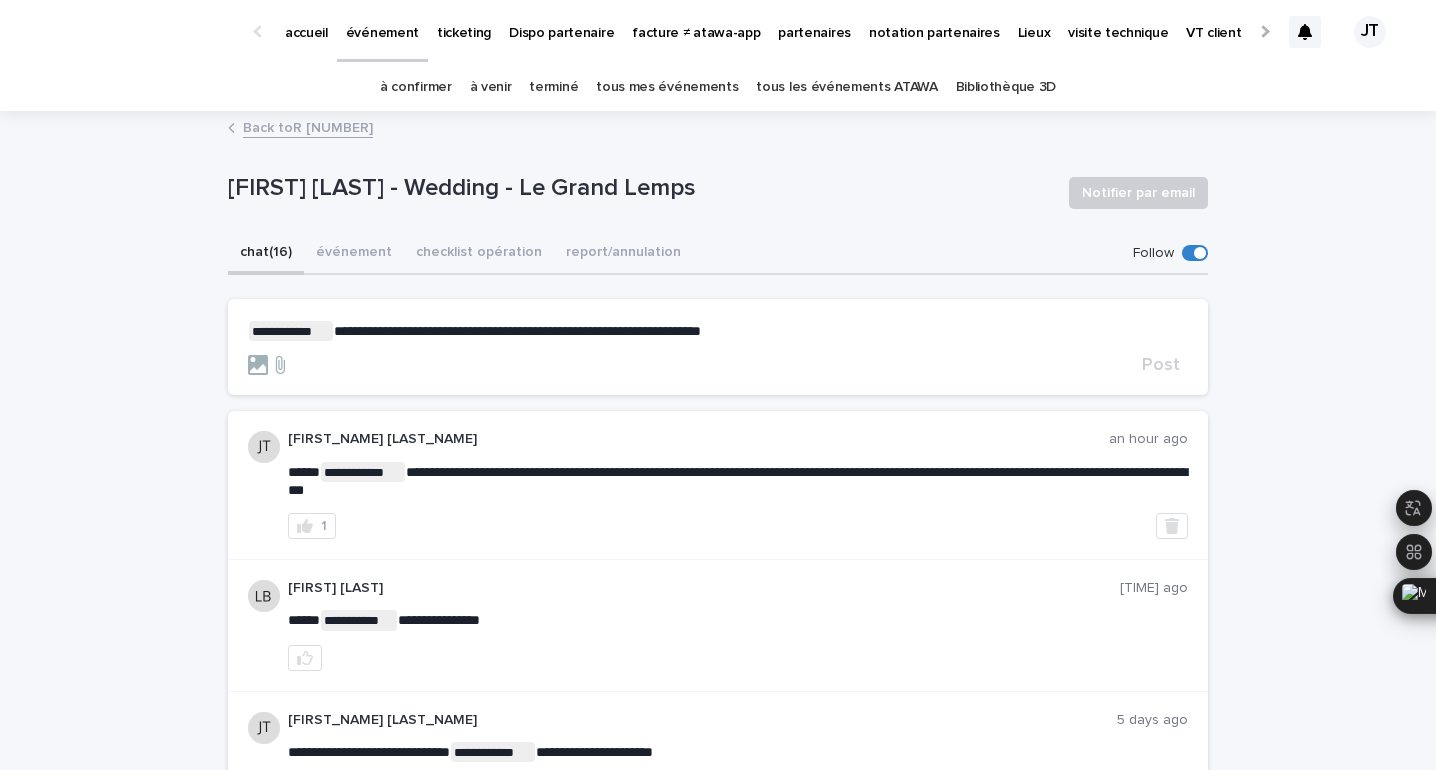 click on "**********" at bounding box center (517, 331) 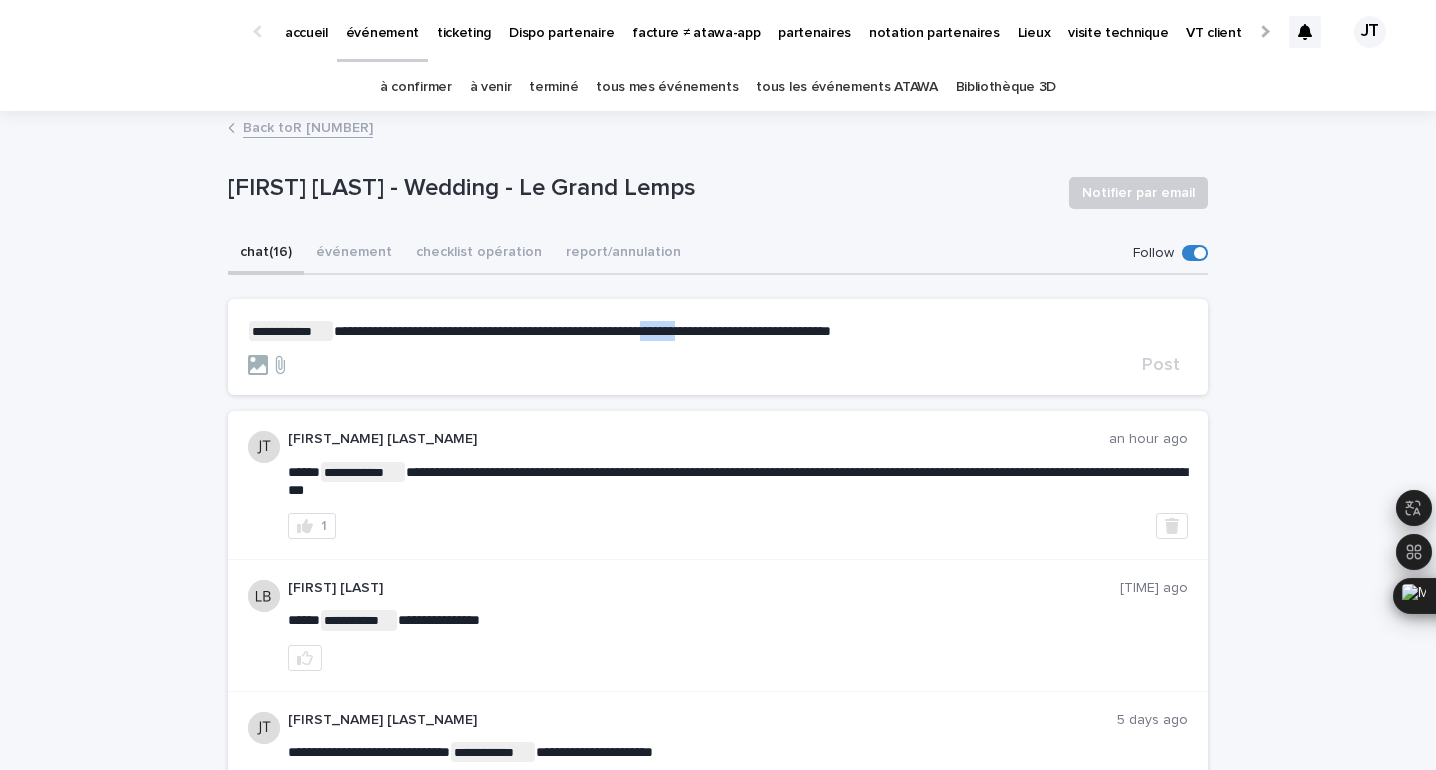 drag, startPoint x: 740, startPoint y: 328, endPoint x: 698, endPoint y: 327, distance: 42.0119 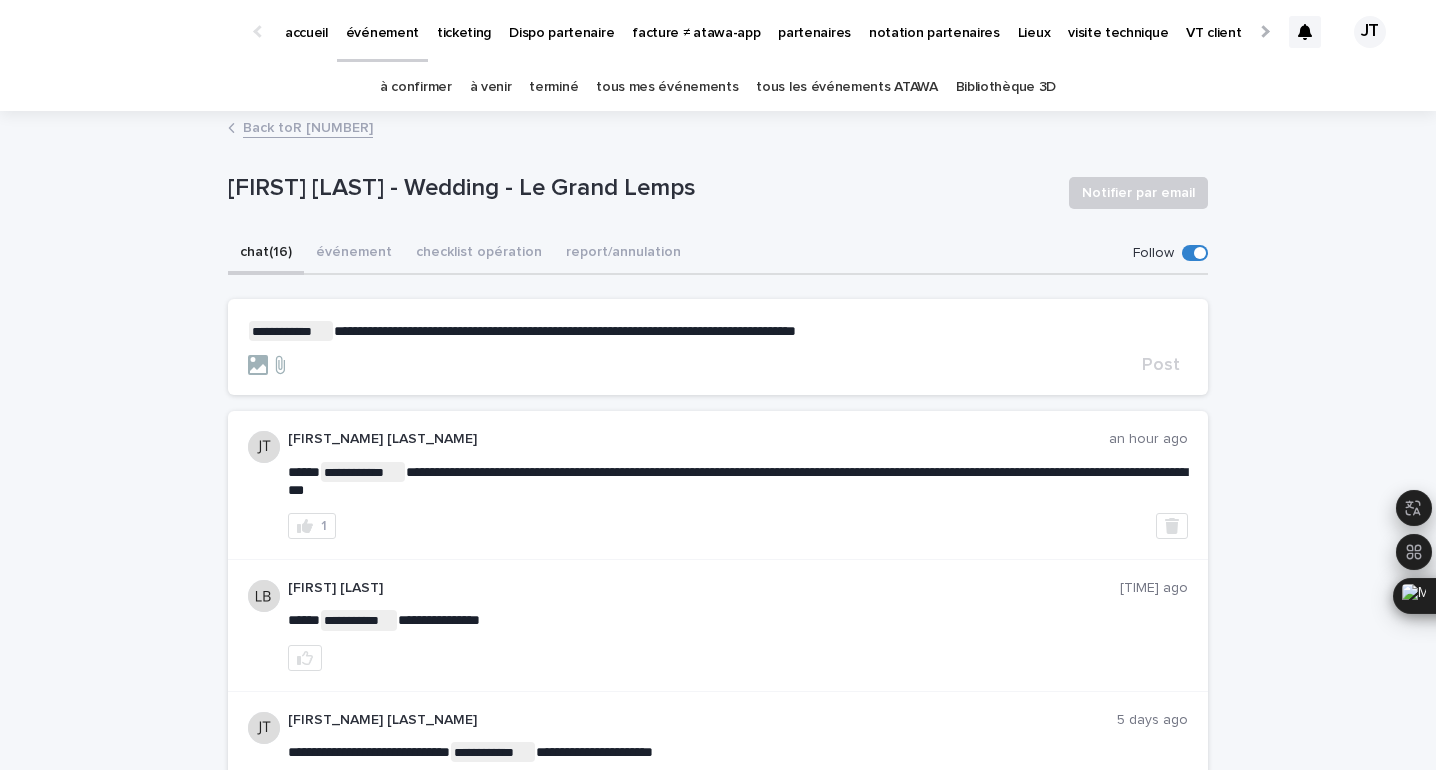 click on "**********" at bounding box center [565, 331] 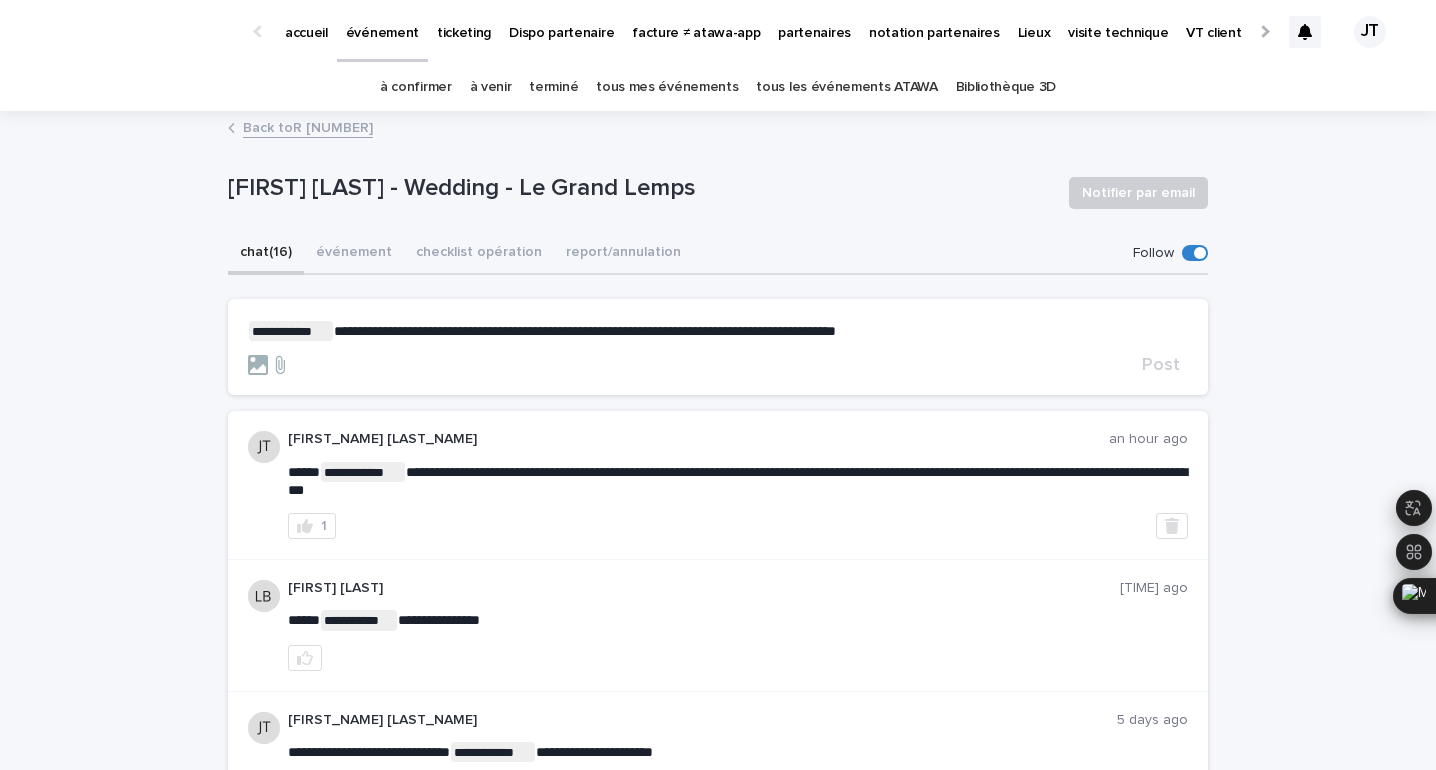 click on "**********" at bounding box center [718, 348] 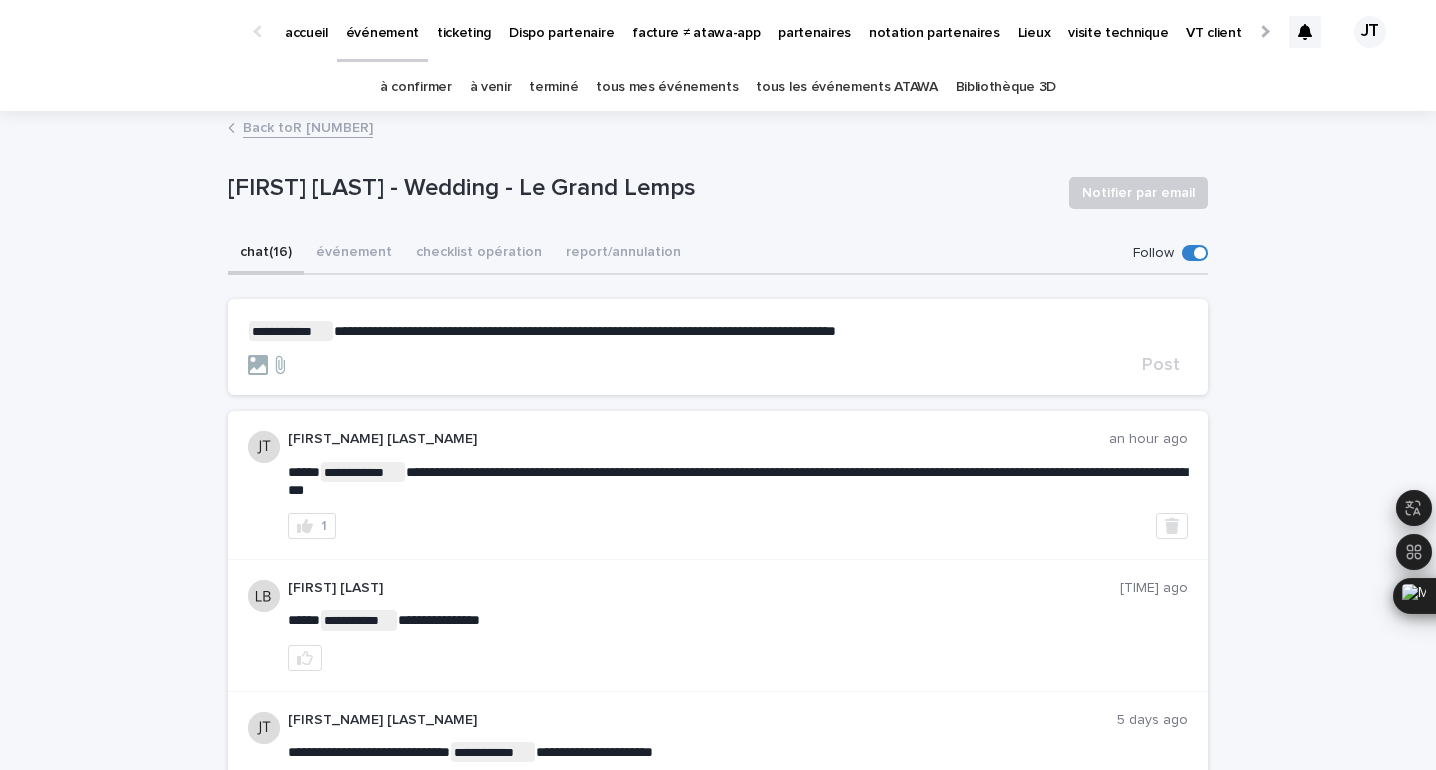 click on "**********" at bounding box center (718, 331) 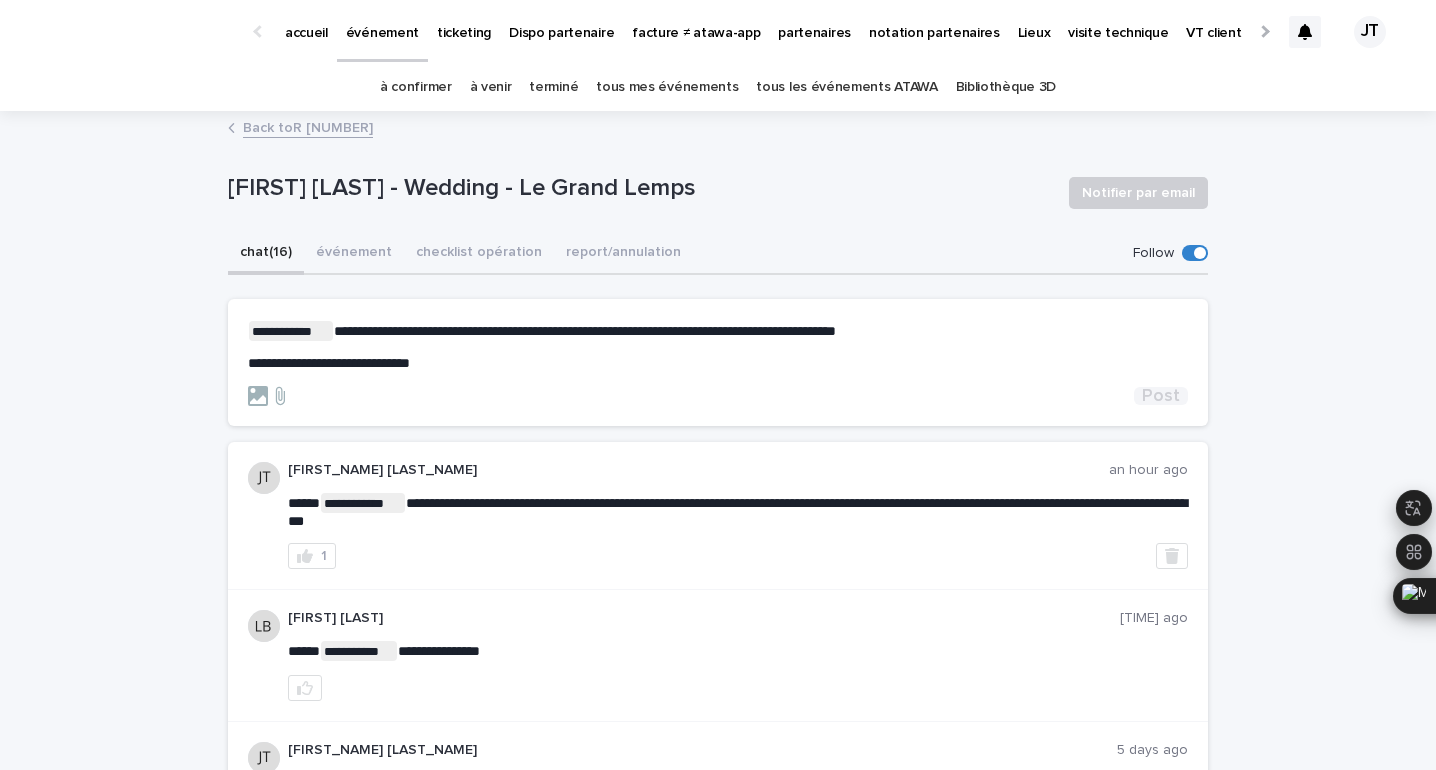 click on "Post" at bounding box center (1161, 396) 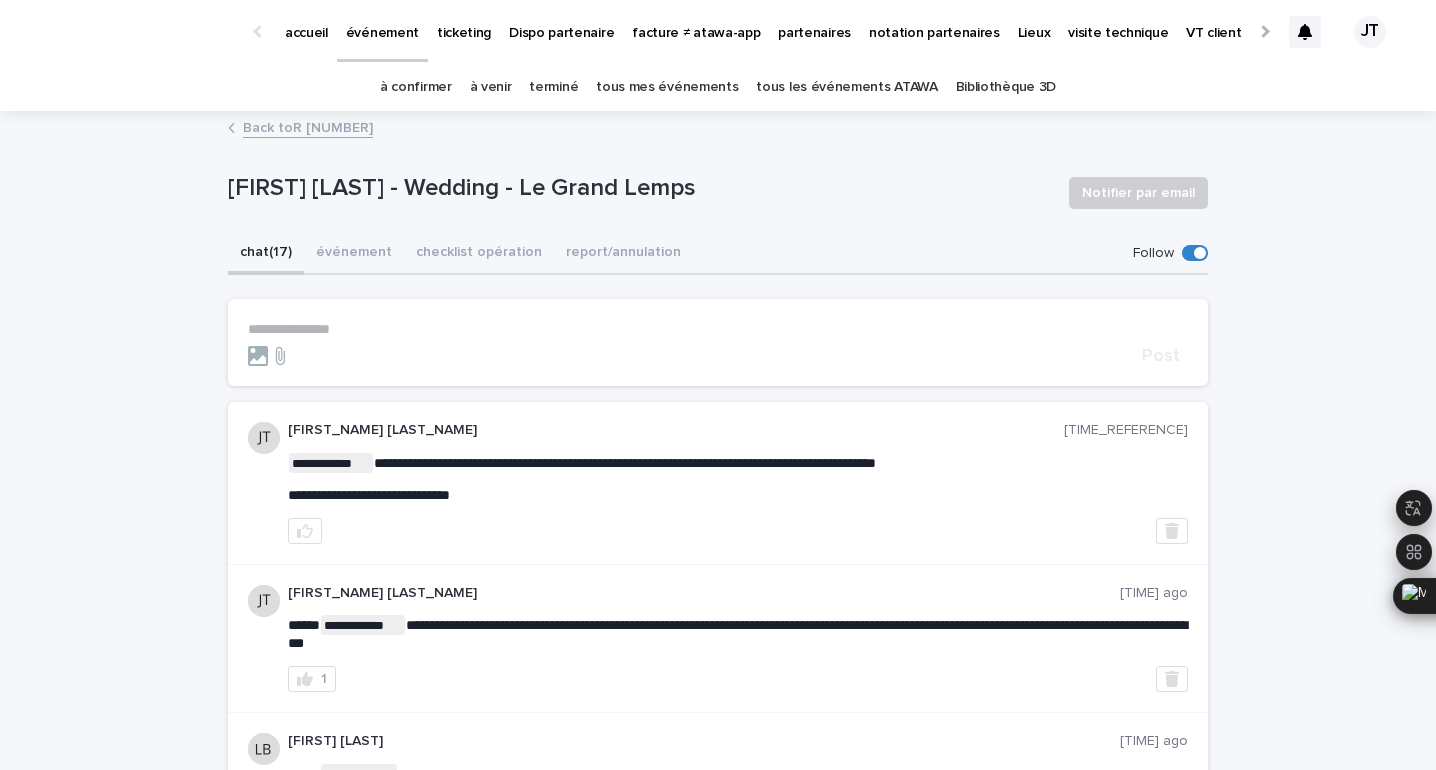 click on "à confirmer" at bounding box center [416, 87] 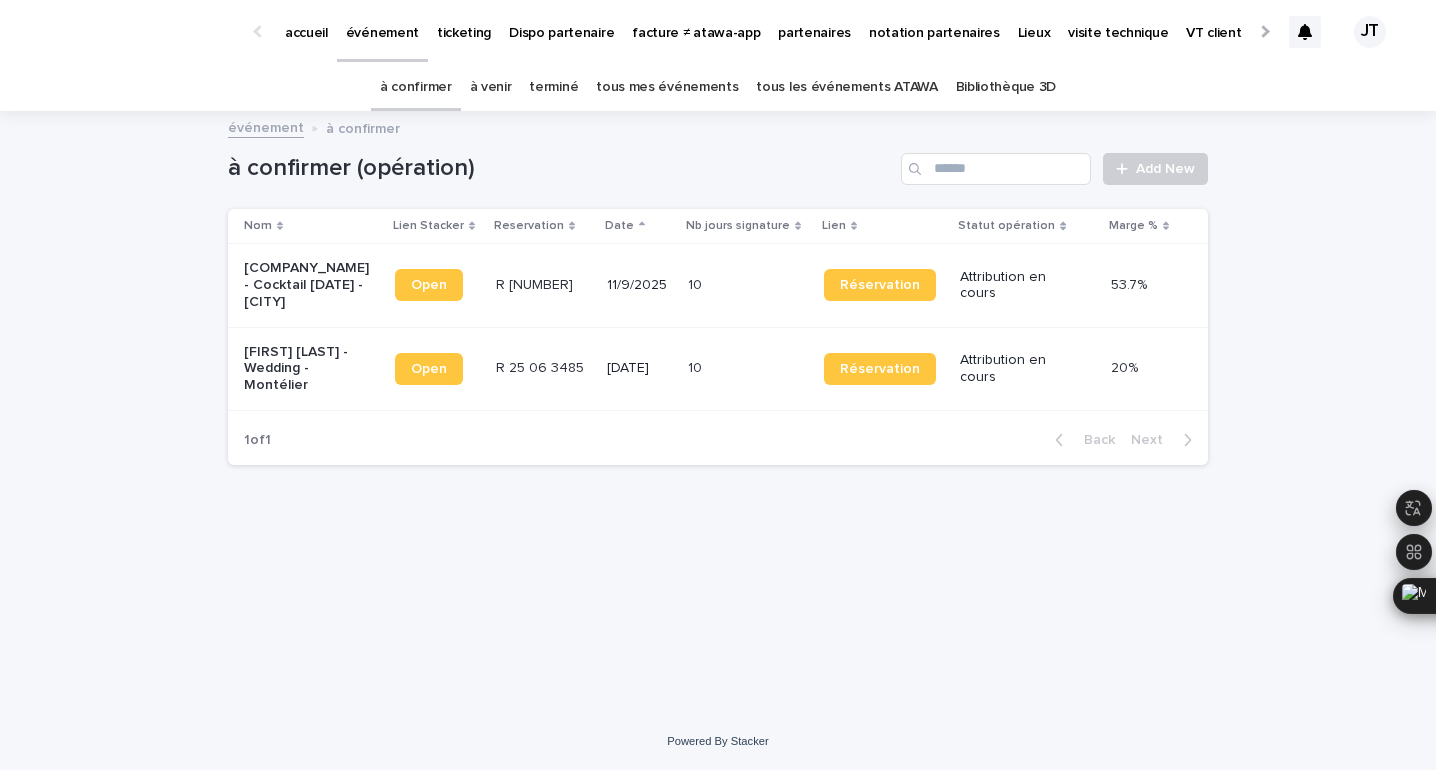 click on "R [NUMBER] R [NUMBER]" at bounding box center (543, 285) 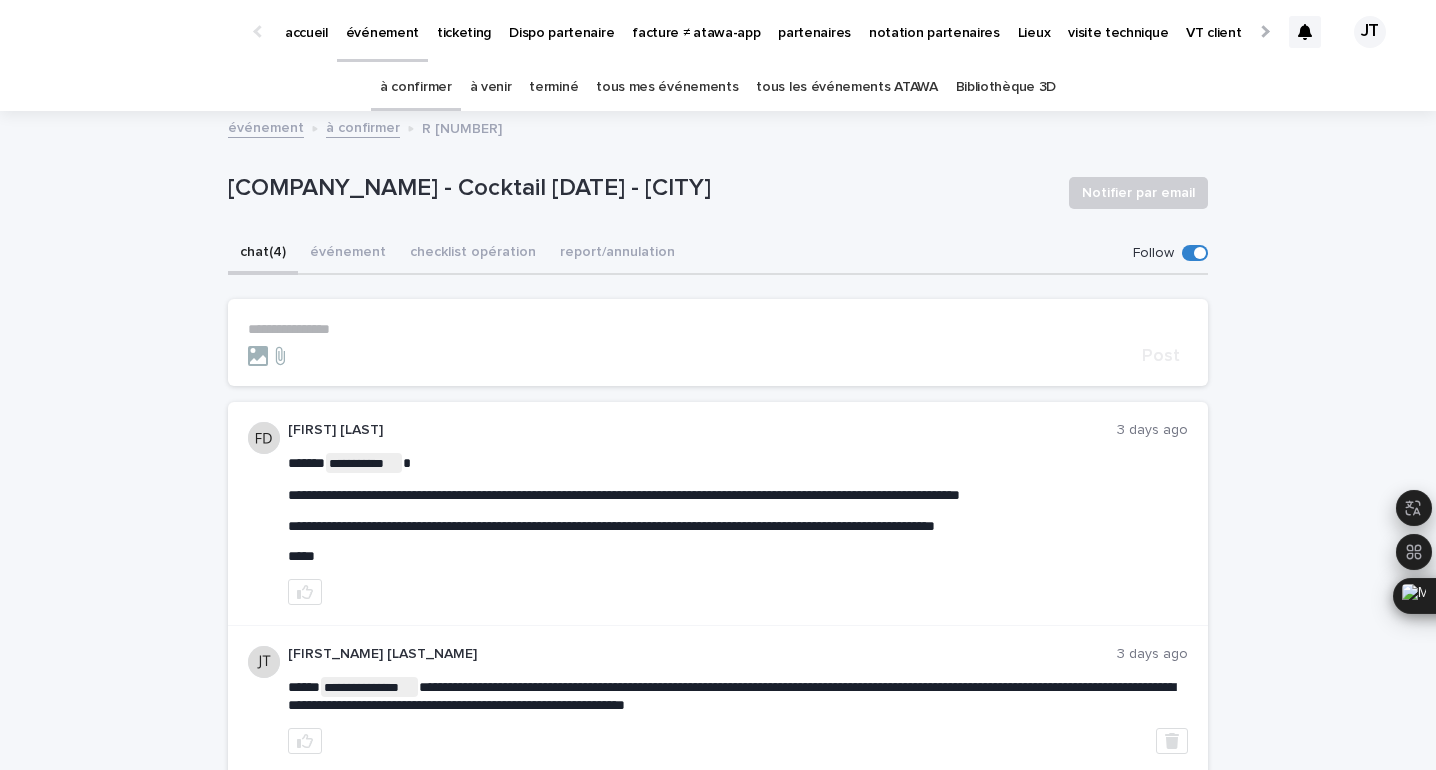 click on "à venir" at bounding box center [491, 87] 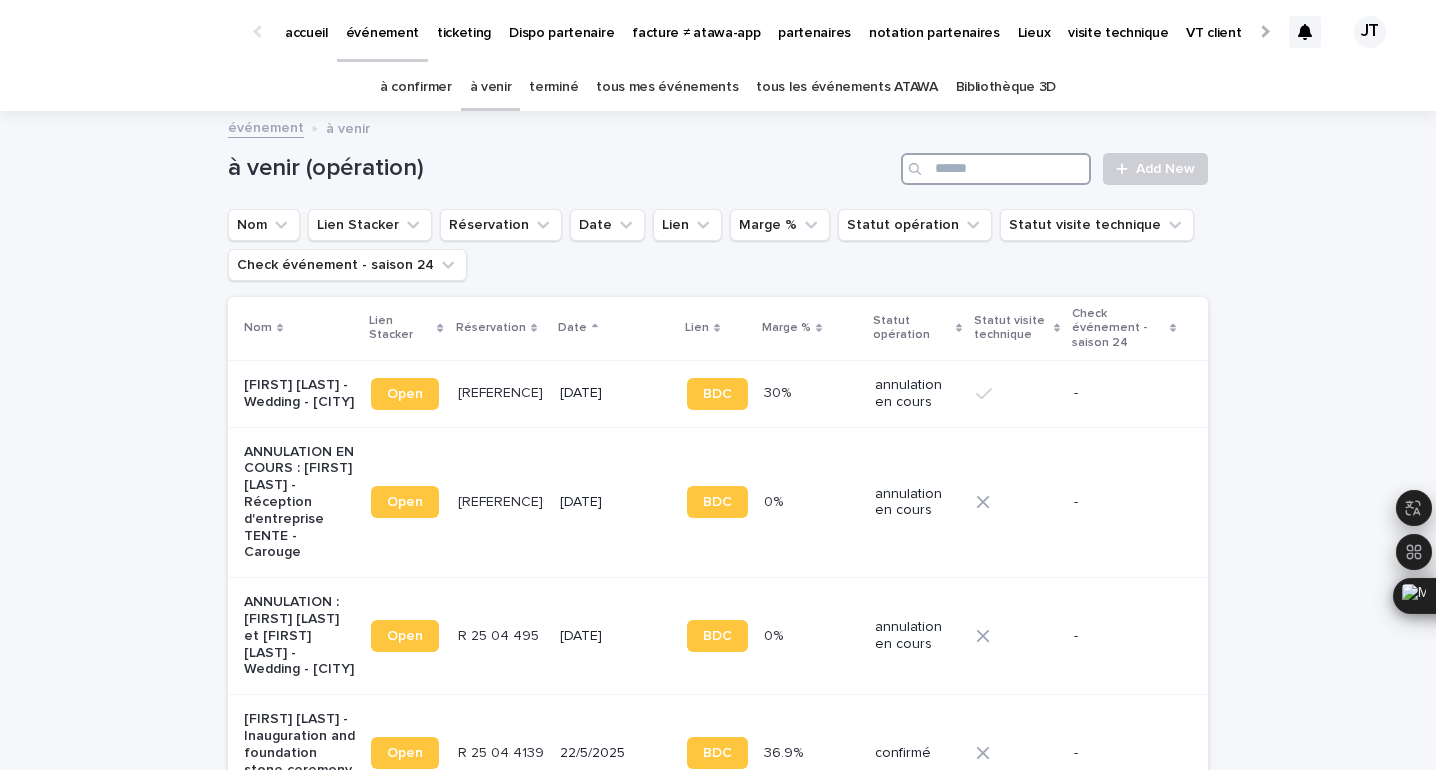 click at bounding box center [996, 169] 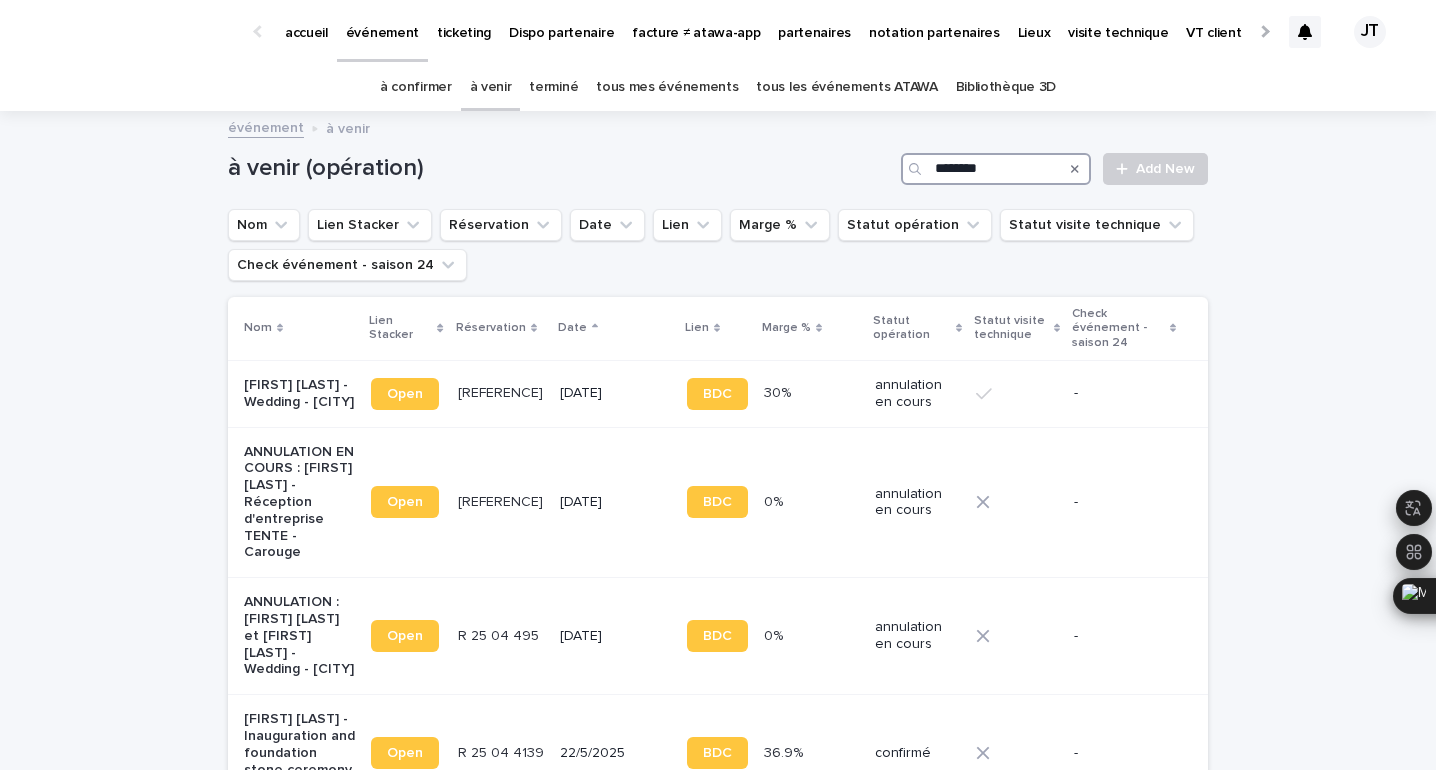 type on "*********" 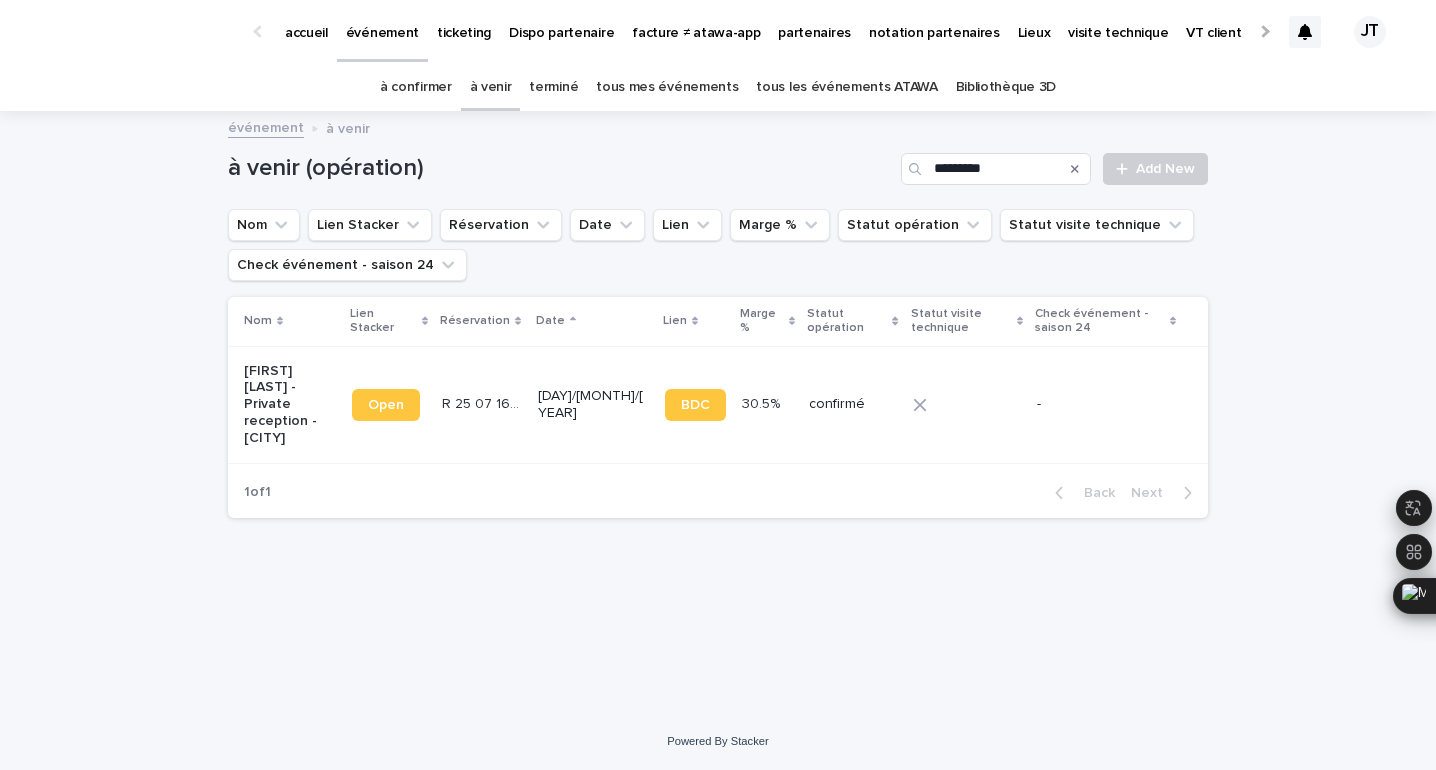 click on "[DAY]/[MONTH]/[YEAR]" at bounding box center (593, 404) 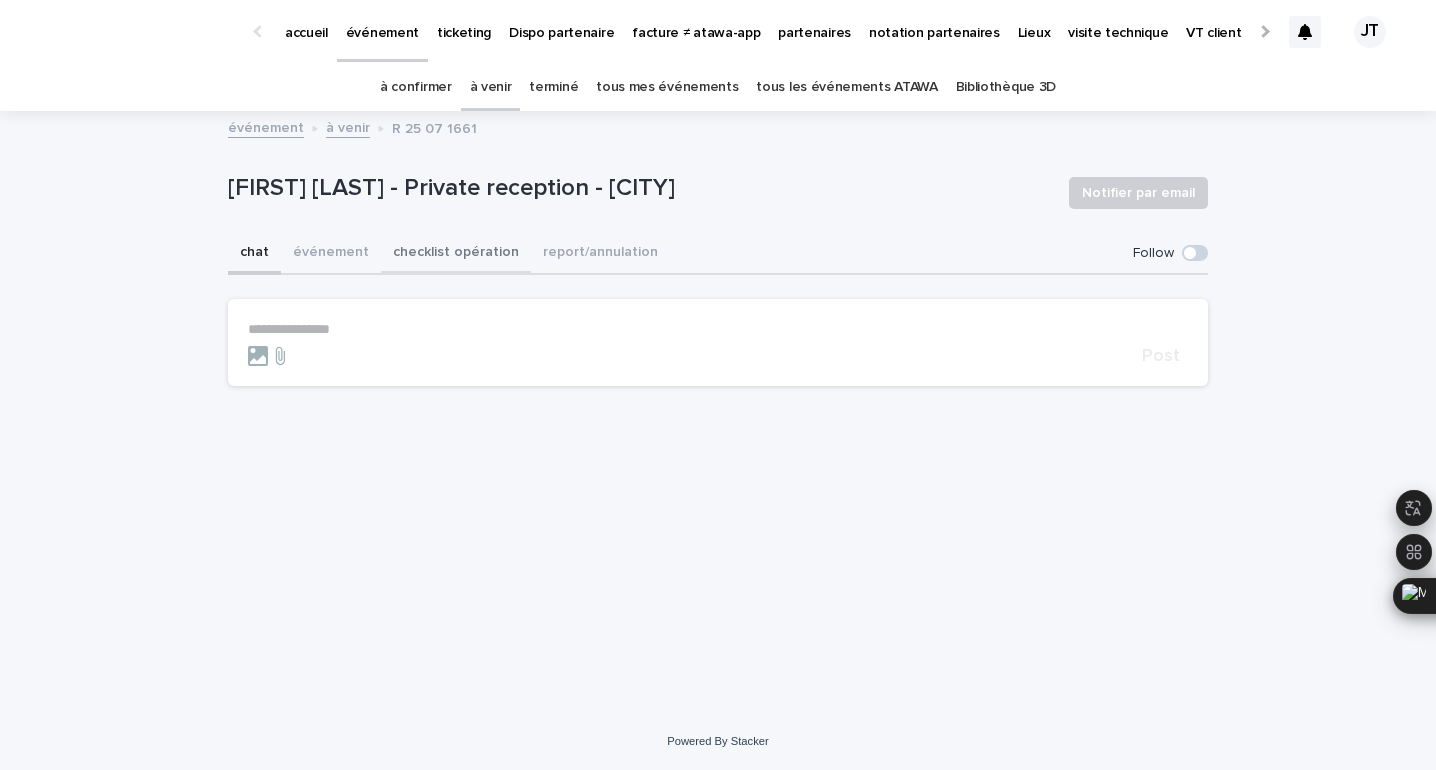 click on "checklist opération" at bounding box center [456, 254] 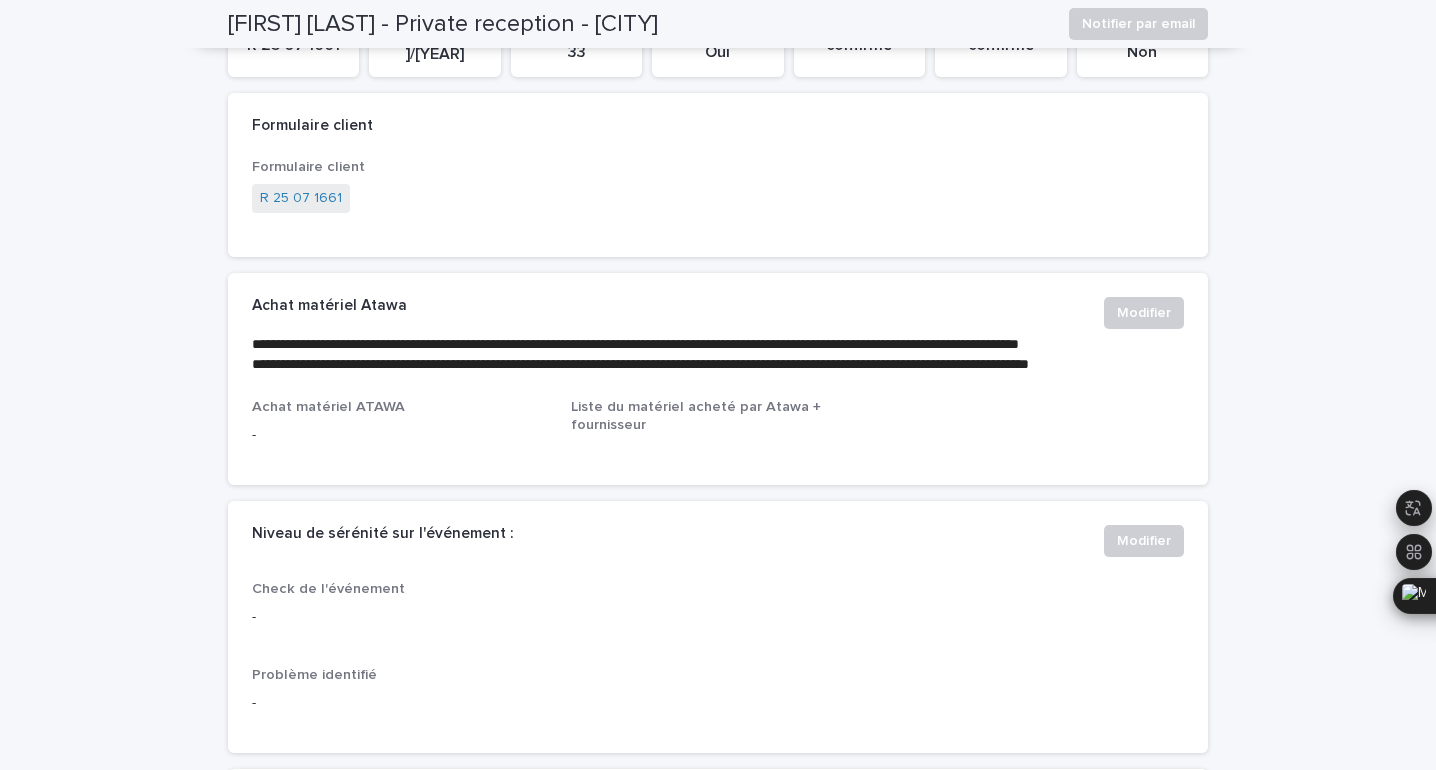 scroll, scrollTop: 0, scrollLeft: 0, axis: both 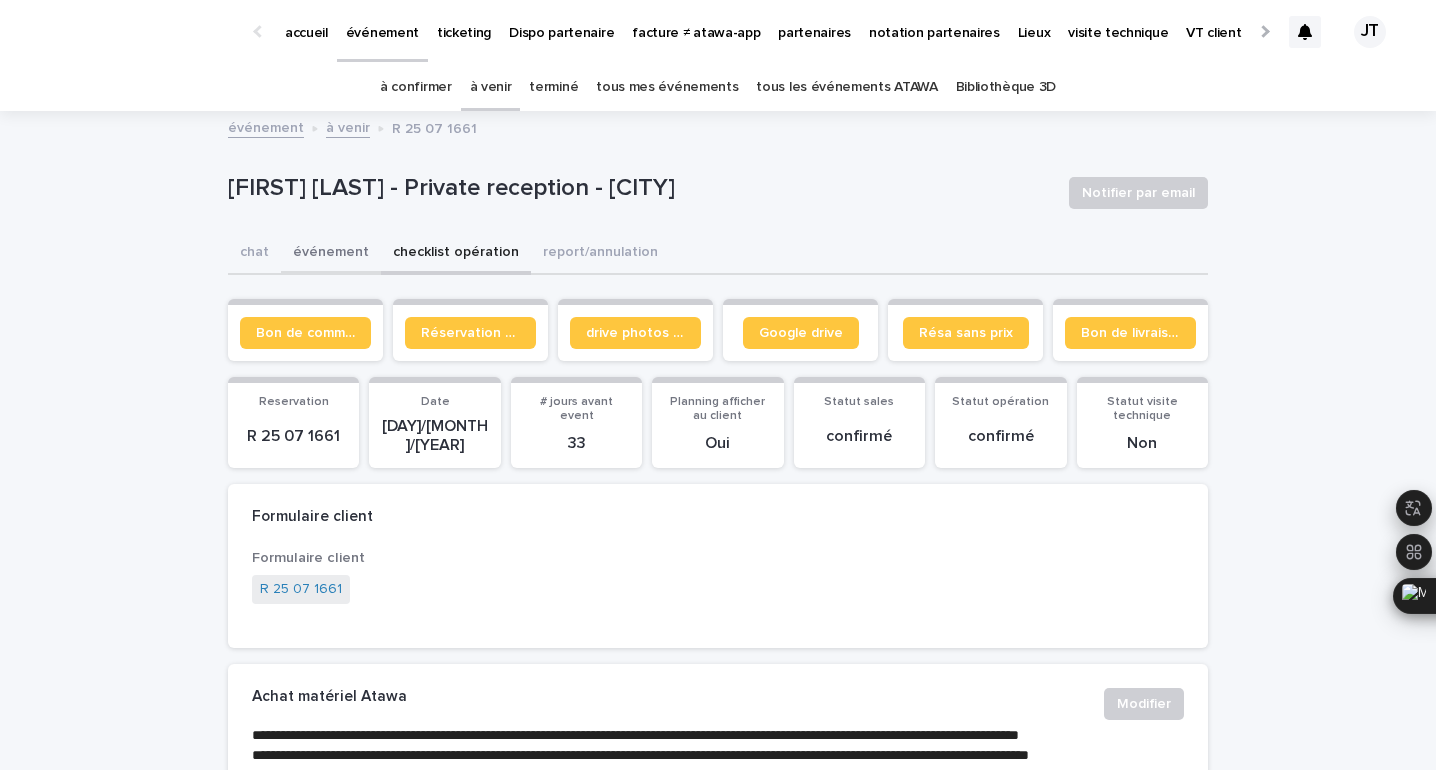 click on "événement" at bounding box center [331, 254] 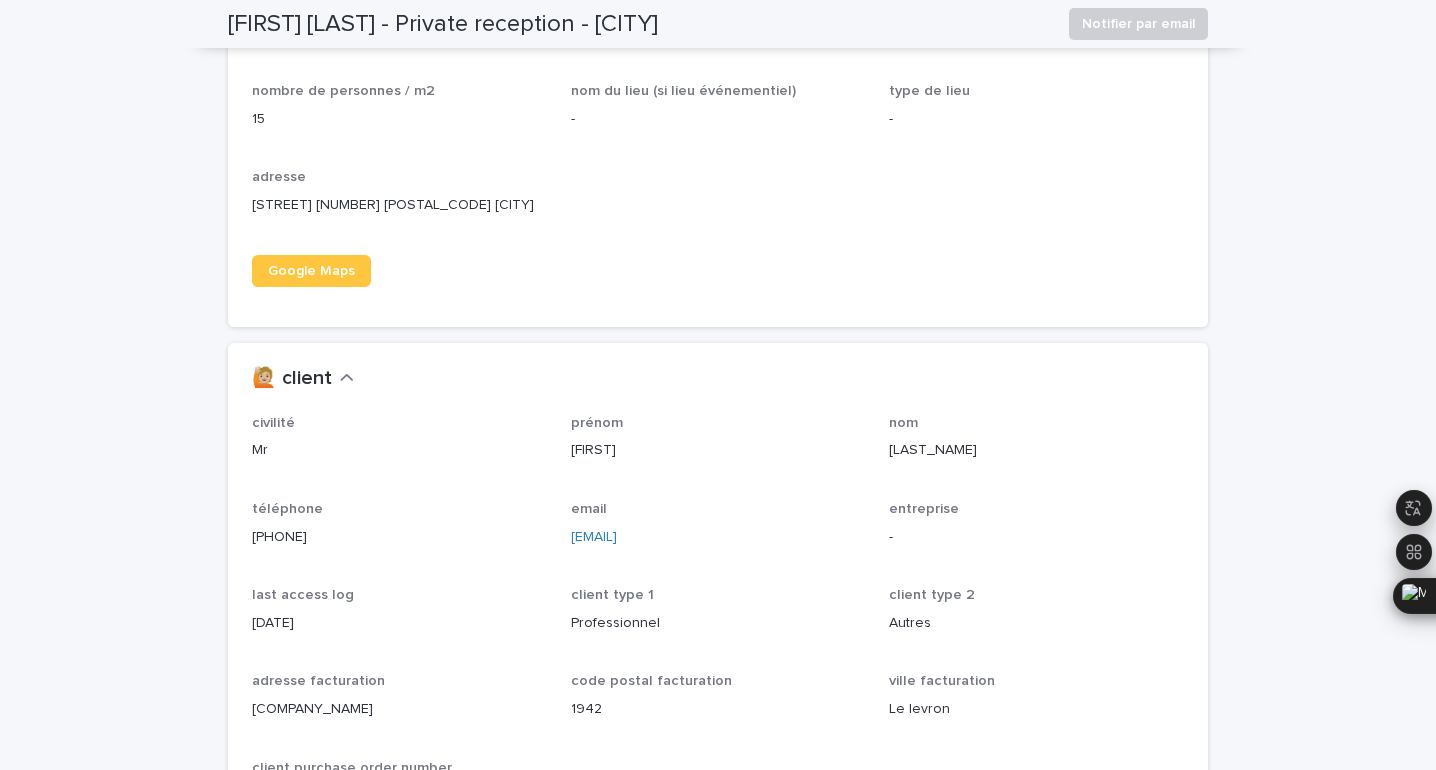 scroll, scrollTop: 1501, scrollLeft: 0, axis: vertical 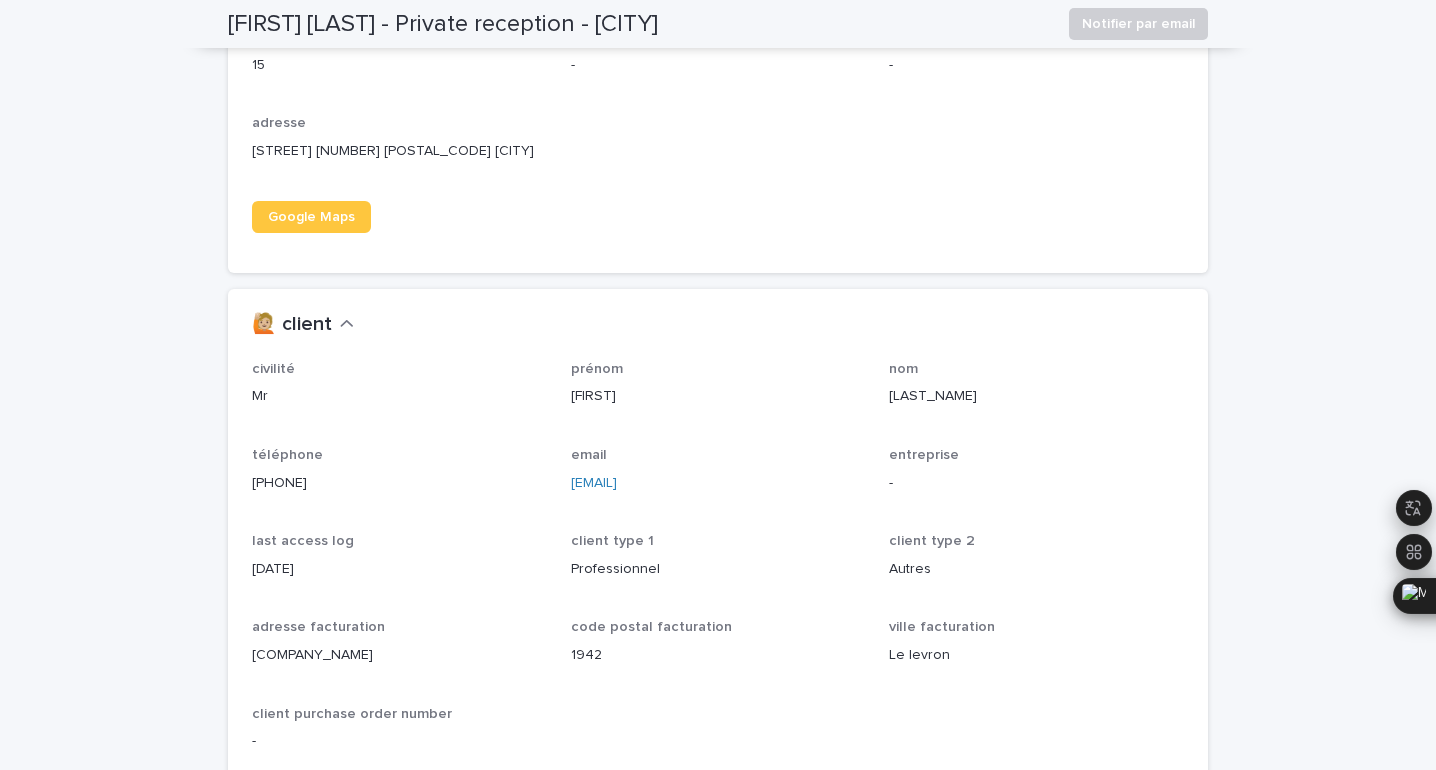 drag, startPoint x: 755, startPoint y: 477, endPoint x: 567, endPoint y: 479, distance: 188.01064 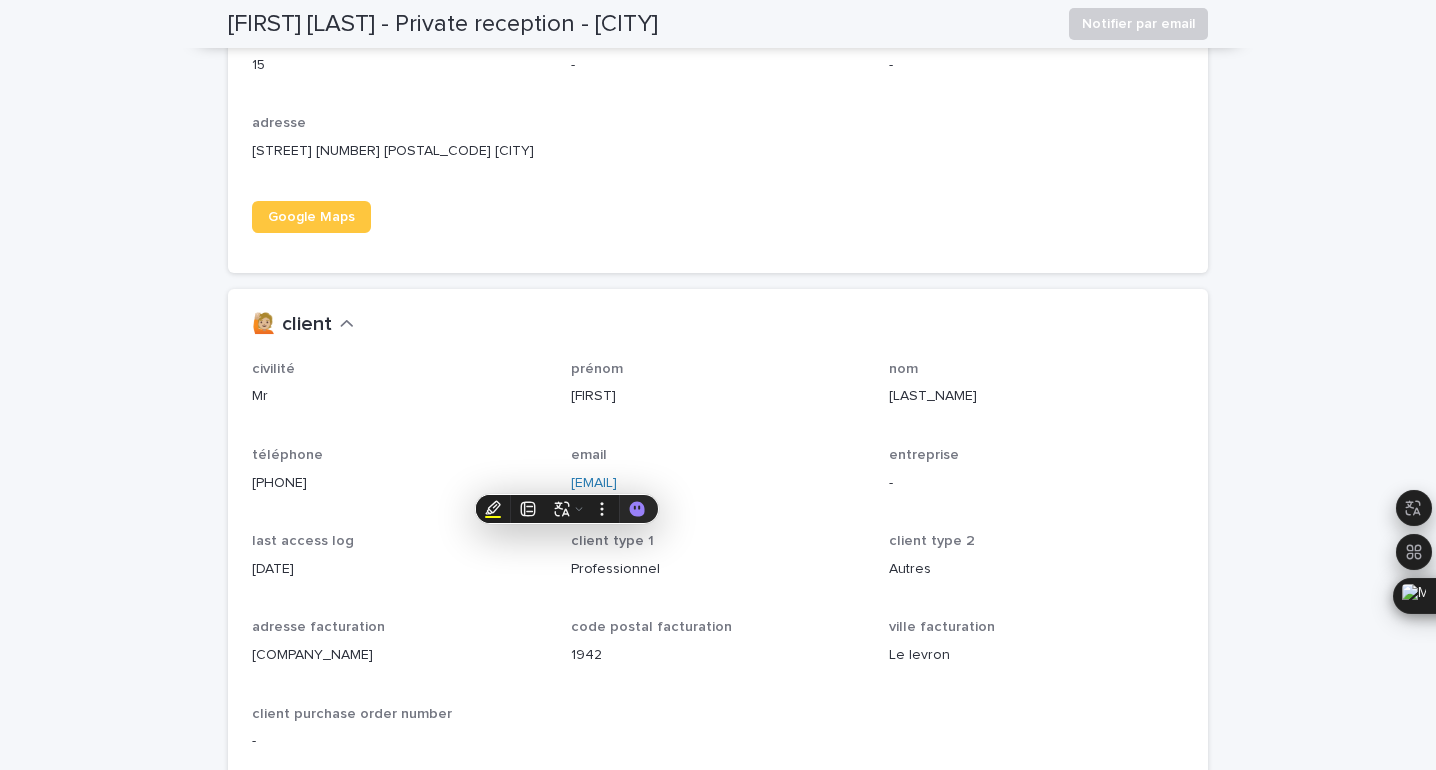 copy on "[EMAIL]" 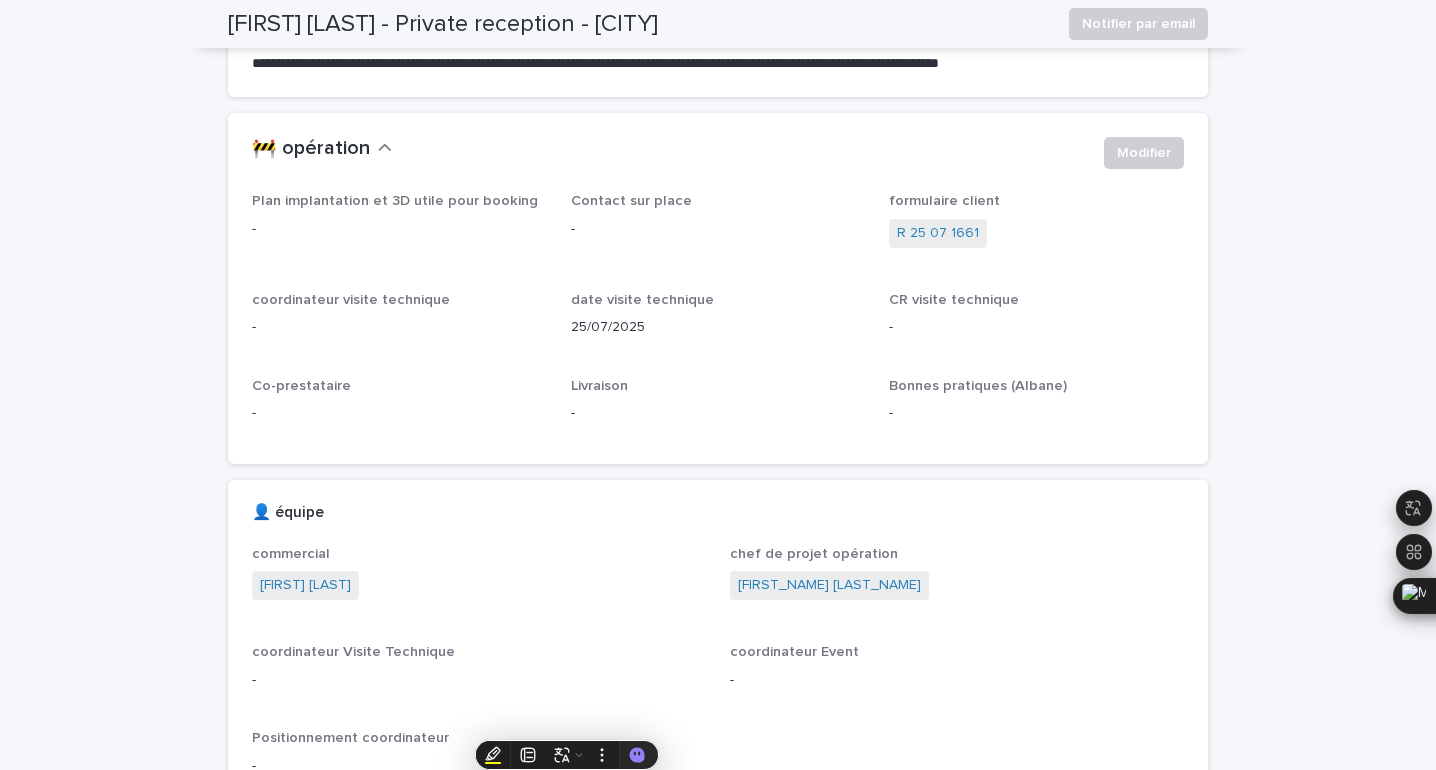 scroll, scrollTop: 0, scrollLeft: 0, axis: both 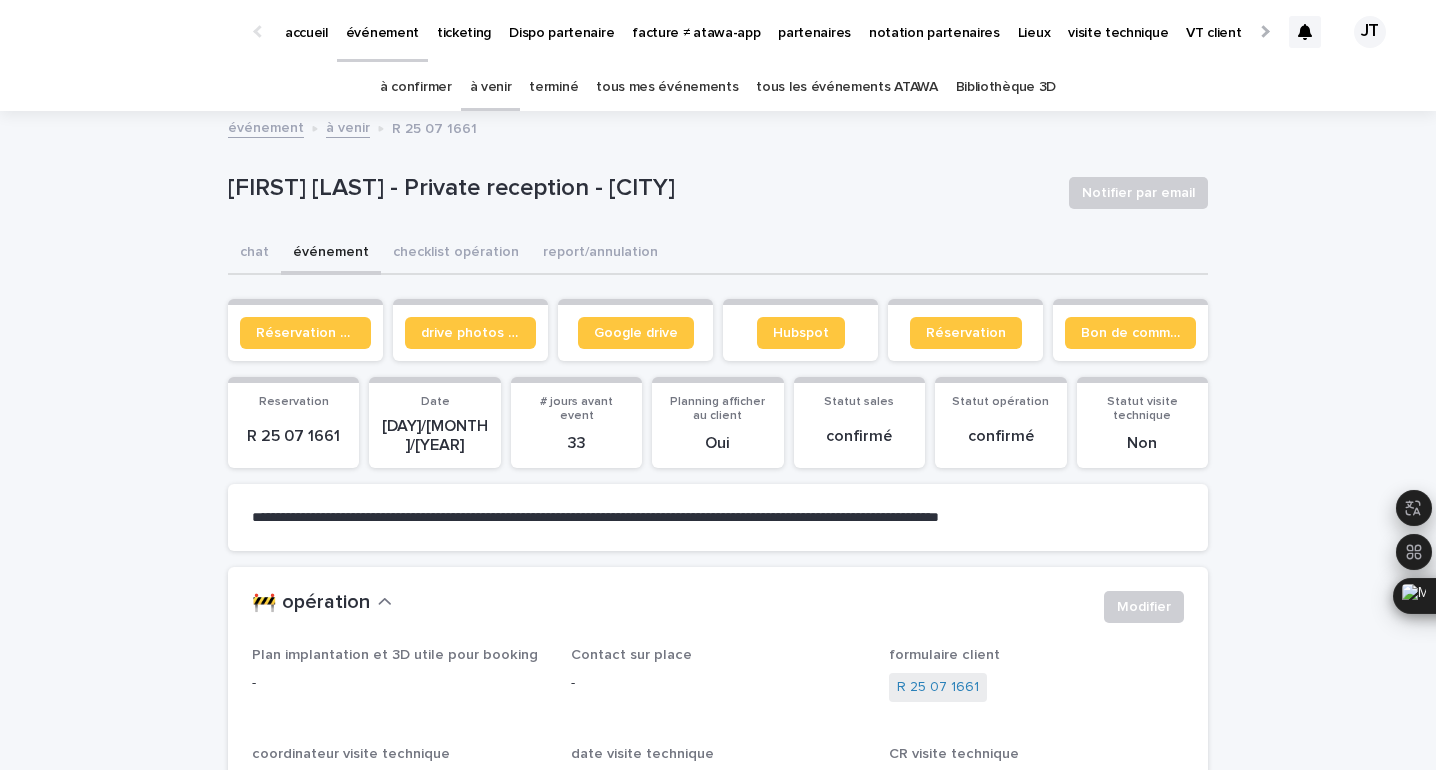 drag, startPoint x: 617, startPoint y: 187, endPoint x: 743, endPoint y: 178, distance: 126.32102 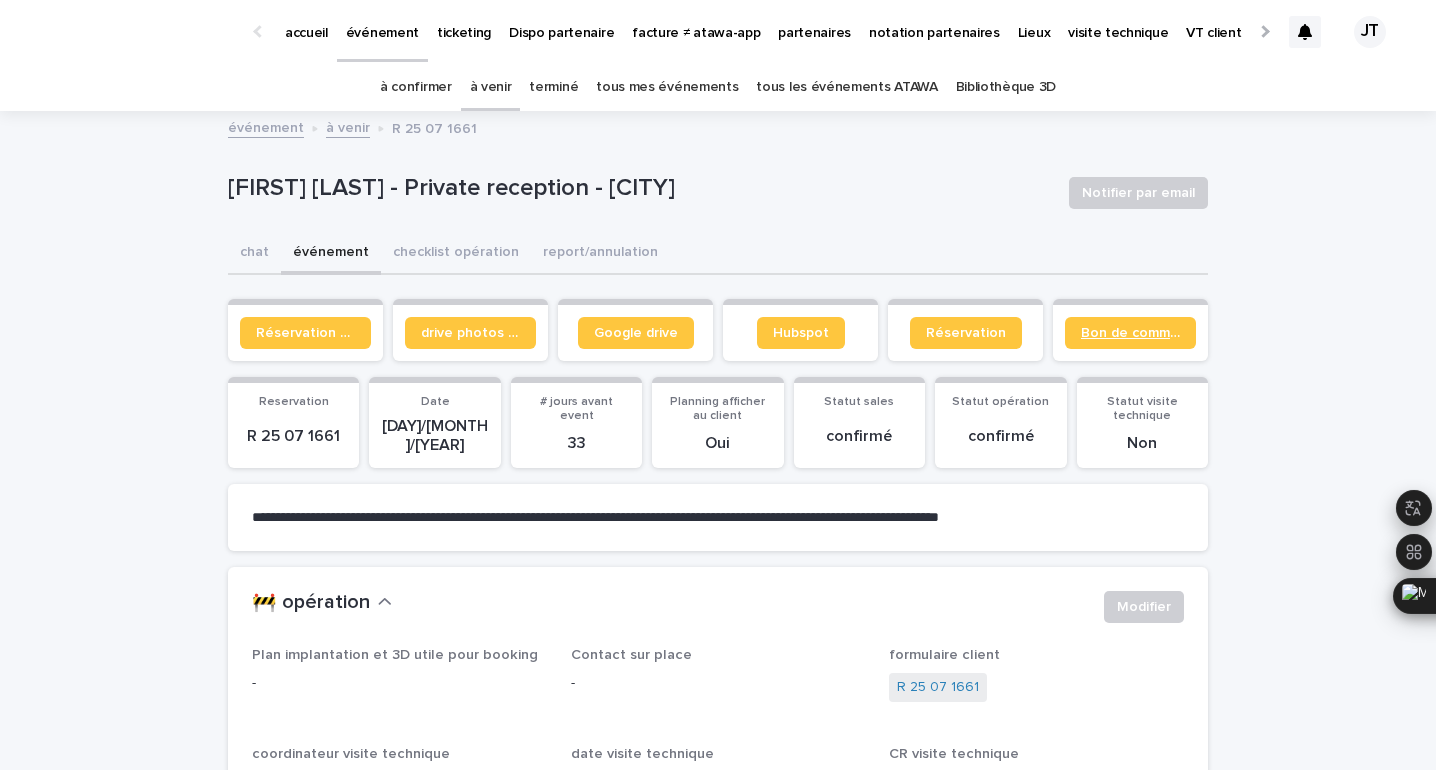 click on "Bon de commande" at bounding box center [1130, 333] 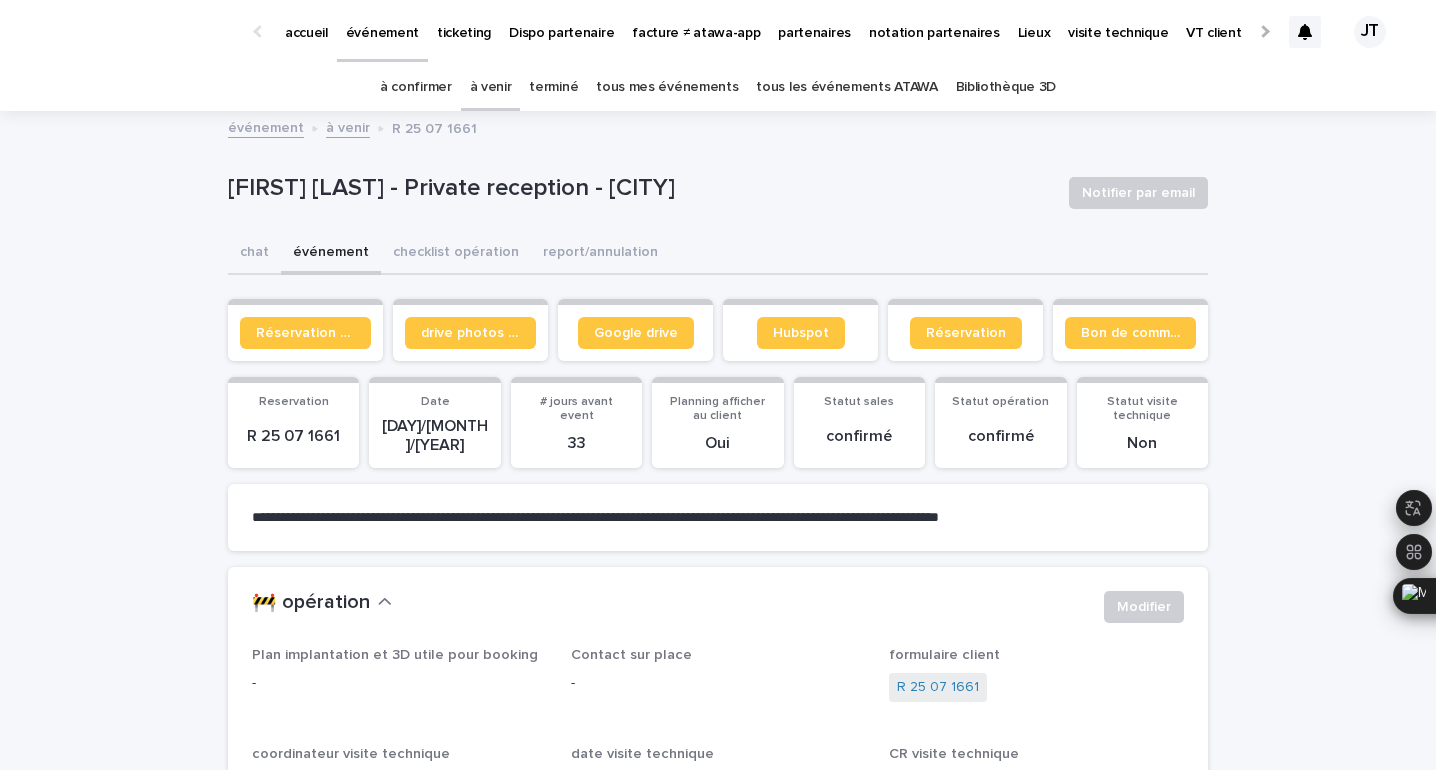 click 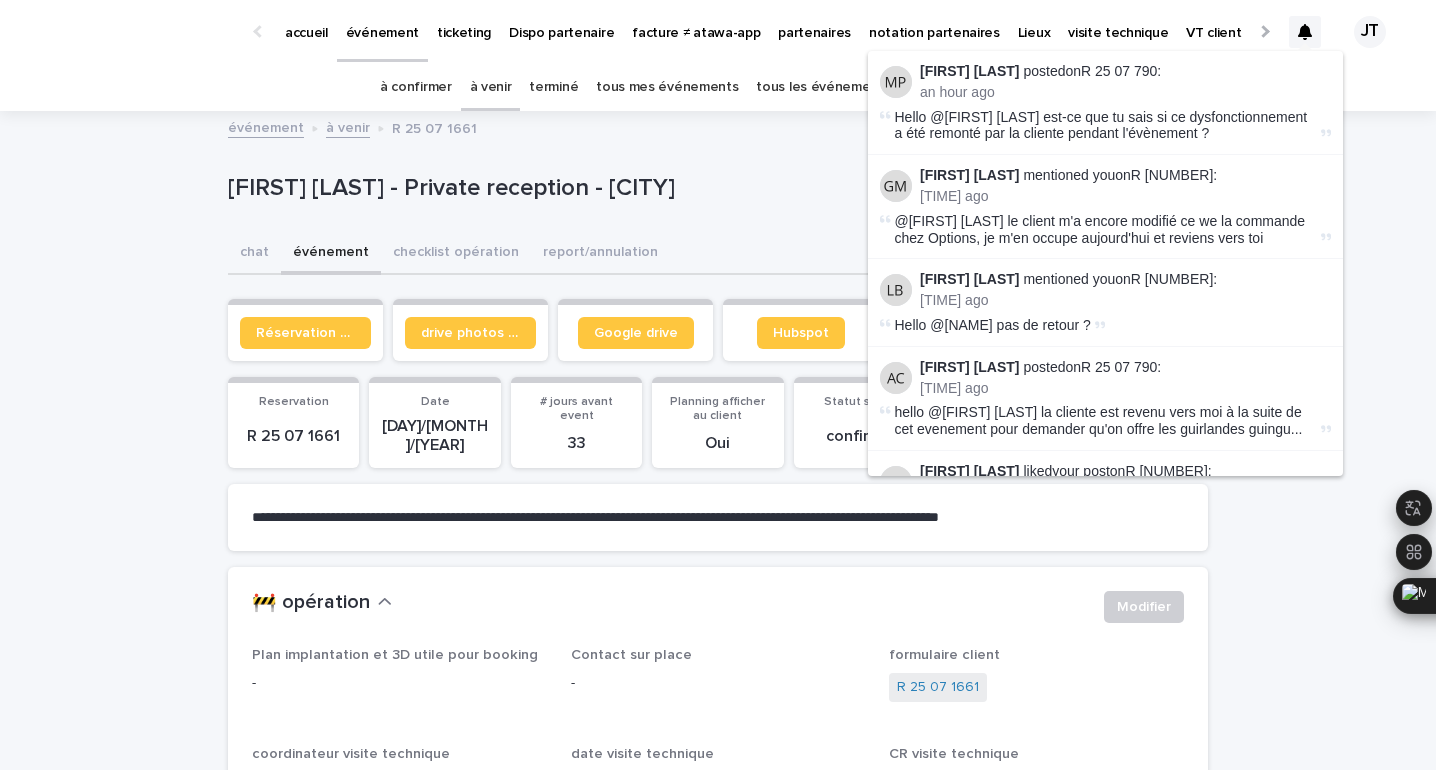 click on "à confirmer" at bounding box center (416, 87) 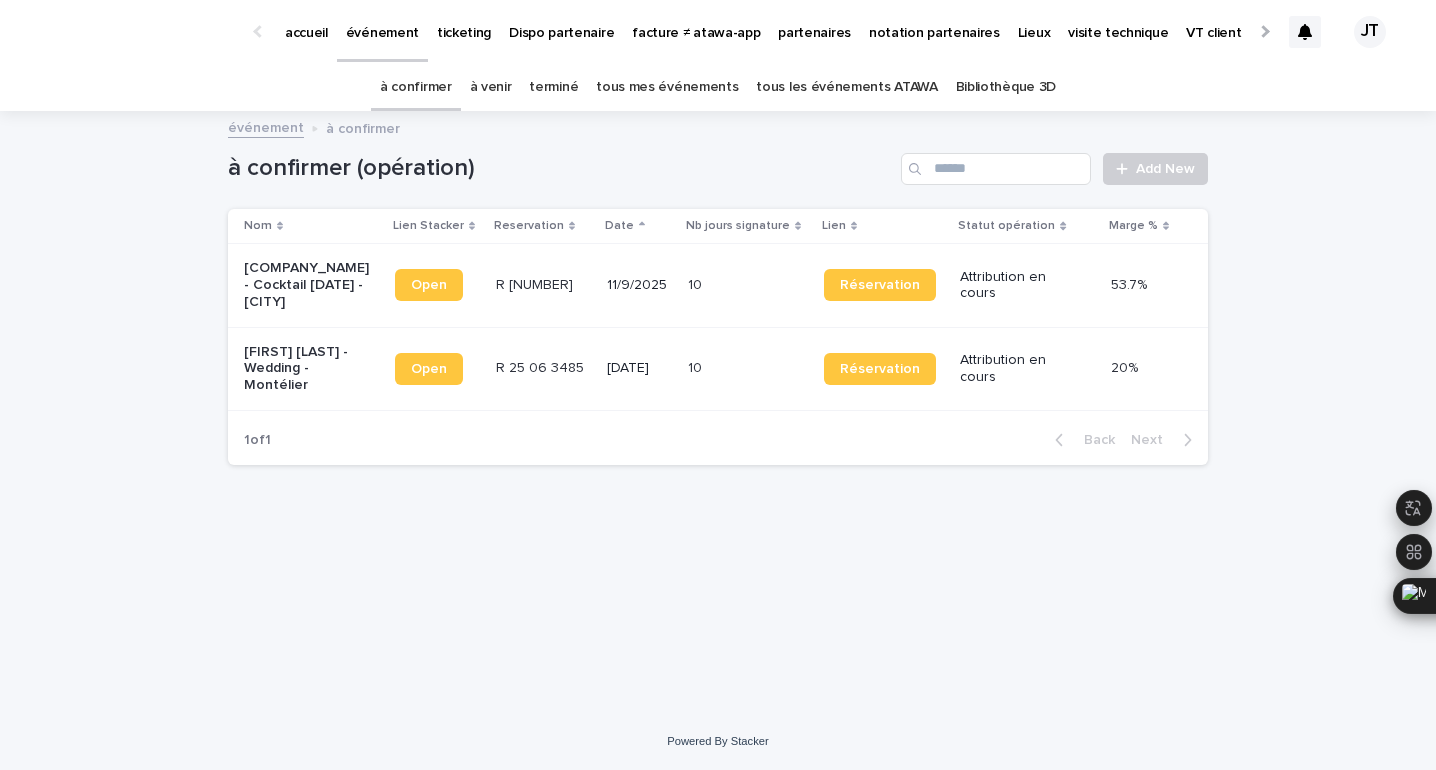 click on "11/9/2025" at bounding box center [639, 285] 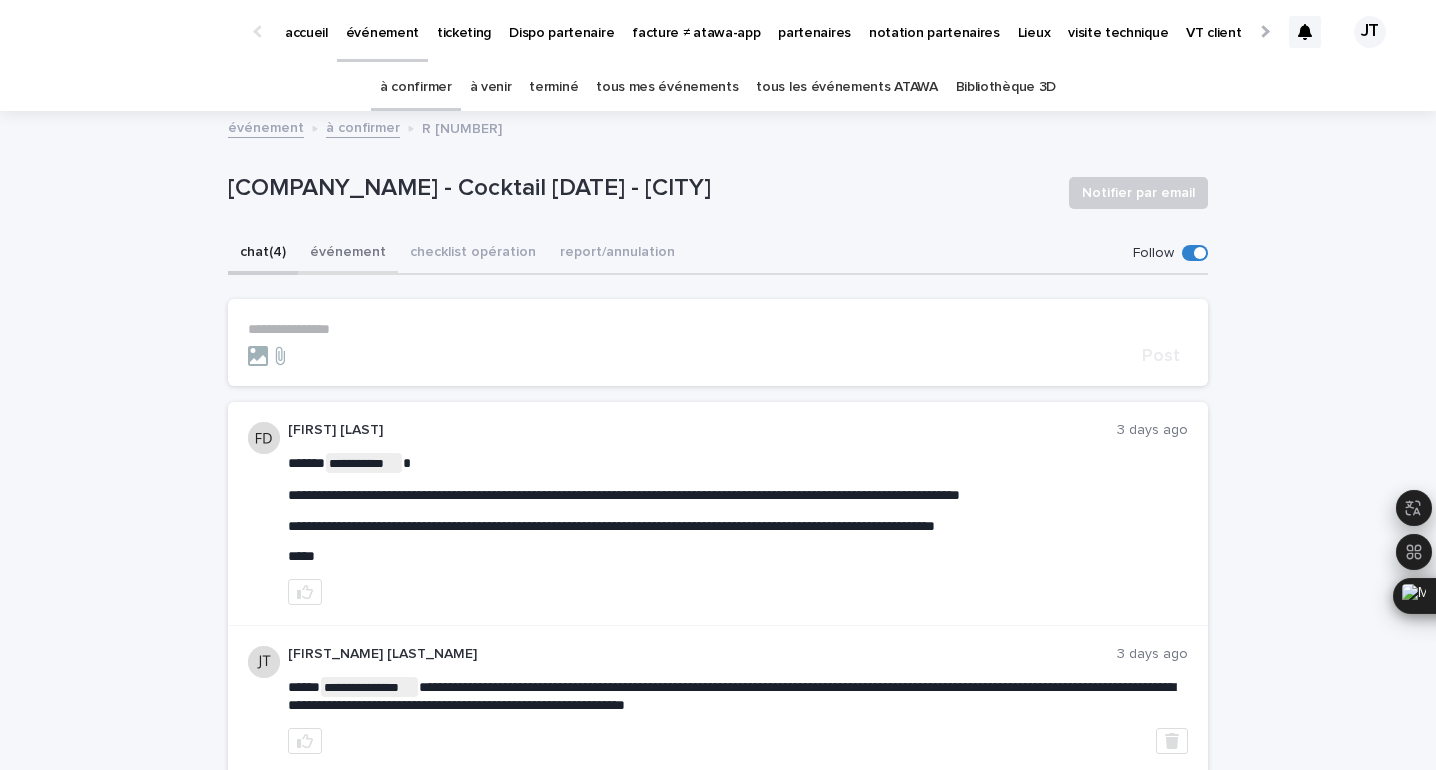 click on "événement" at bounding box center (348, 254) 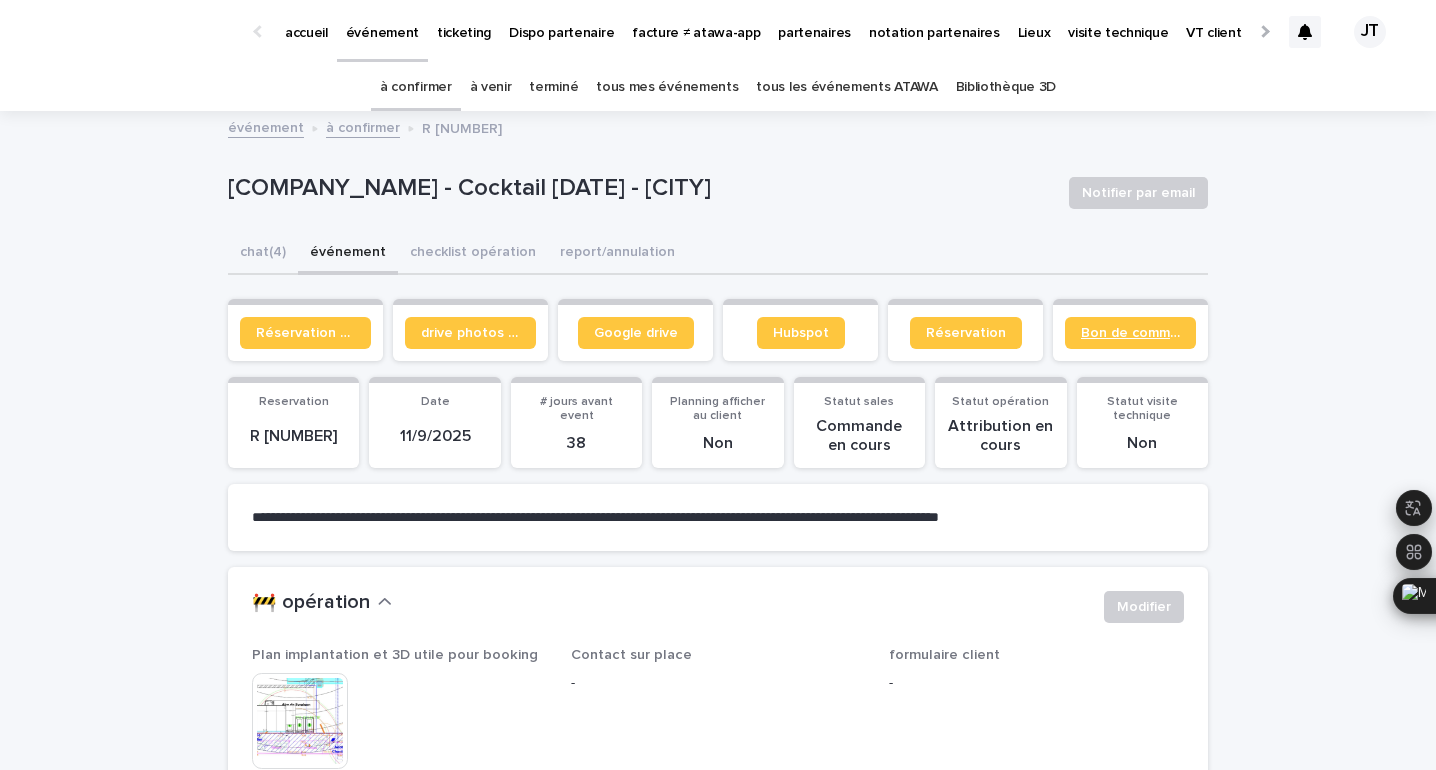 click on "Bon de commande" at bounding box center [1130, 333] 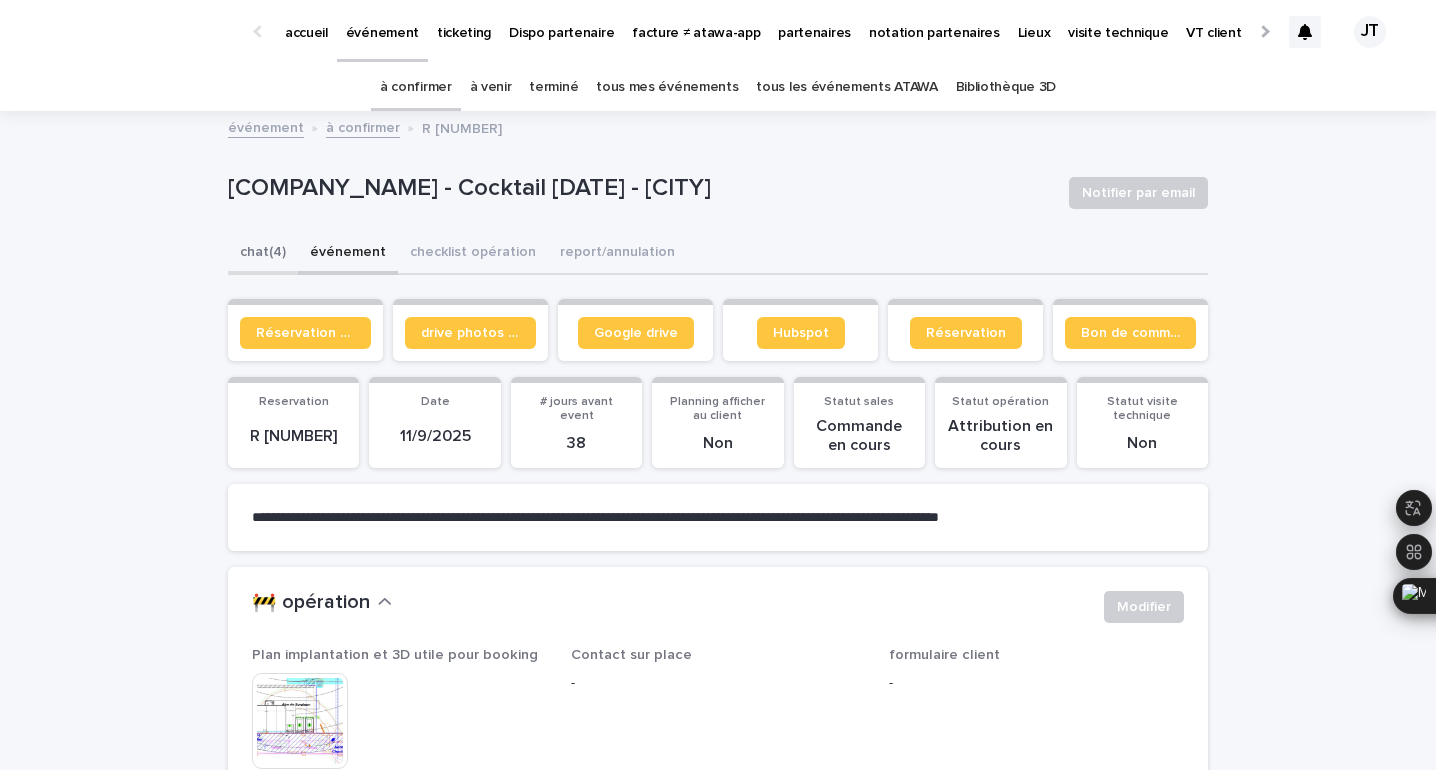 click on "chat  (4)" at bounding box center [263, 254] 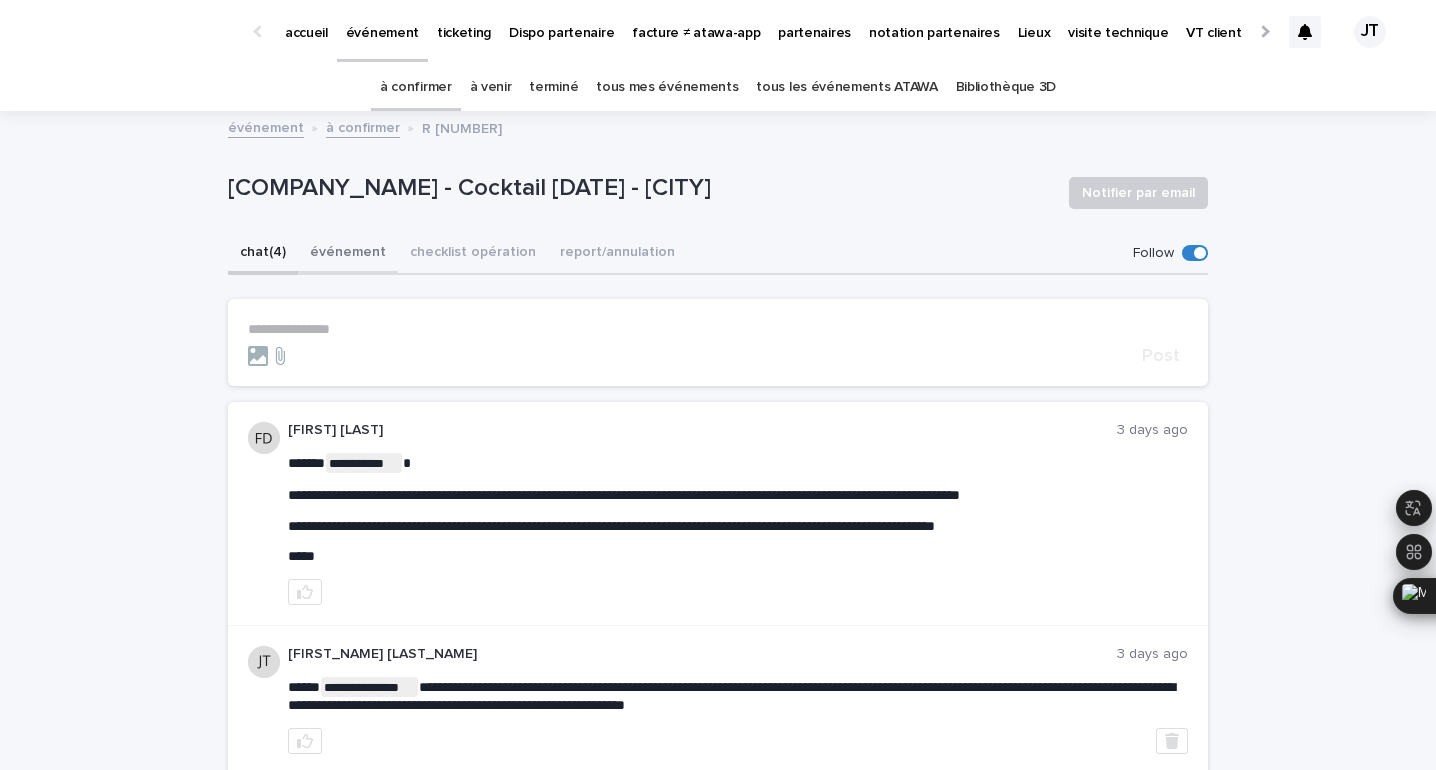 click on "événement" at bounding box center (348, 254) 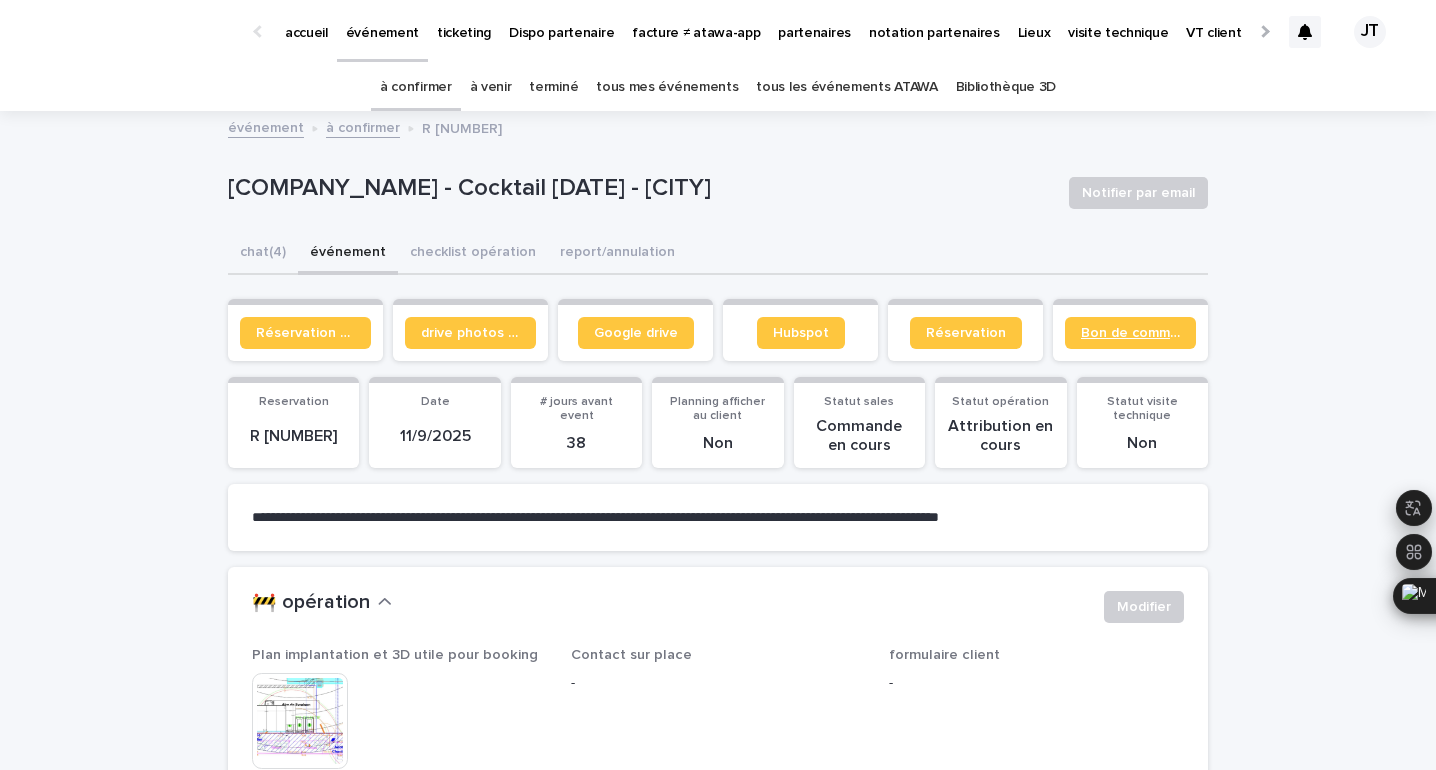 click on "Bon de commande" at bounding box center (1130, 333) 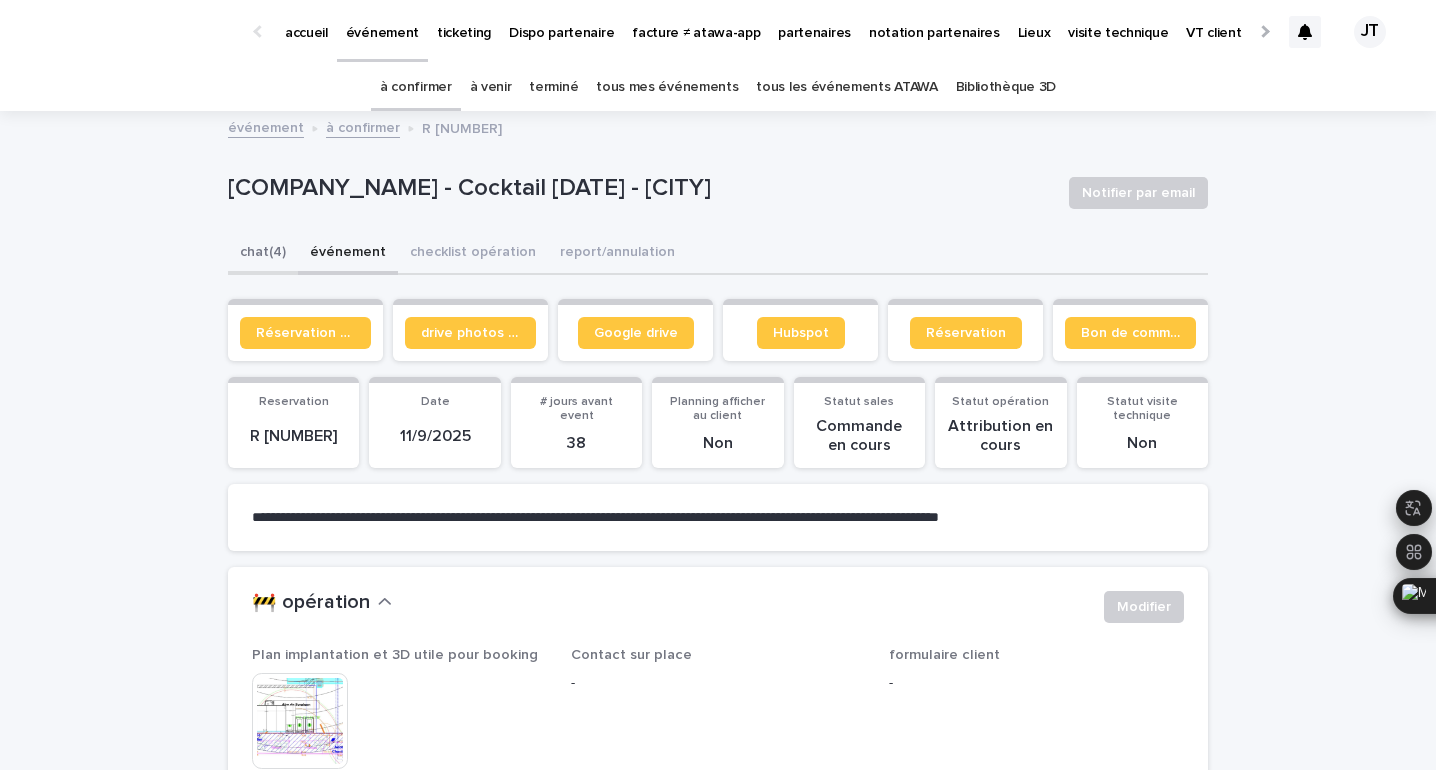 click on "chat  (4)" at bounding box center [263, 254] 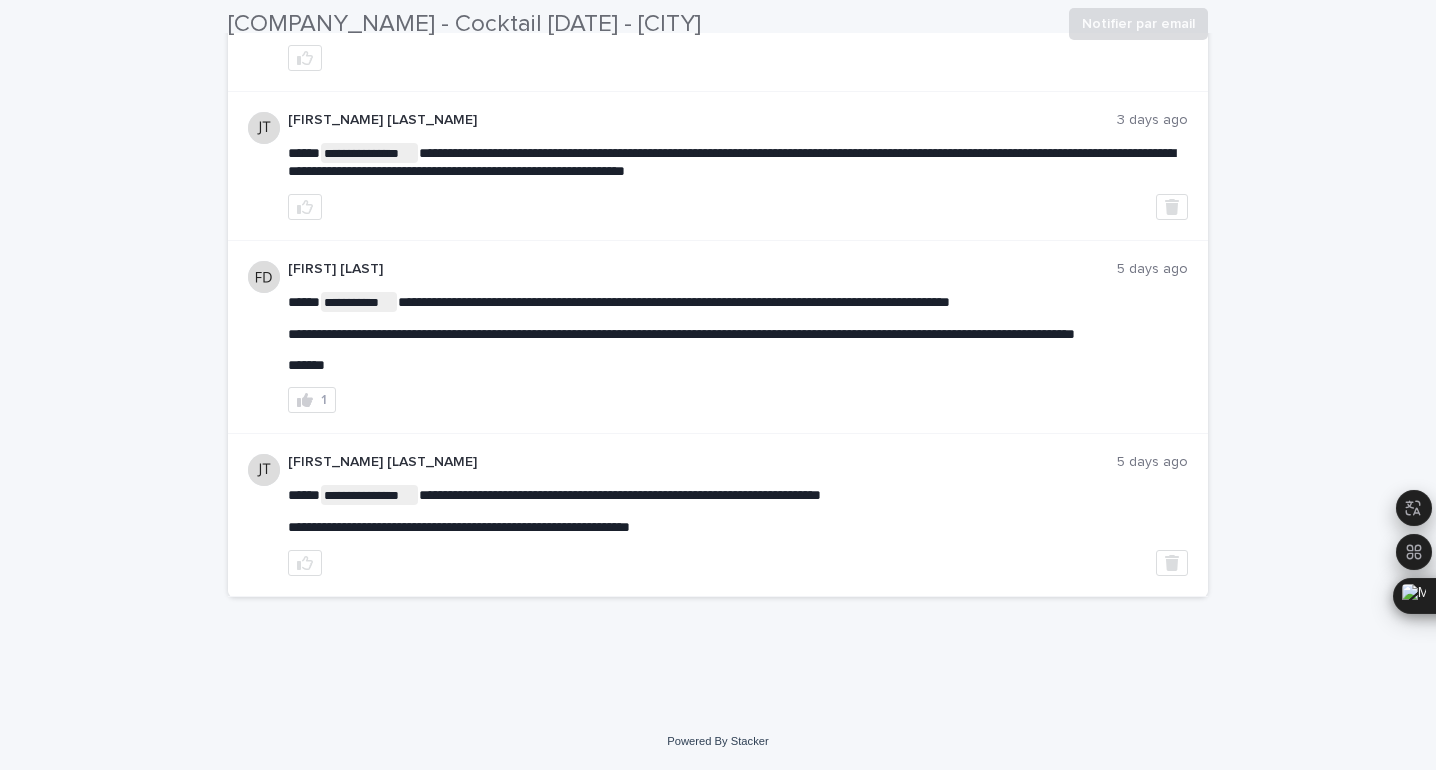 scroll, scrollTop: 539, scrollLeft: 0, axis: vertical 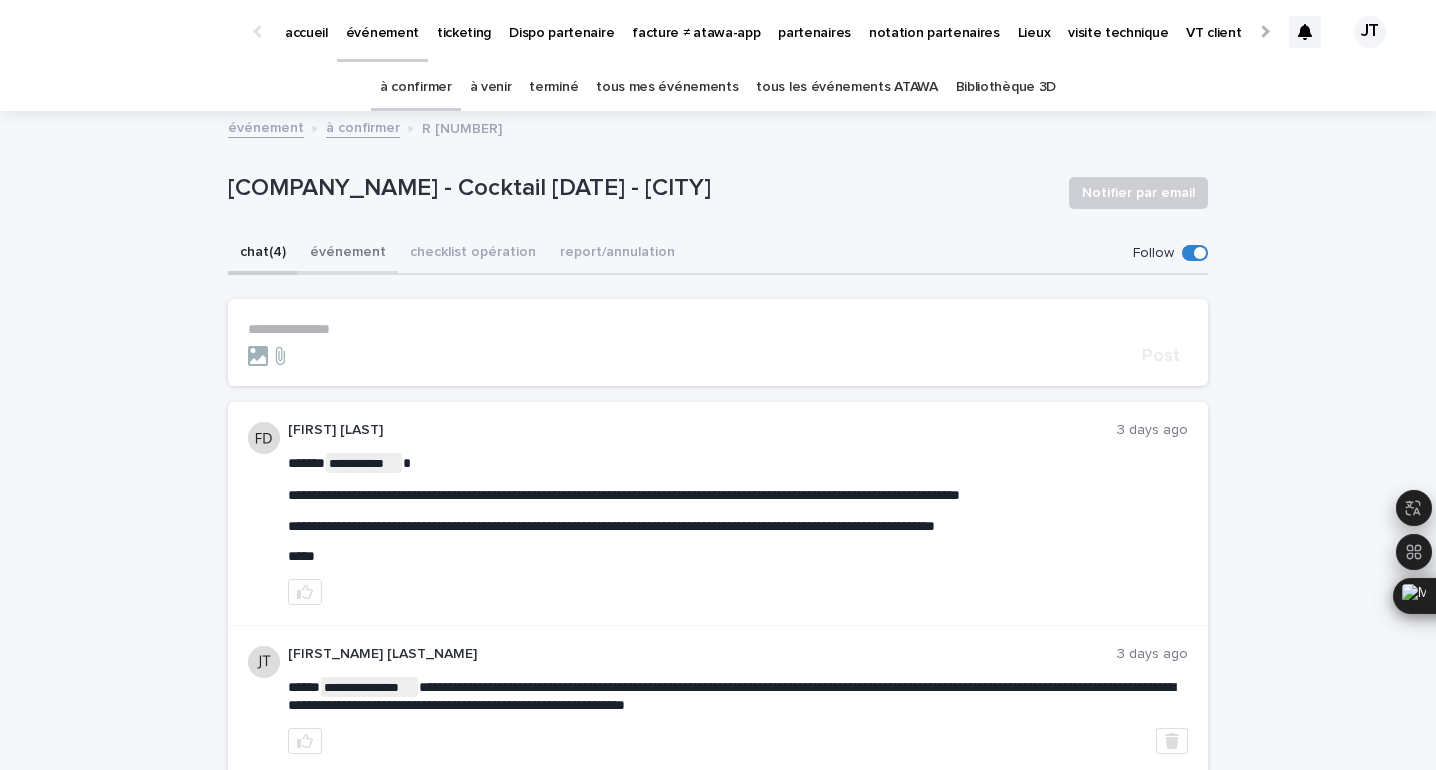 click on "événement" at bounding box center [348, 254] 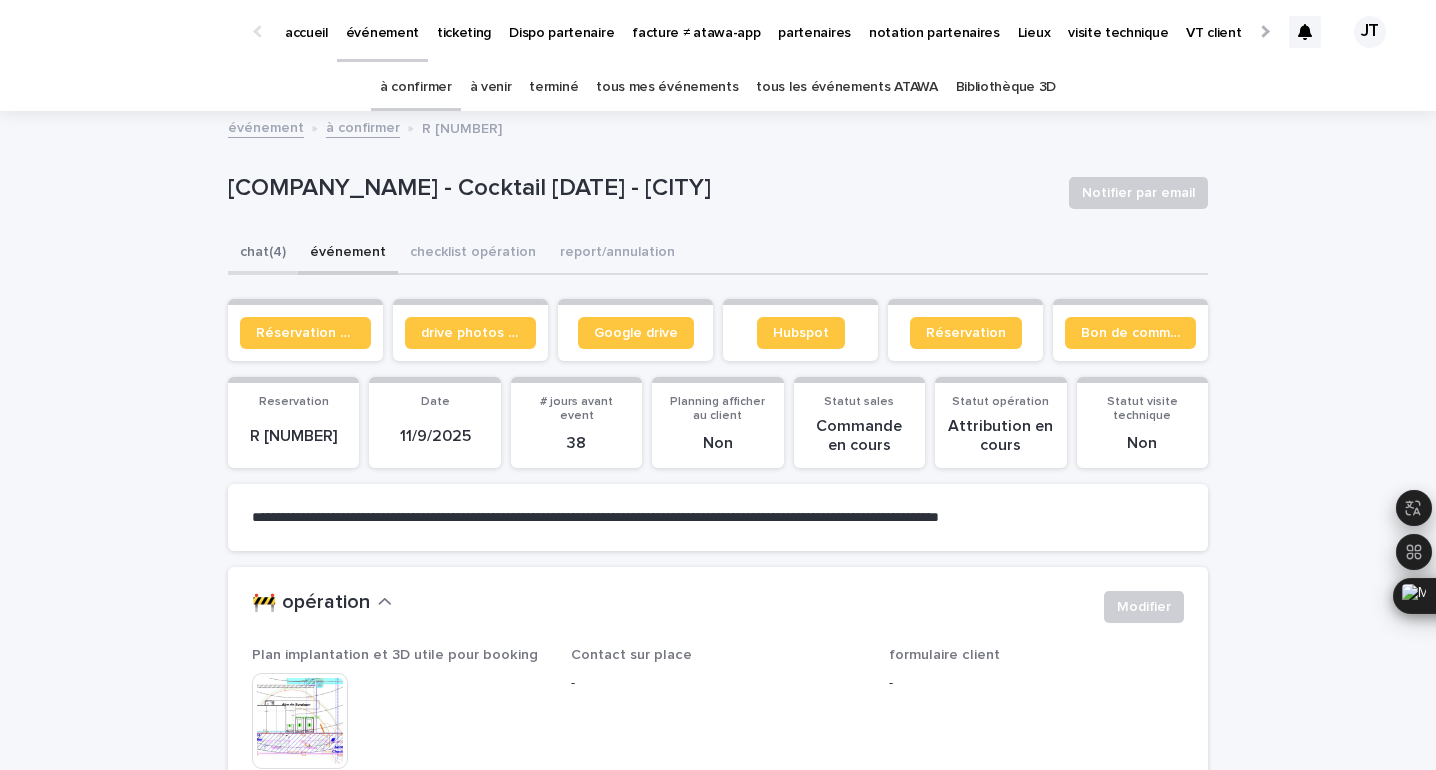 click on "chat  (4)" at bounding box center (263, 254) 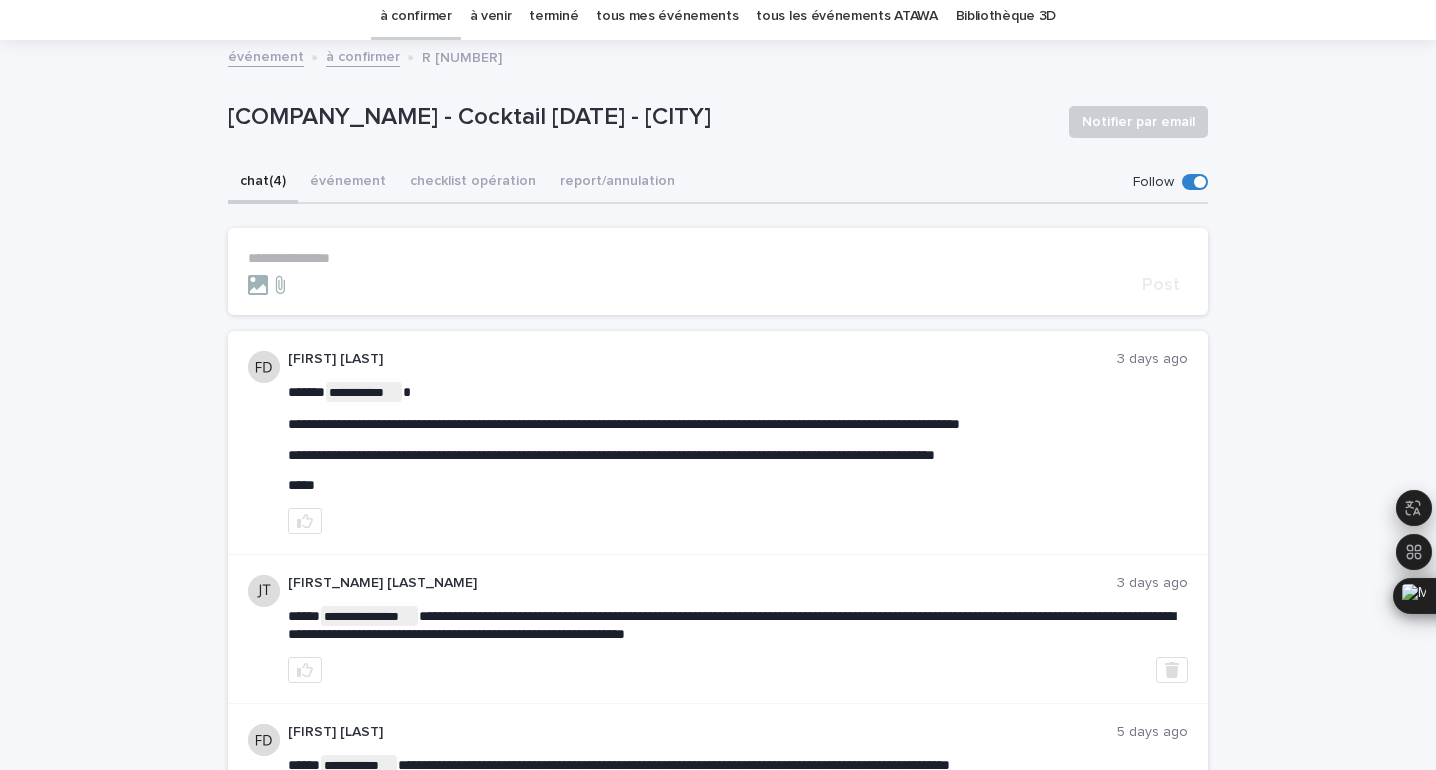 scroll, scrollTop: 79, scrollLeft: 0, axis: vertical 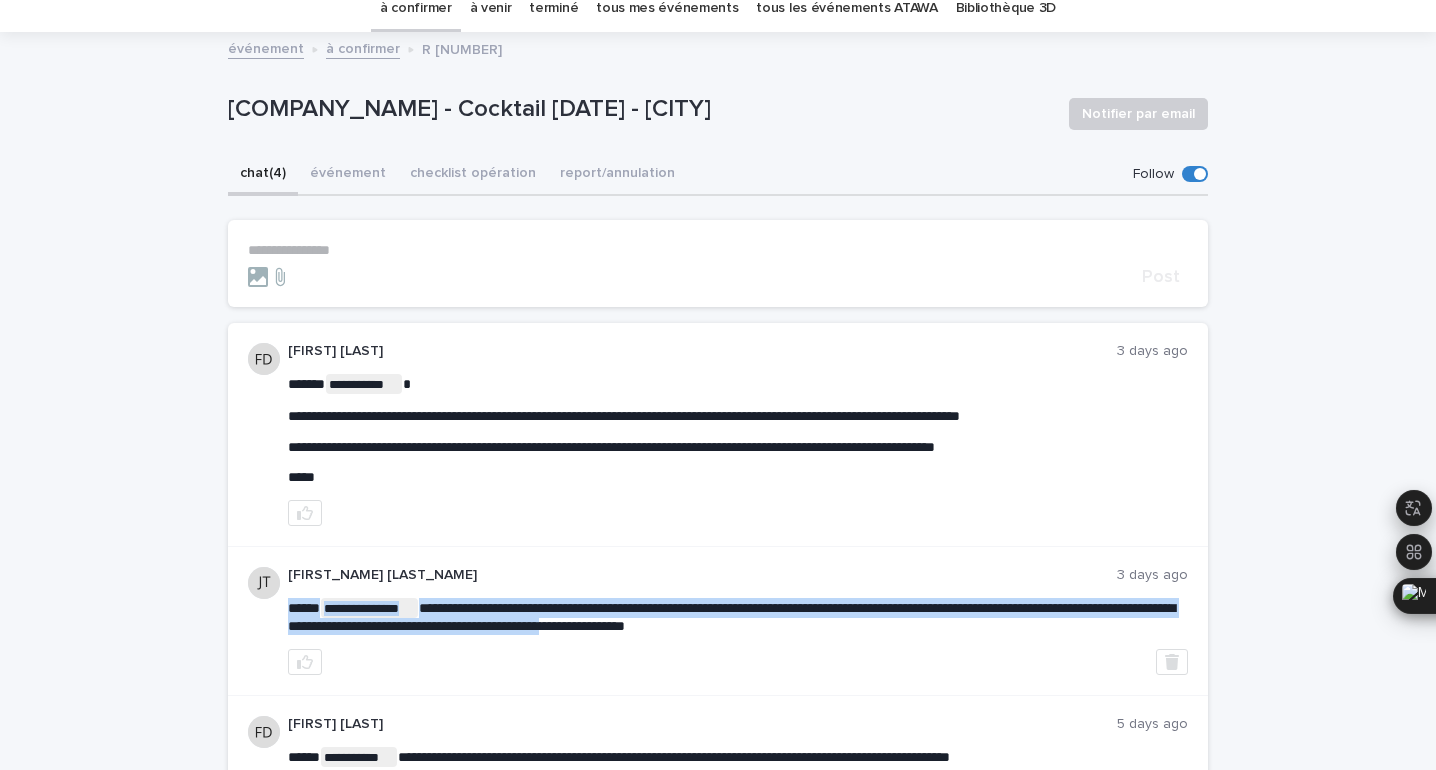 drag, startPoint x: 482, startPoint y: 627, endPoint x: 740, endPoint y: 632, distance: 258.04843 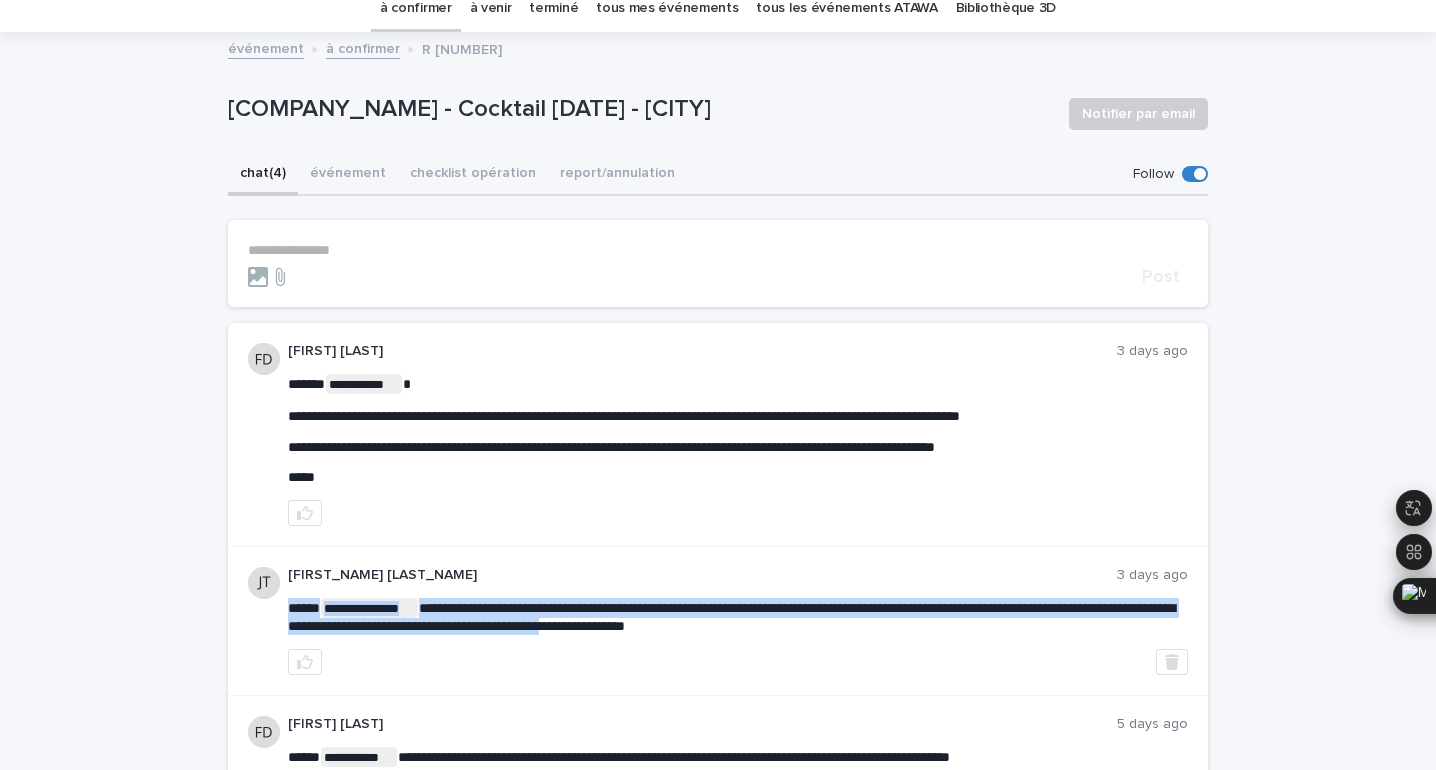 click on "**********" at bounding box center [731, 617] 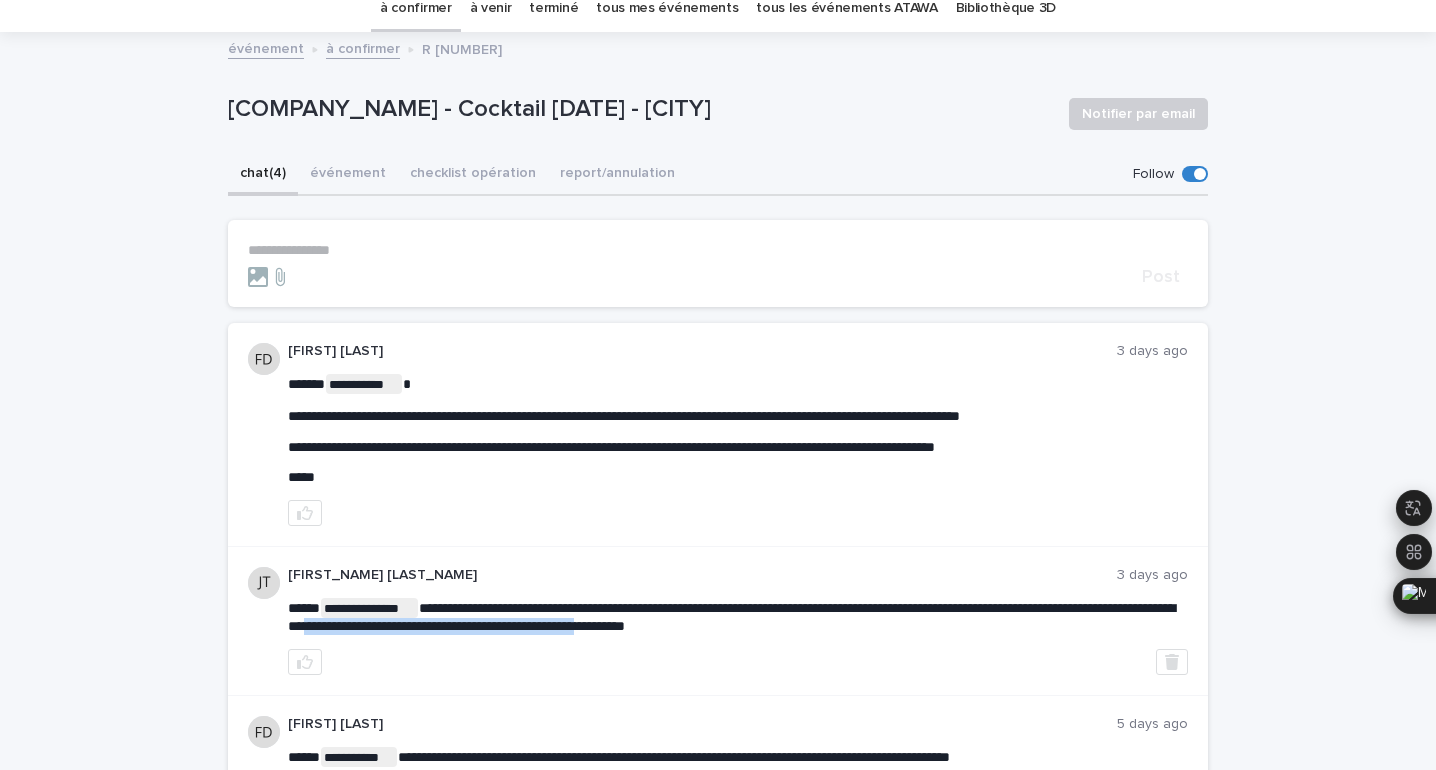 drag, startPoint x: 783, startPoint y: 627, endPoint x: 482, endPoint y: 623, distance: 301.02658 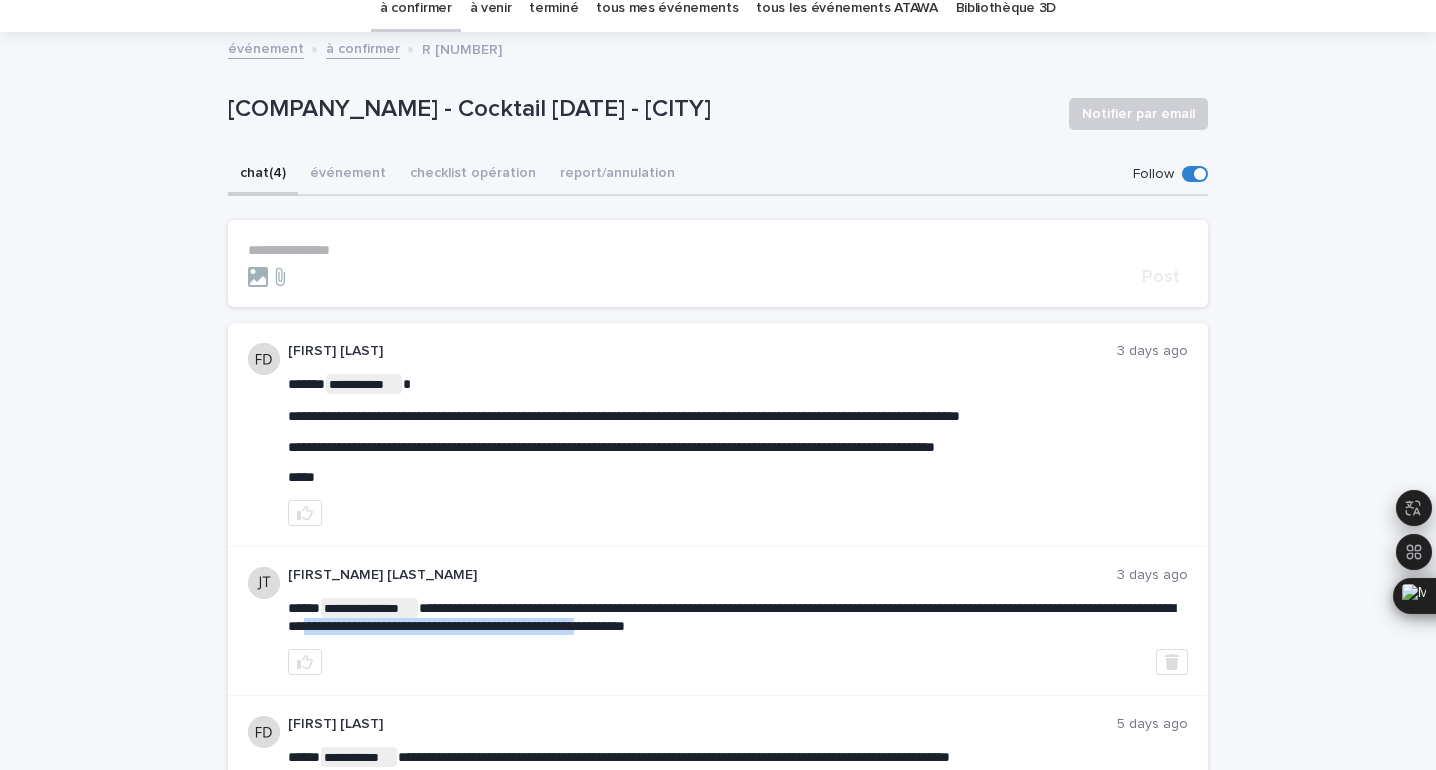 click on "**********" at bounding box center (731, 617) 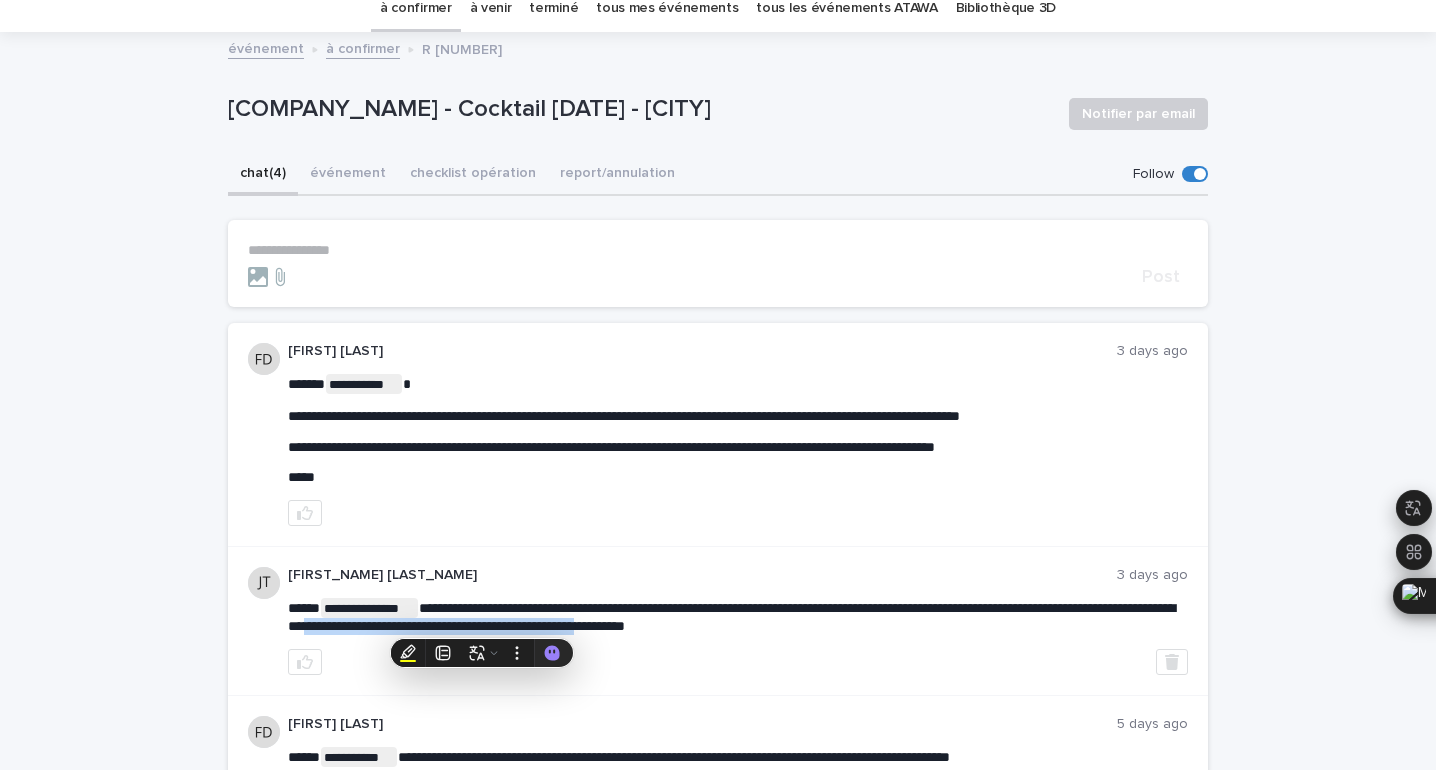copy on "**********" 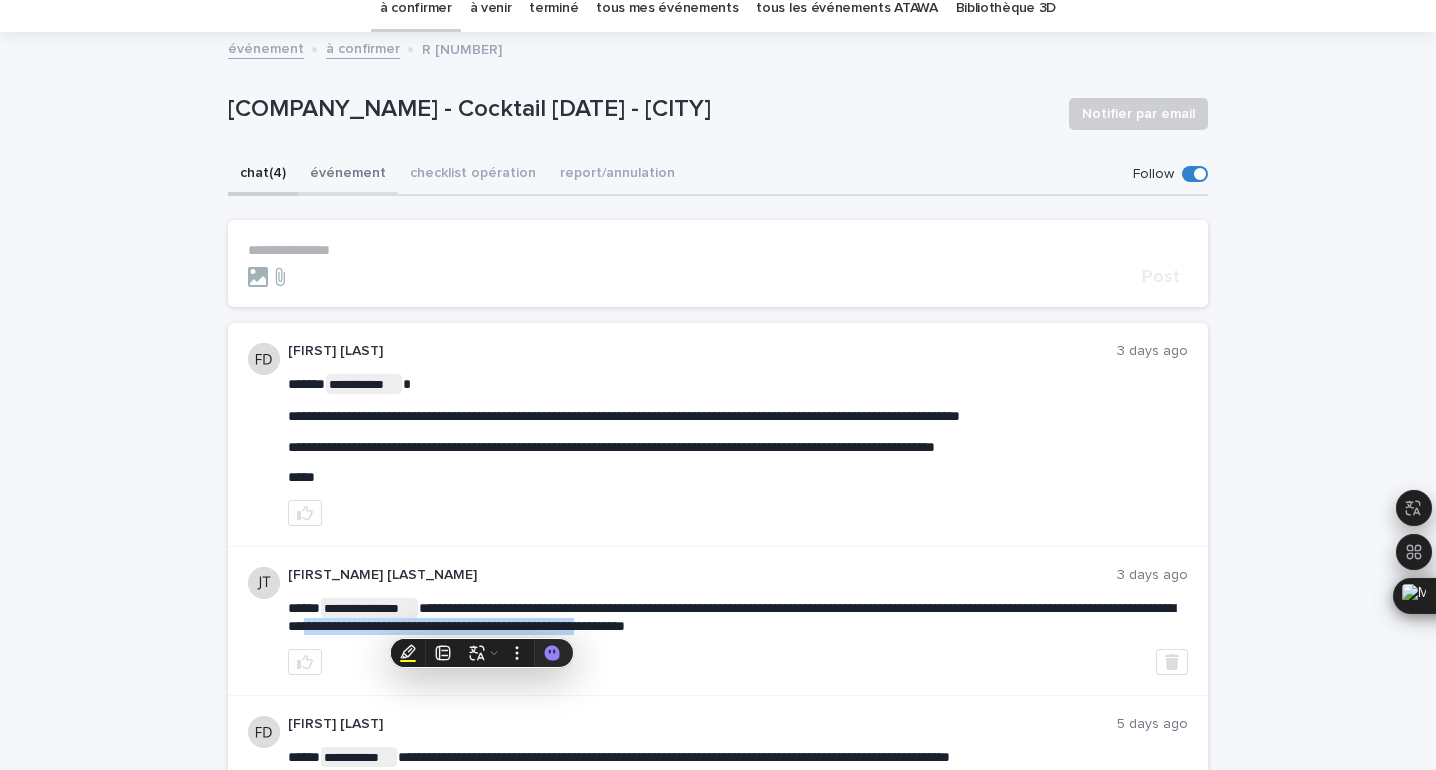 click on "événement" at bounding box center (348, 175) 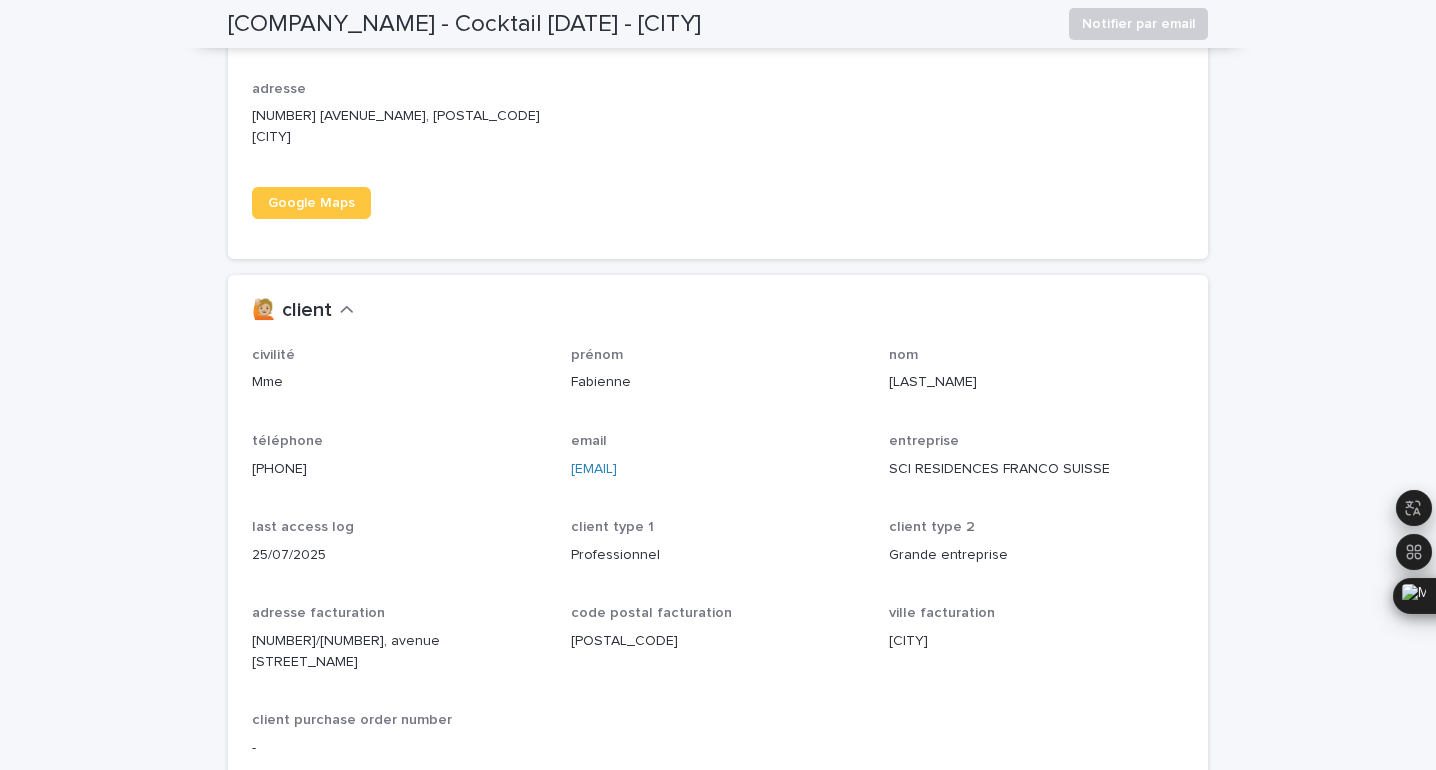 scroll, scrollTop: 1639, scrollLeft: 0, axis: vertical 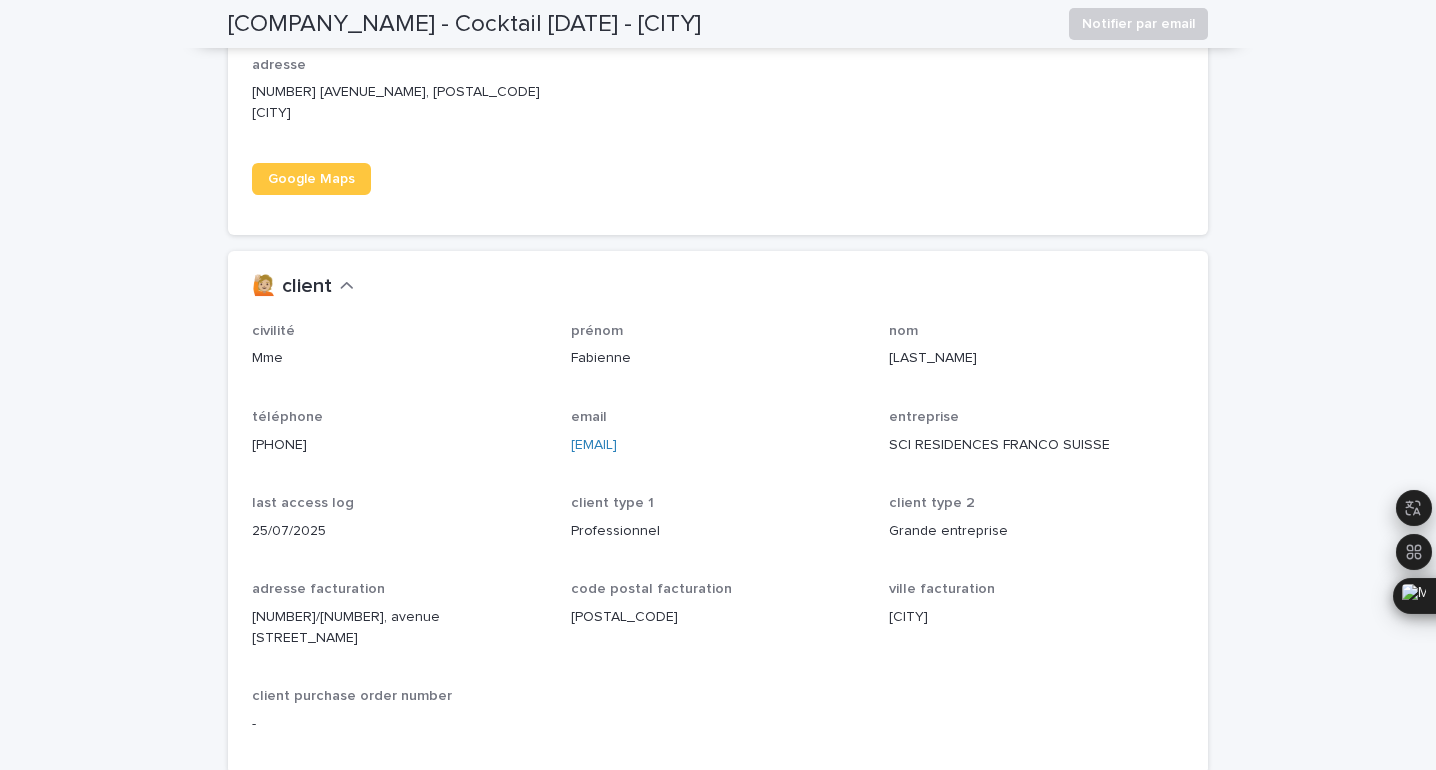 drag, startPoint x: 730, startPoint y: 429, endPoint x: 560, endPoint y: 417, distance: 170.423 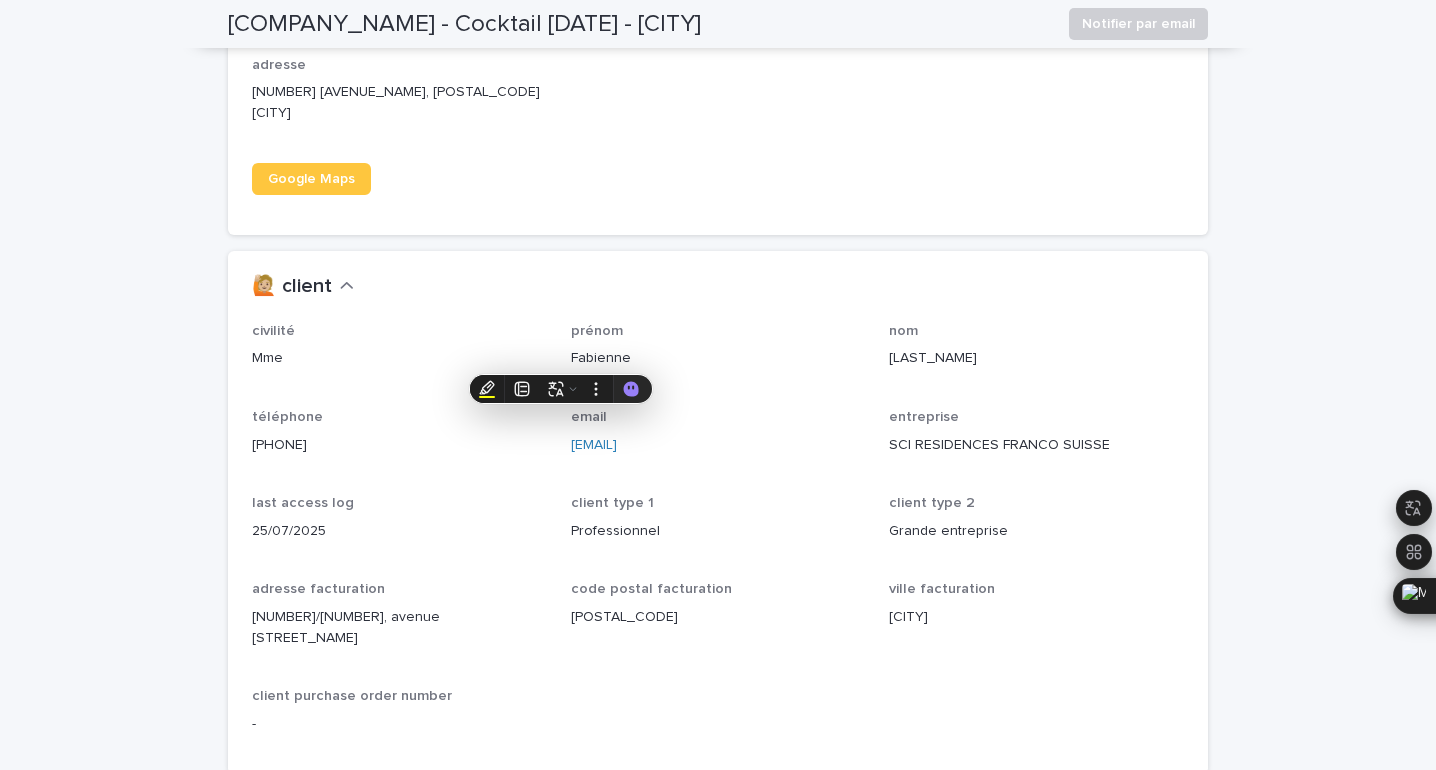 copy on "[EMAIL]" 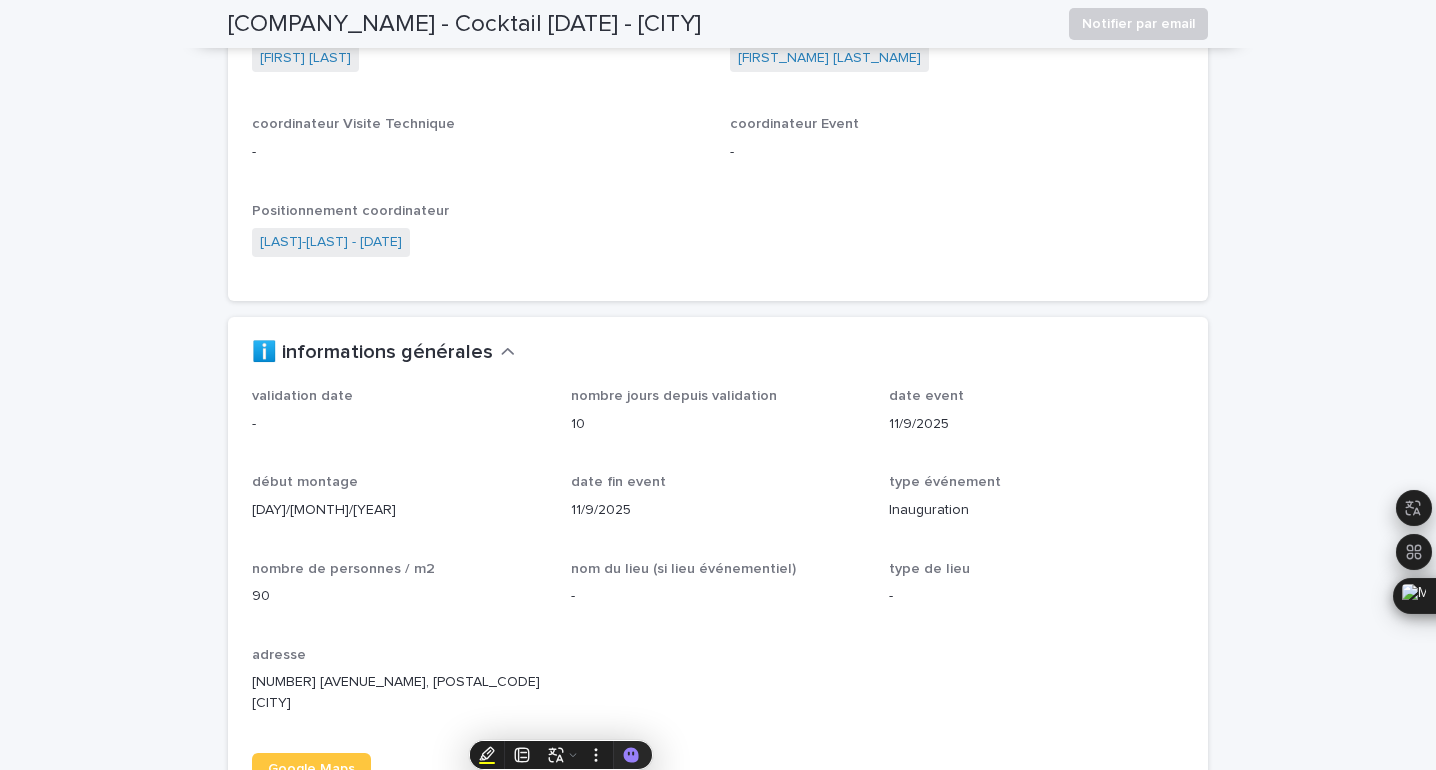 scroll, scrollTop: 0, scrollLeft: 0, axis: both 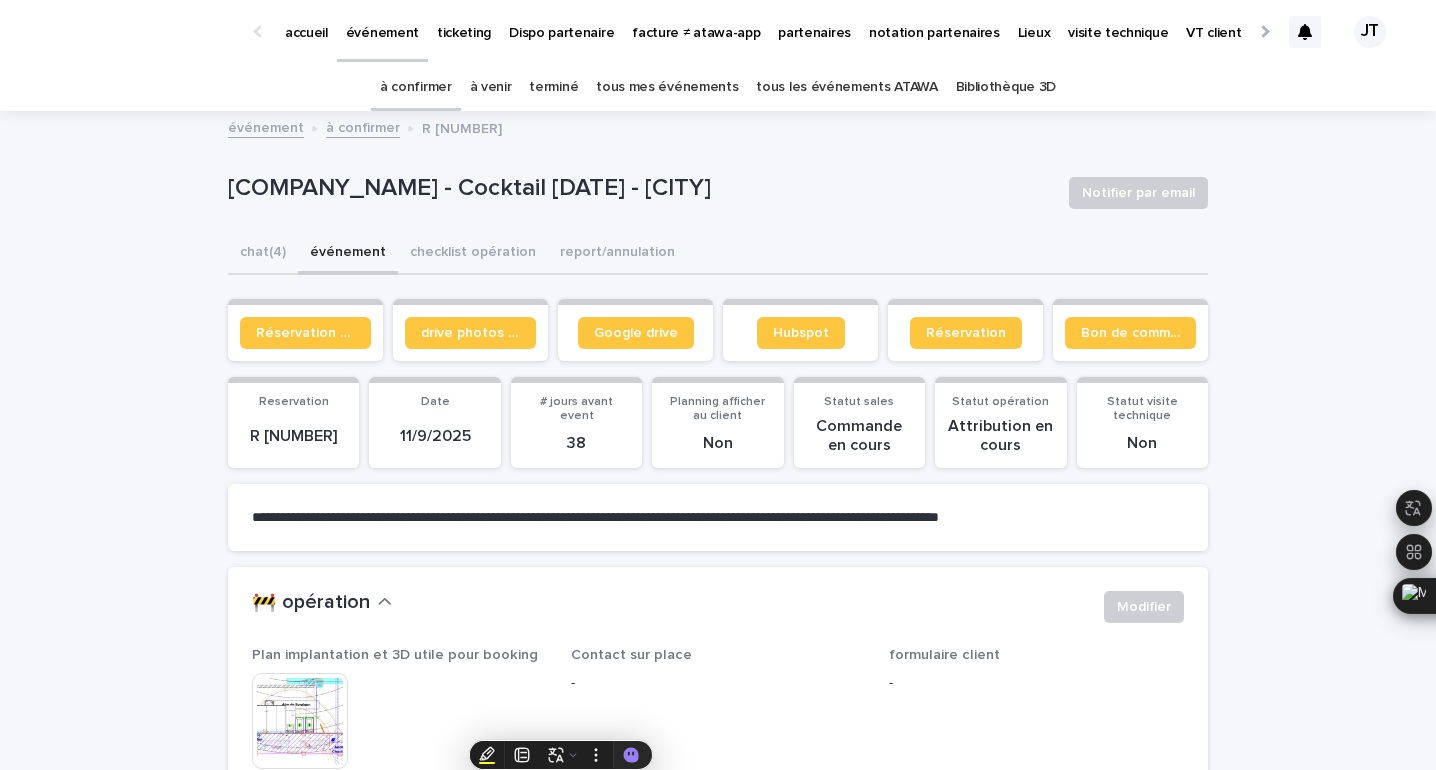 click on "à venir" at bounding box center [491, 87] 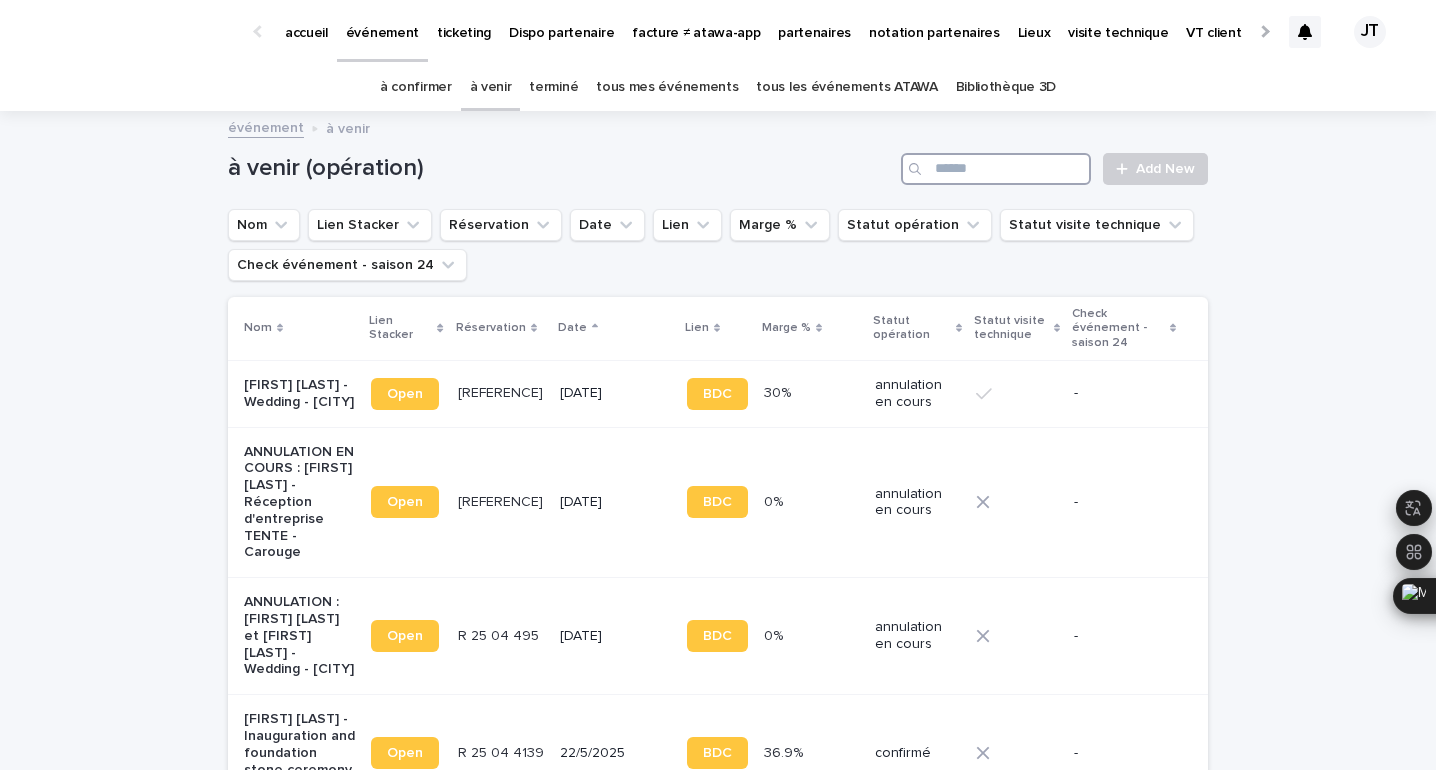 click at bounding box center (996, 169) 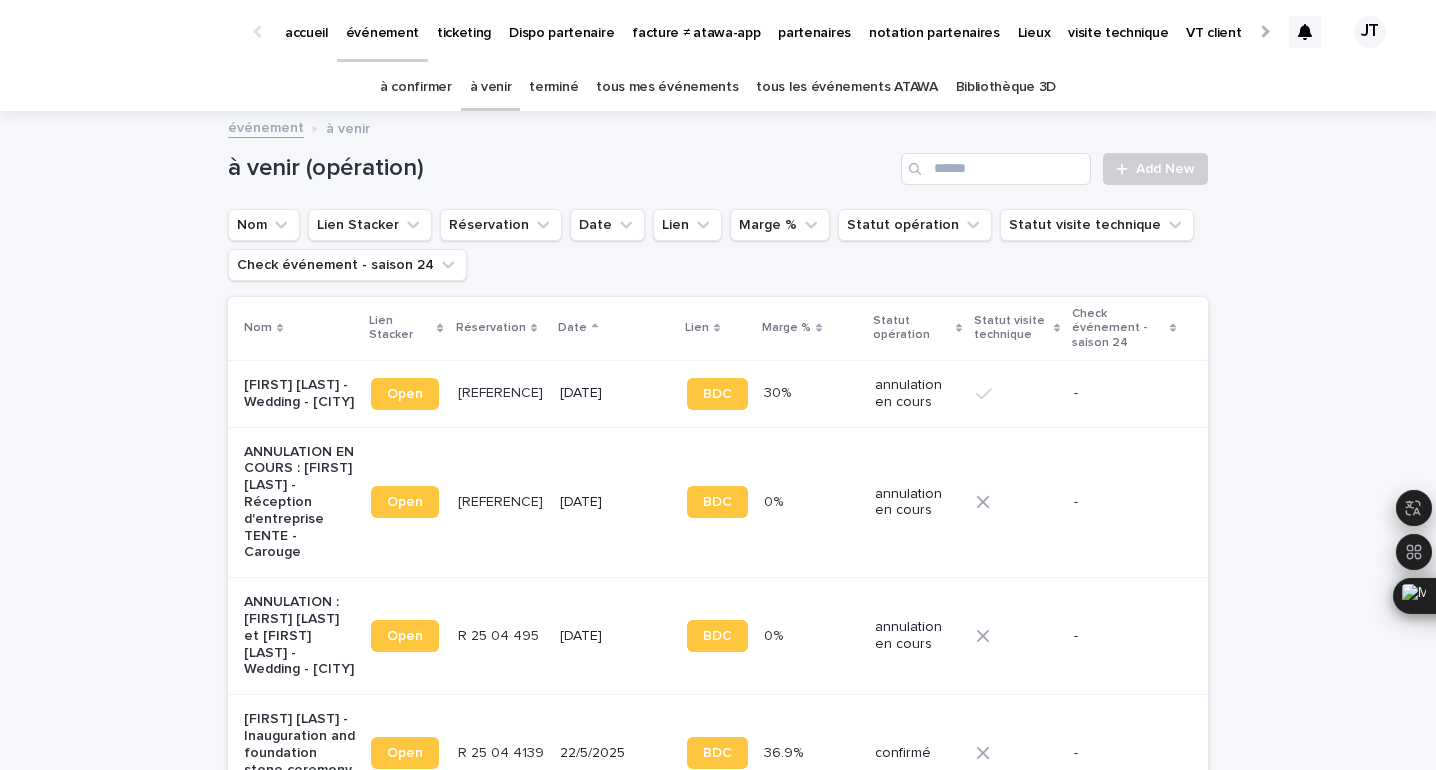 click on "partenaires" at bounding box center (814, 21) 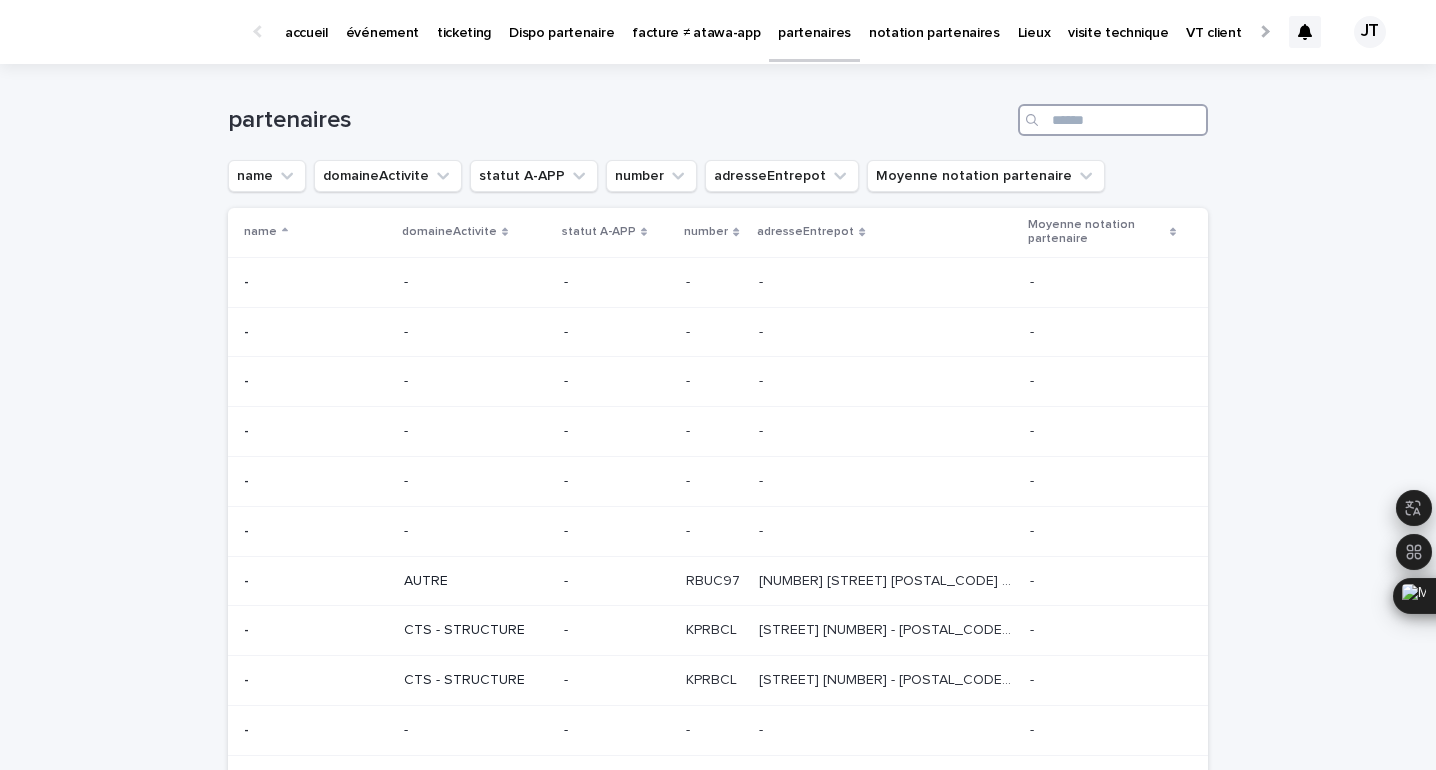click at bounding box center [1113, 120] 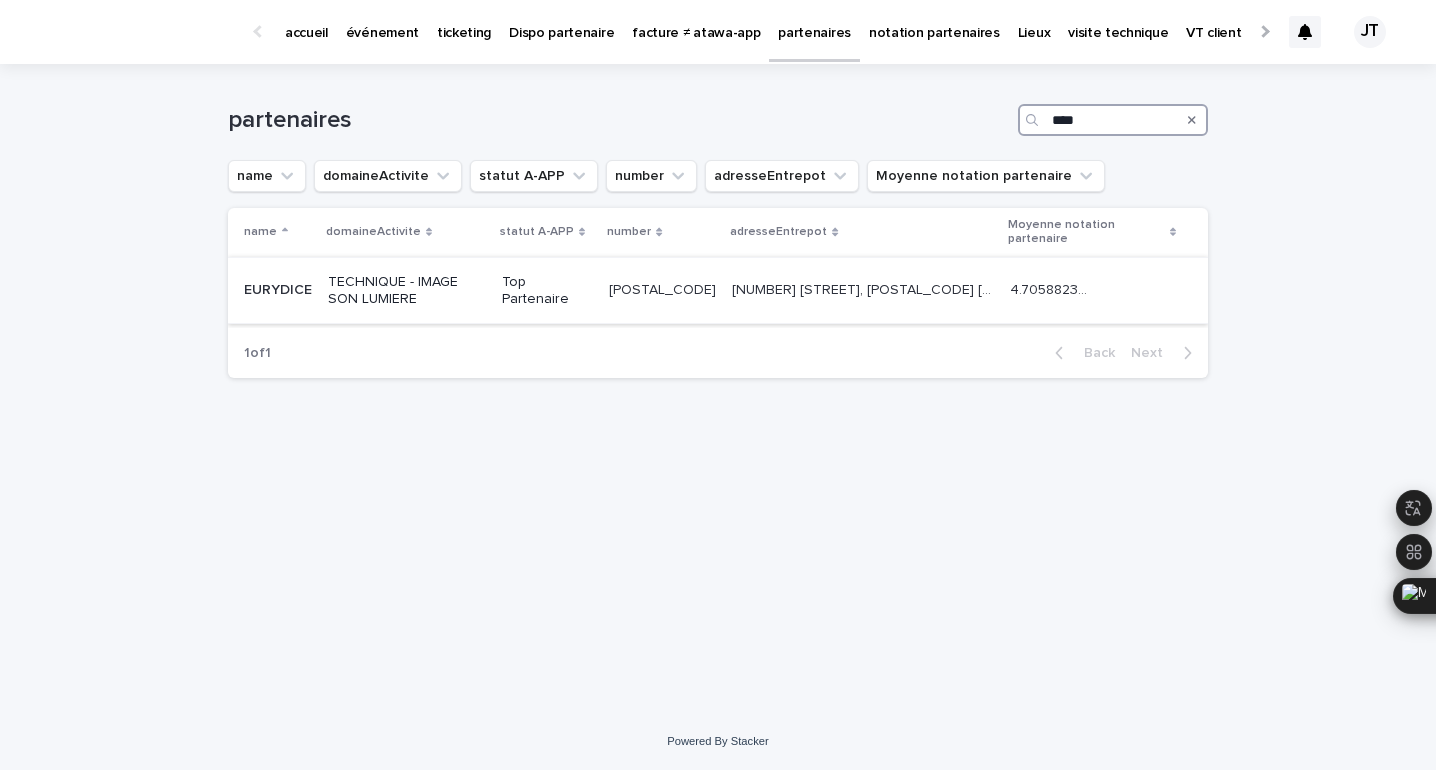 type on "****" 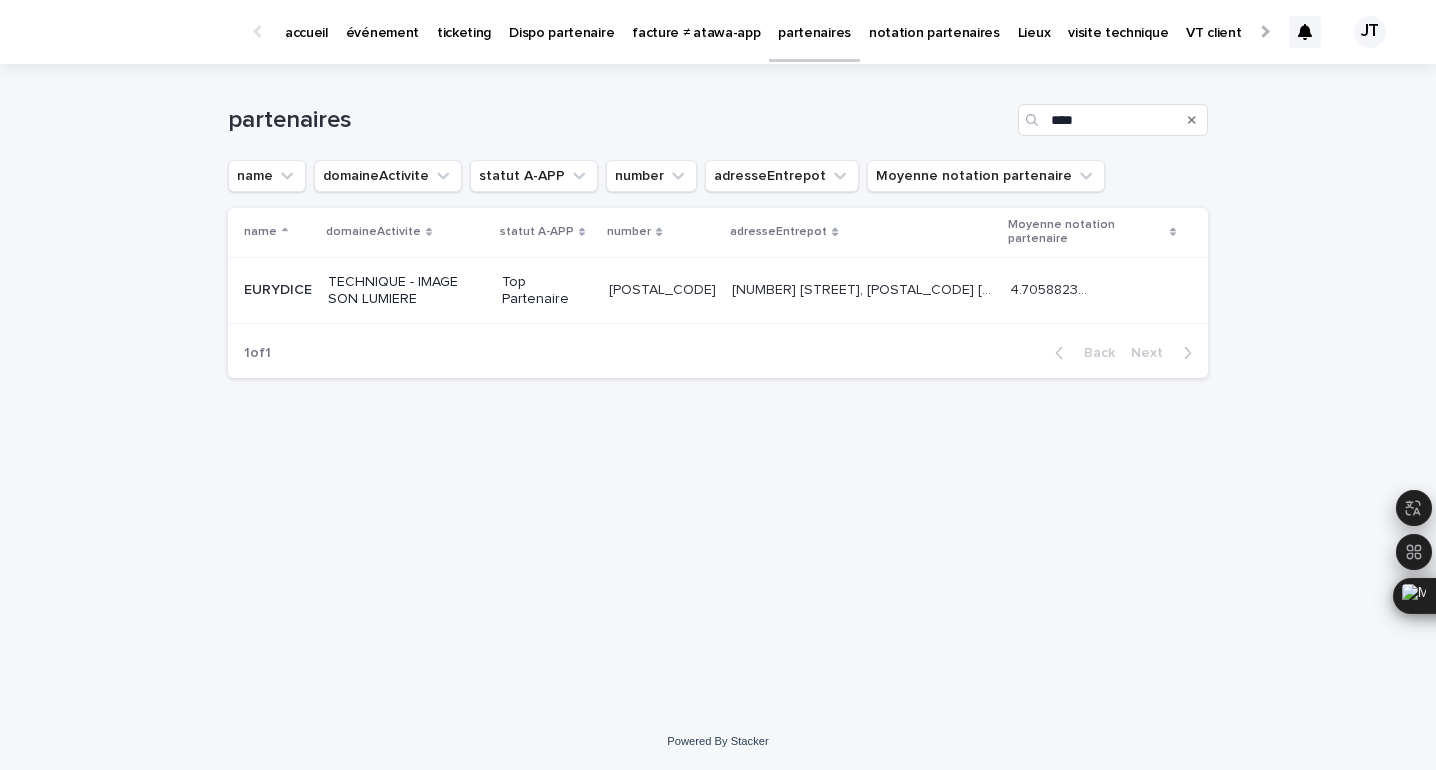 click on "Top Partenaire" at bounding box center (547, 290) 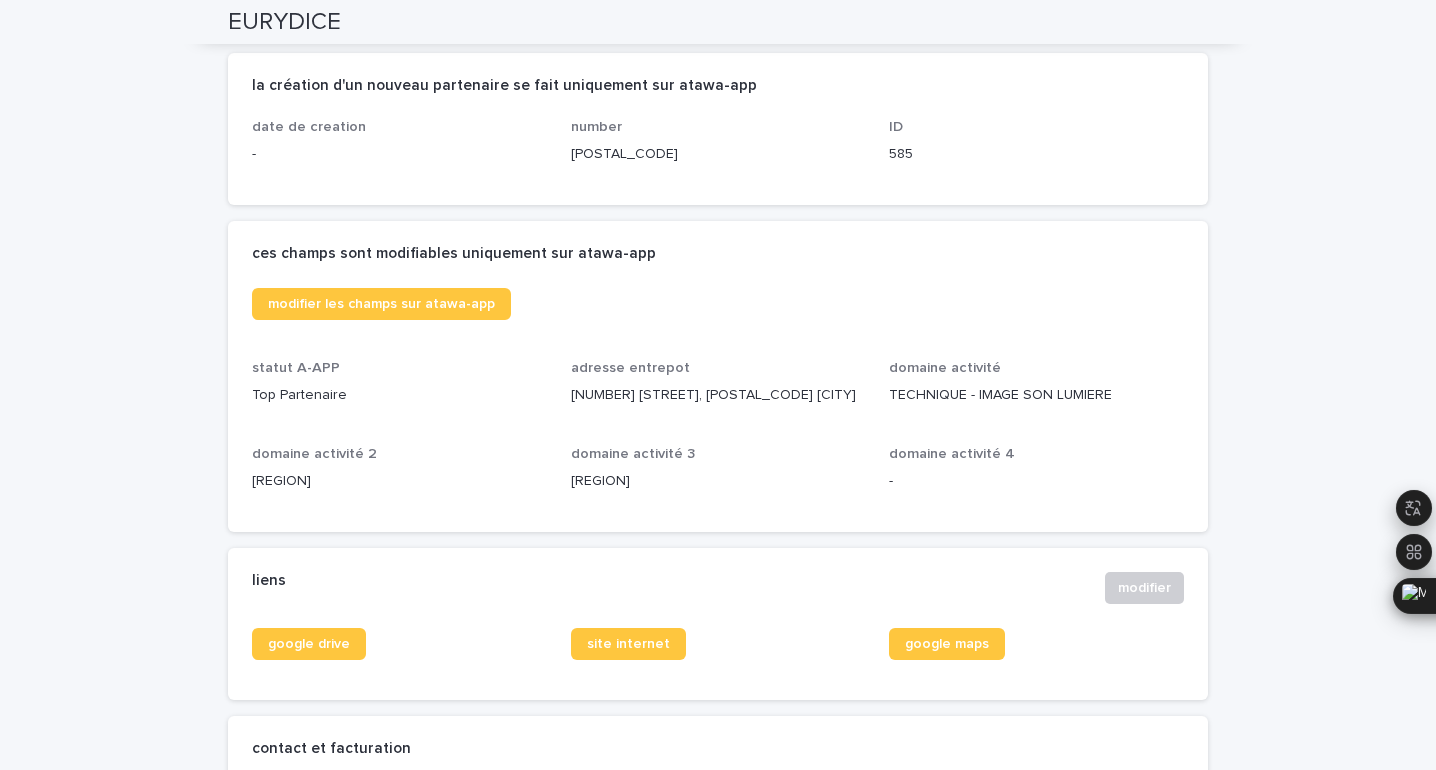 scroll, scrollTop: 575, scrollLeft: 0, axis: vertical 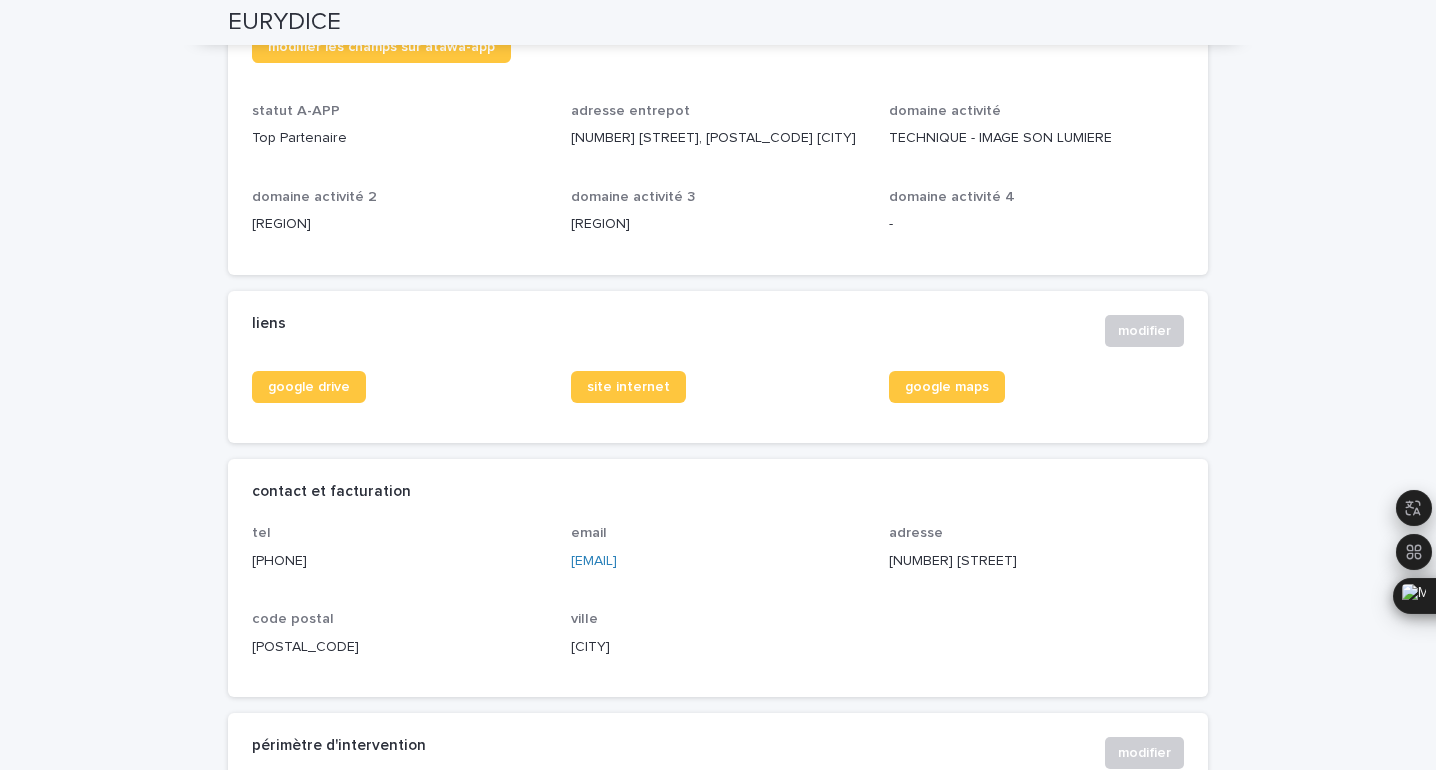 drag, startPoint x: 723, startPoint y: 583, endPoint x: 561, endPoint y: 588, distance: 162.07715 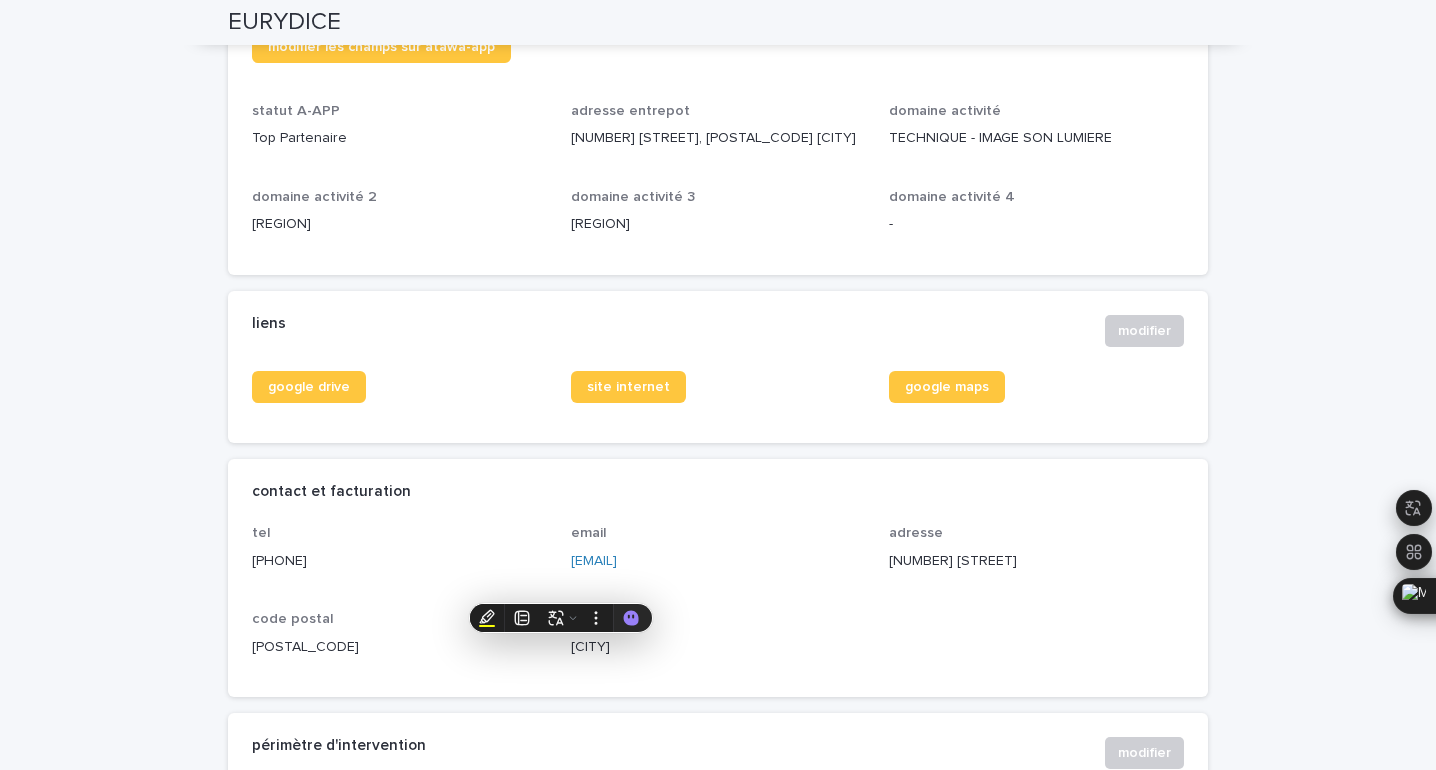 copy on "[EMAIL]" 